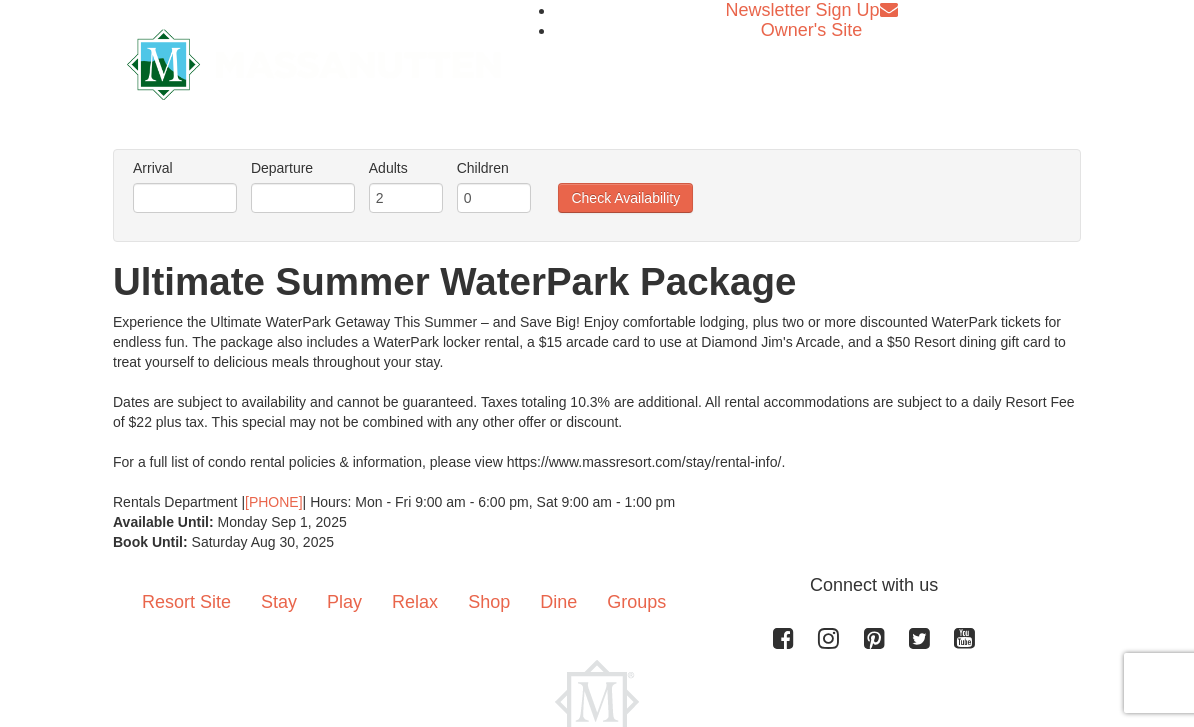 scroll, scrollTop: 0, scrollLeft: 0, axis: both 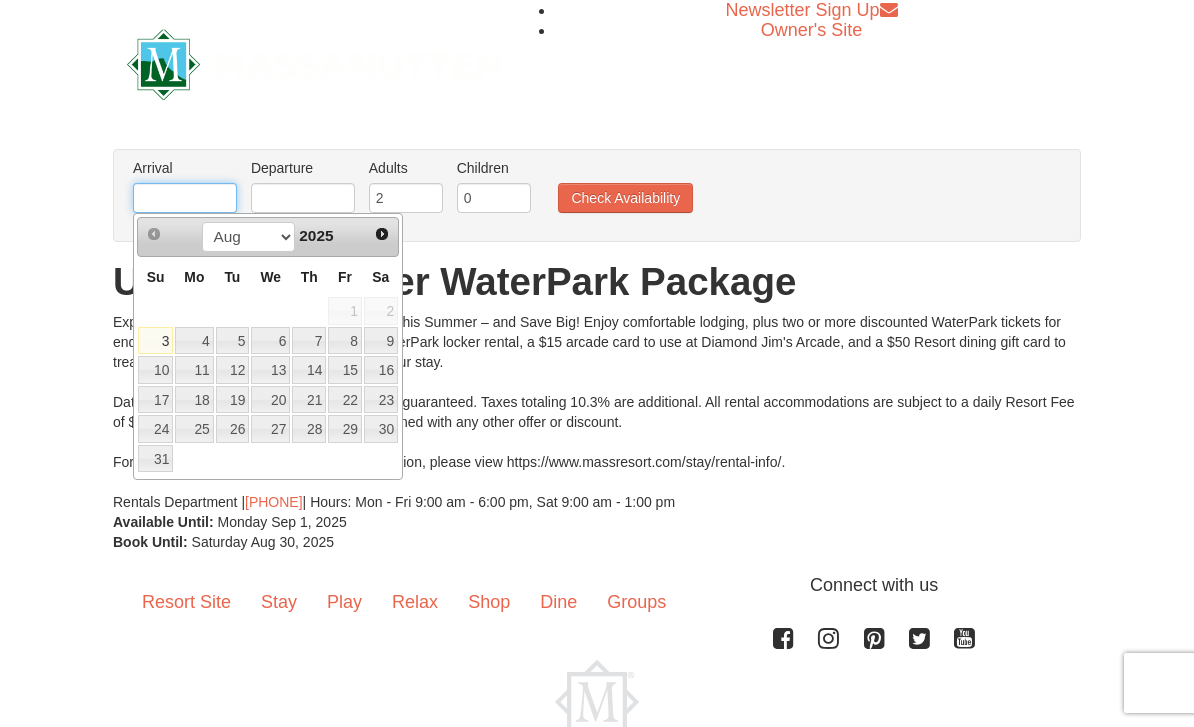 click at bounding box center (185, 198) 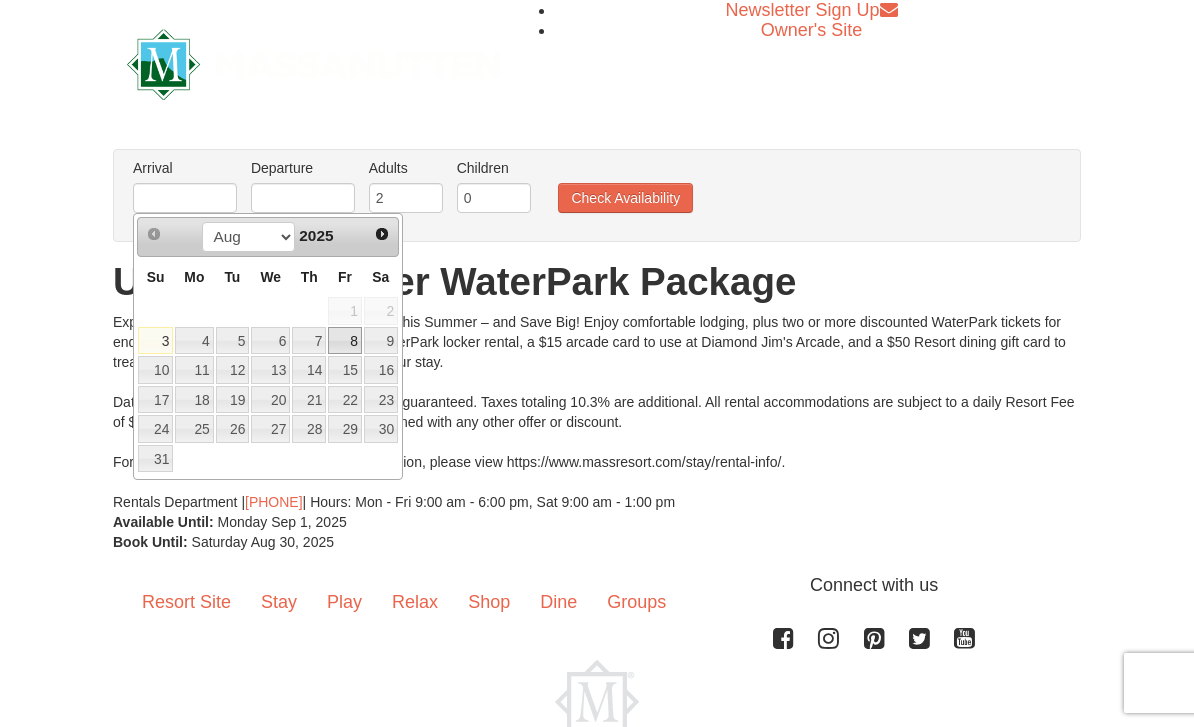 click on "8" at bounding box center (345, 341) 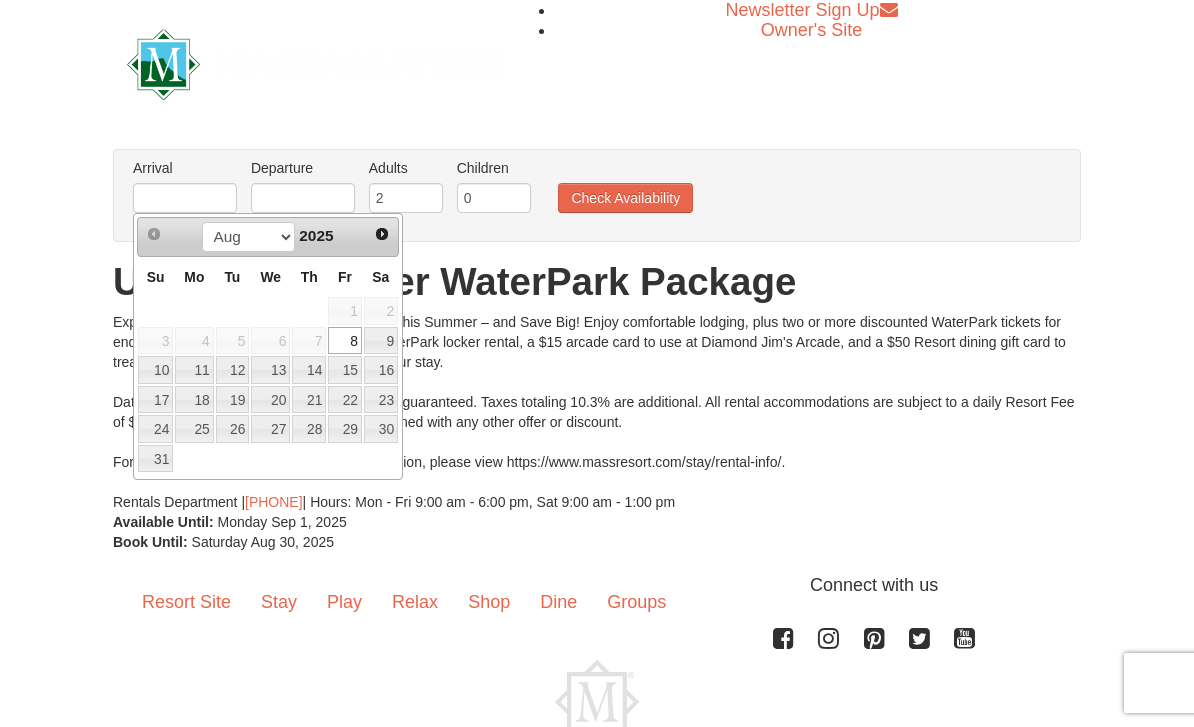 type on "08/08/2025" 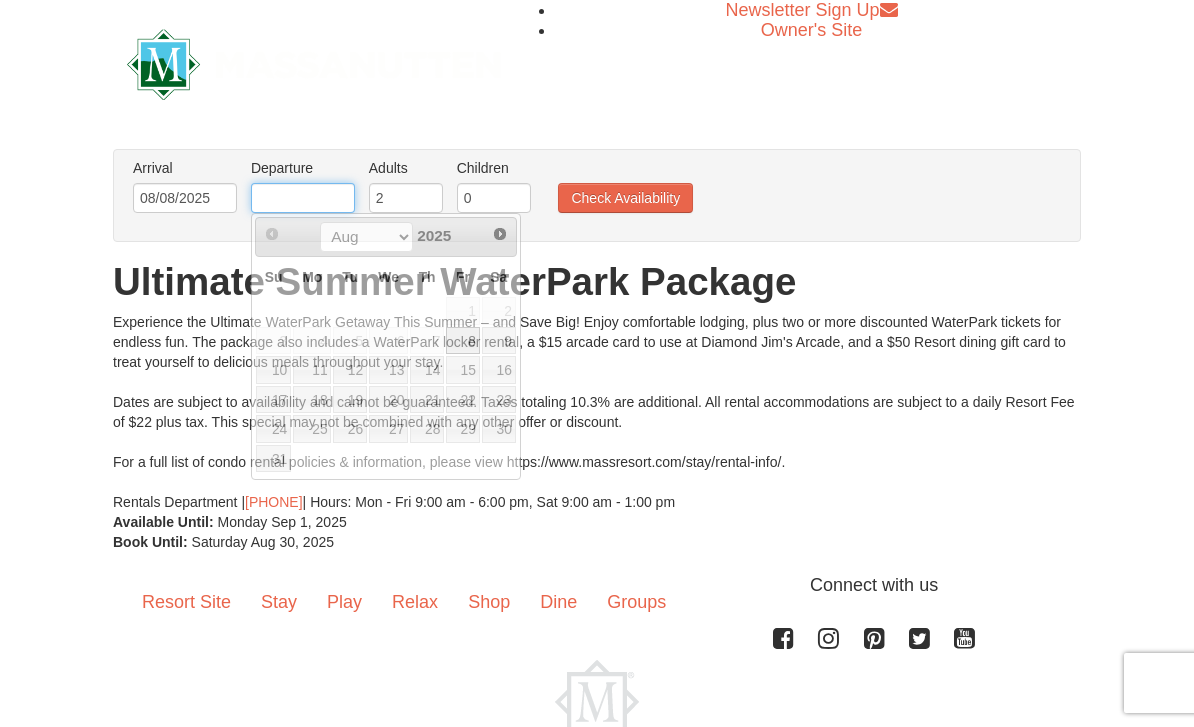 drag, startPoint x: 320, startPoint y: 207, endPoint x: 358, endPoint y: 270, distance: 73.57309 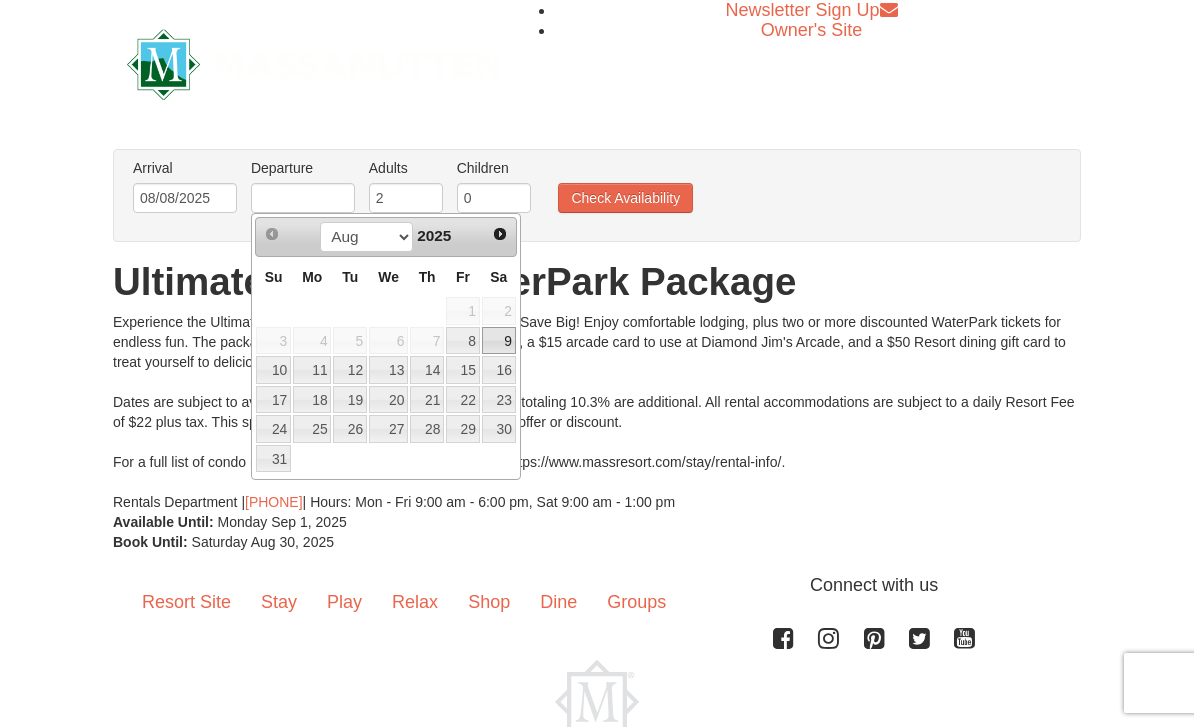 click on "9" at bounding box center [499, 341] 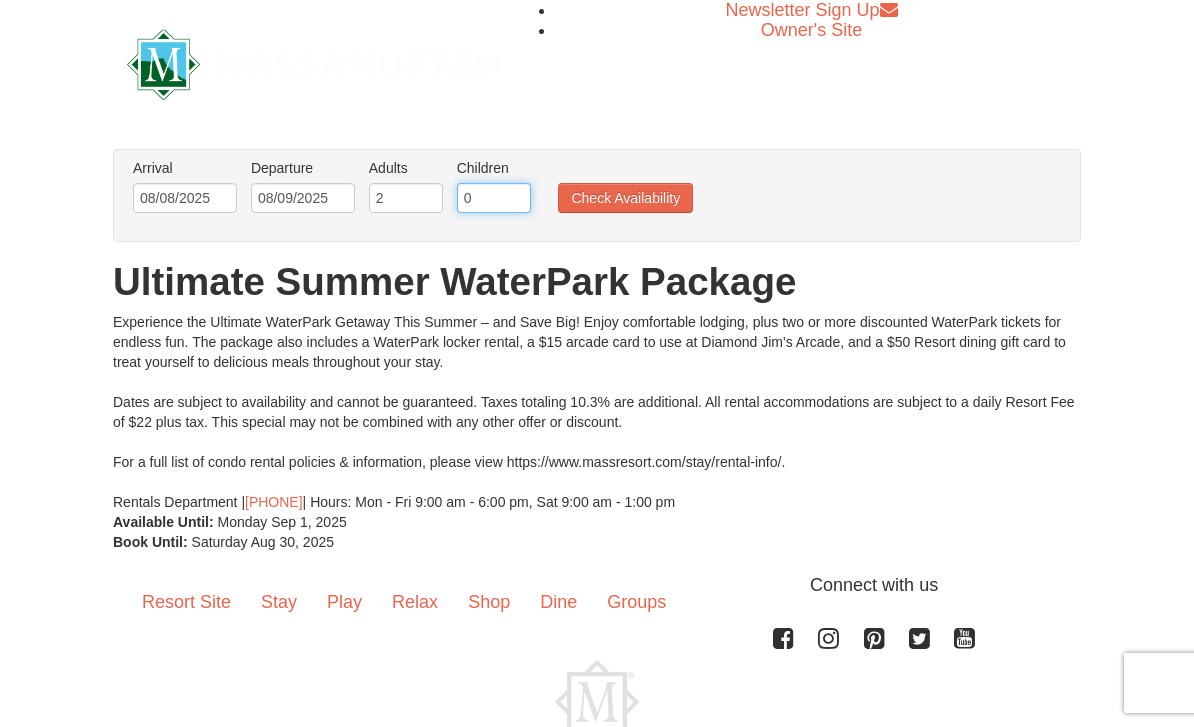 click on "0" at bounding box center [494, 198] 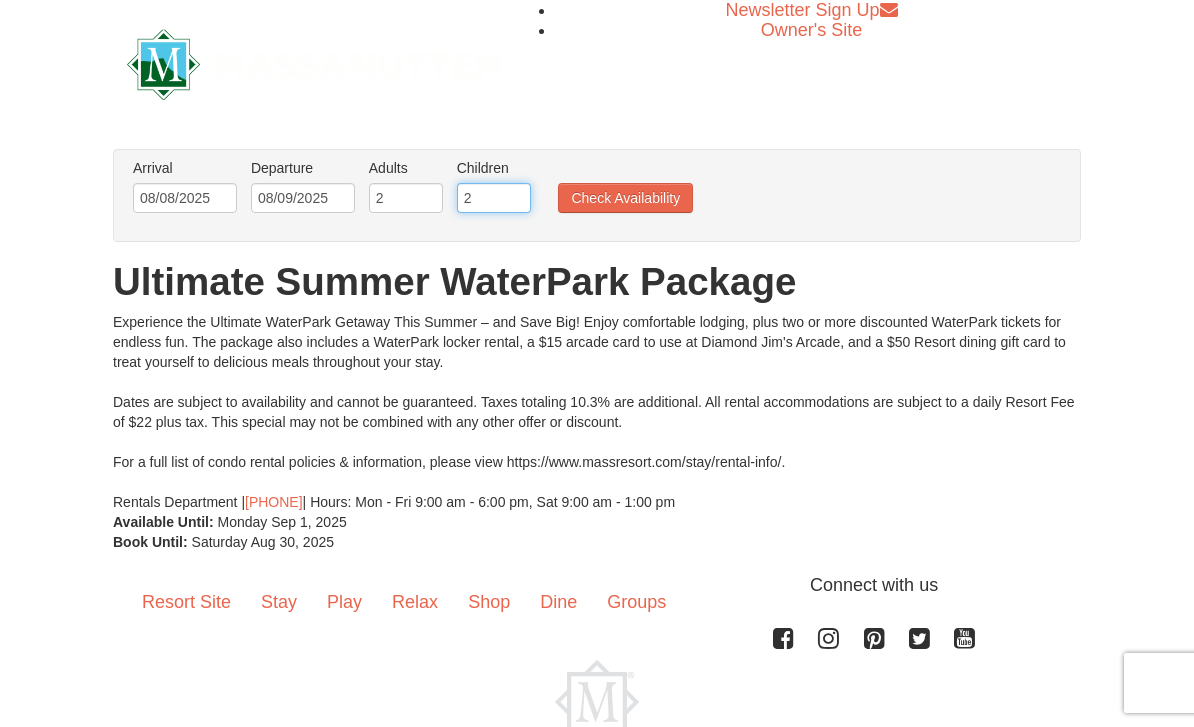 type on "2" 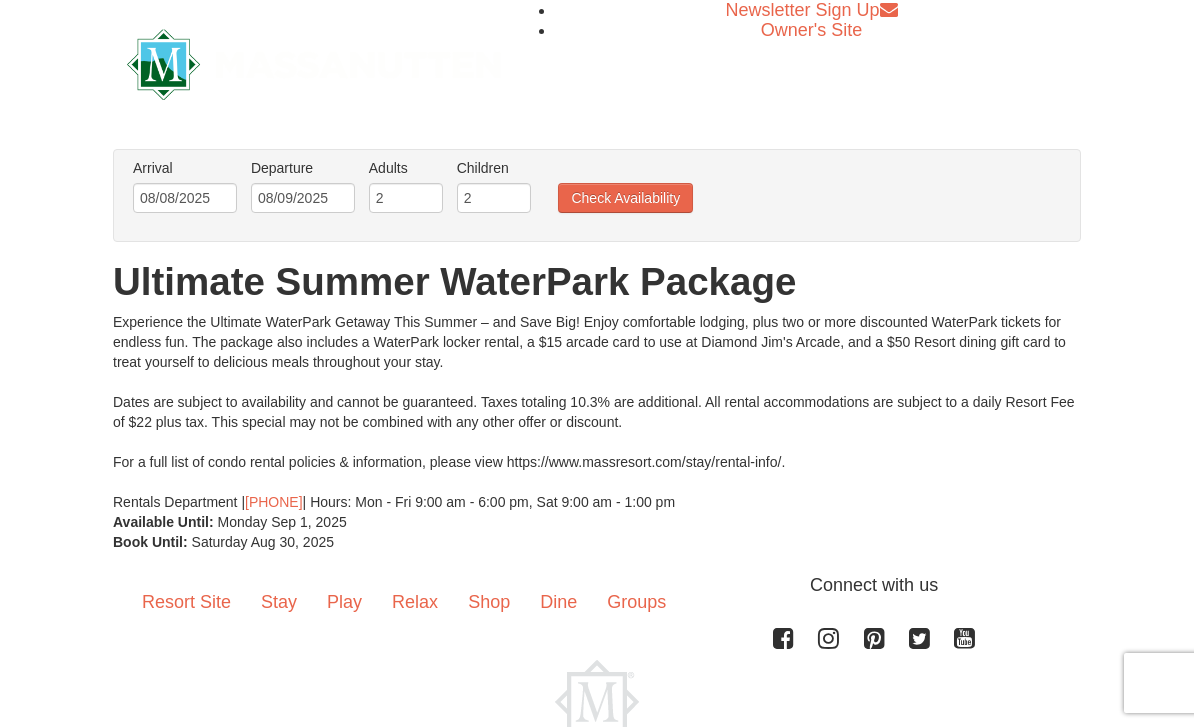 click on "Experience the Ultimate WaterPark Getaway This Summer – and Save Big!  Enjoy comfortable lodging, plus two or more discounted WaterPark tickets for endless fun. The package also includes a WaterPark locker rental, a $15 arcade card to use at Diamond Jim's Arcade, and a $50 Resort dining gift card to treat yourself to delicious meals throughout your stay.  Dates are subject to availability and cannot be guaranteed. Taxes totaling 10.3% are additional. All rental accommodations are subject to a daily Resort Fee of $22 plus tax. This special may not be combined with any other offer or discount.   For a full list of condo rental policies & information, please view https://www.massresort.com/stay/rental-info/. Rentals Department |  540.289.4952  | Hours: Mon - Fri 9:00 am - 6:00 pm, Sat 9:00 am - 1:00 pm" at bounding box center (597, 412) 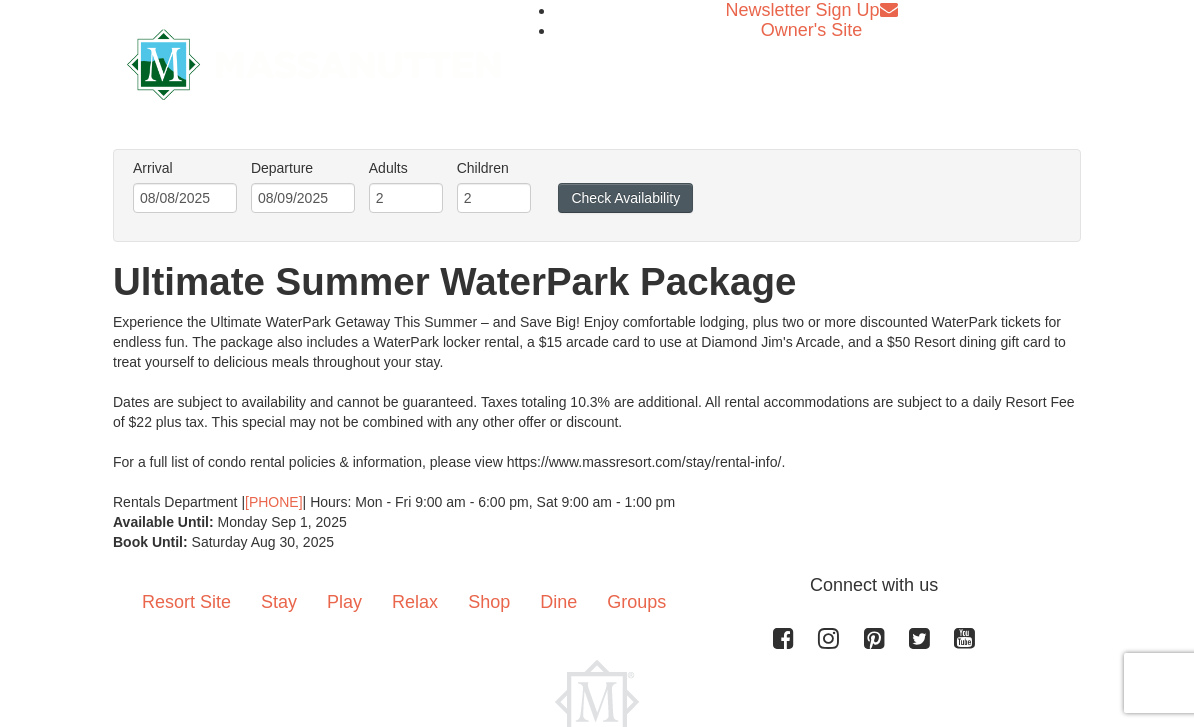 click on "Check Availability" at bounding box center (625, 198) 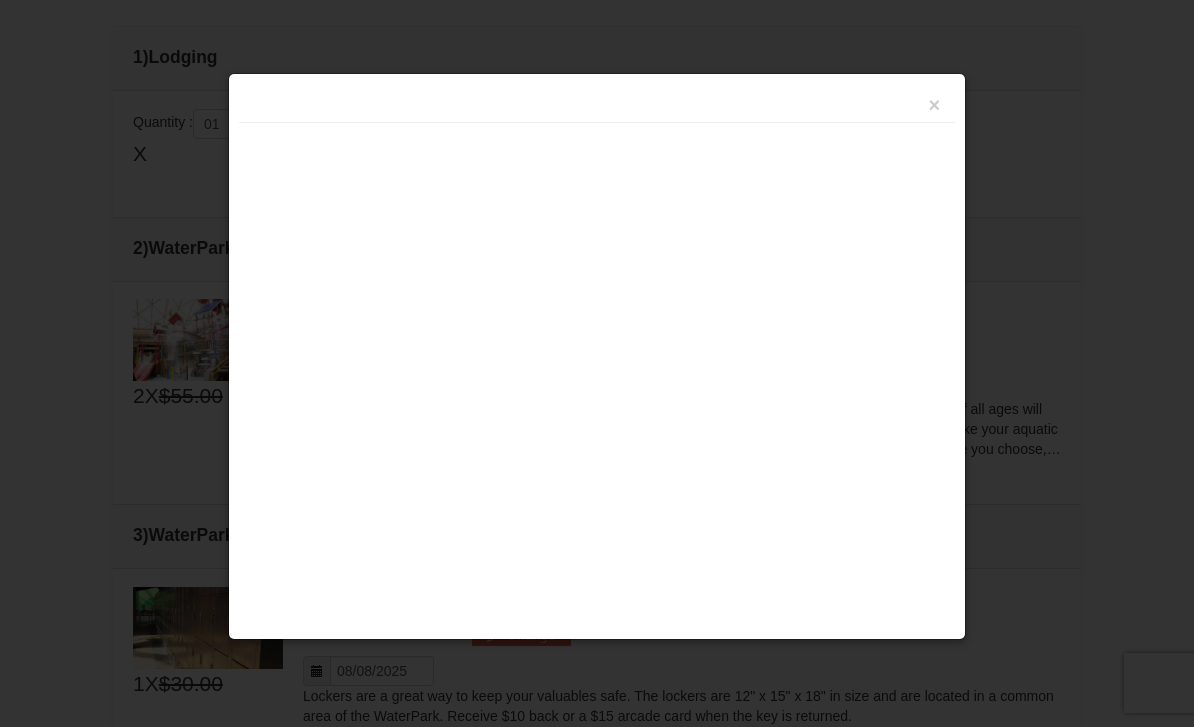 scroll, scrollTop: 0, scrollLeft: 0, axis: both 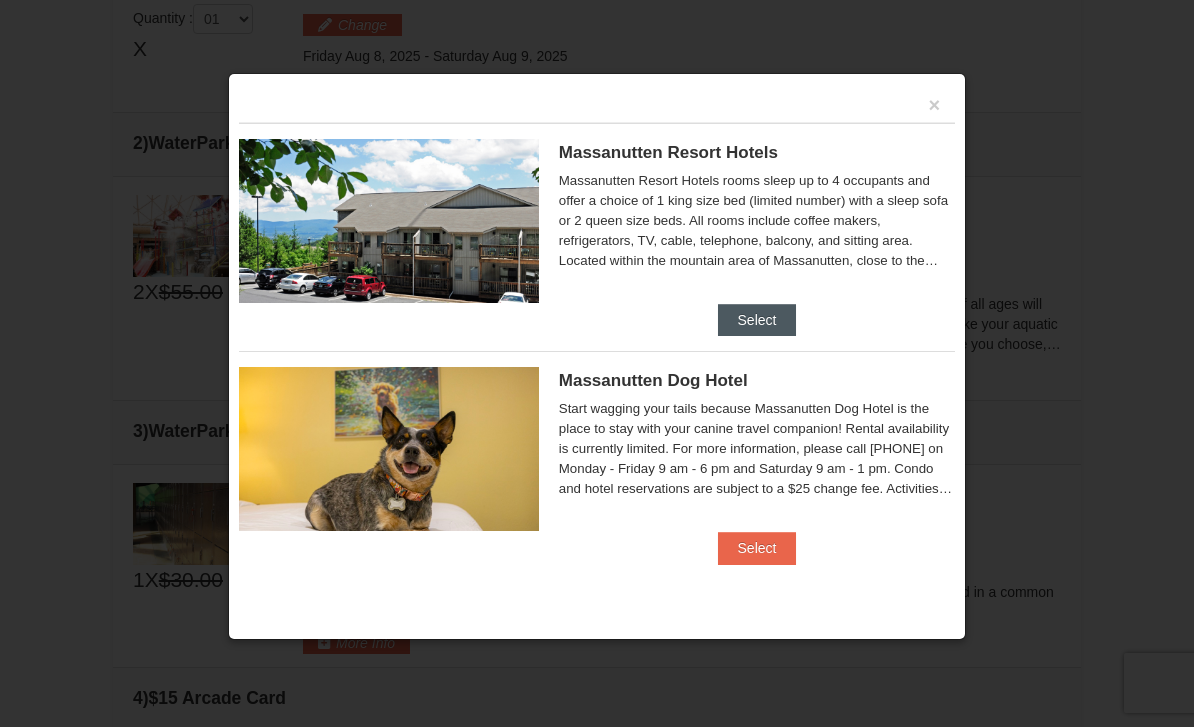 click on "Select" at bounding box center (757, 320) 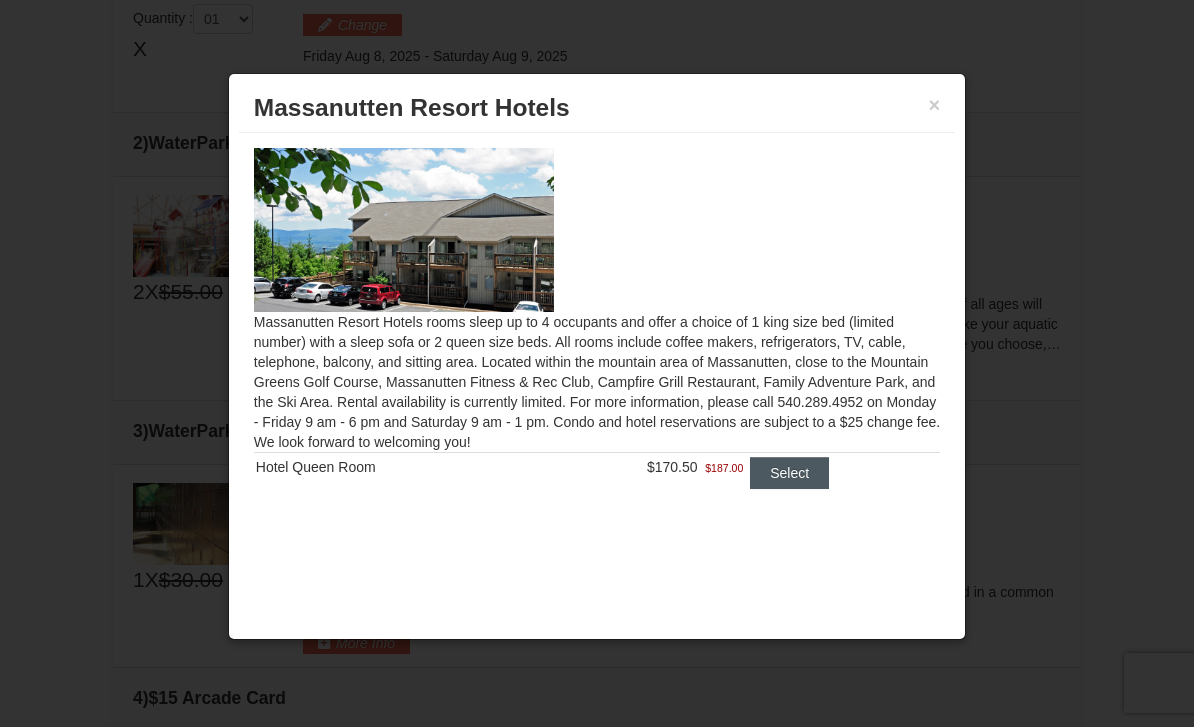 click on "Select" at bounding box center (789, 473) 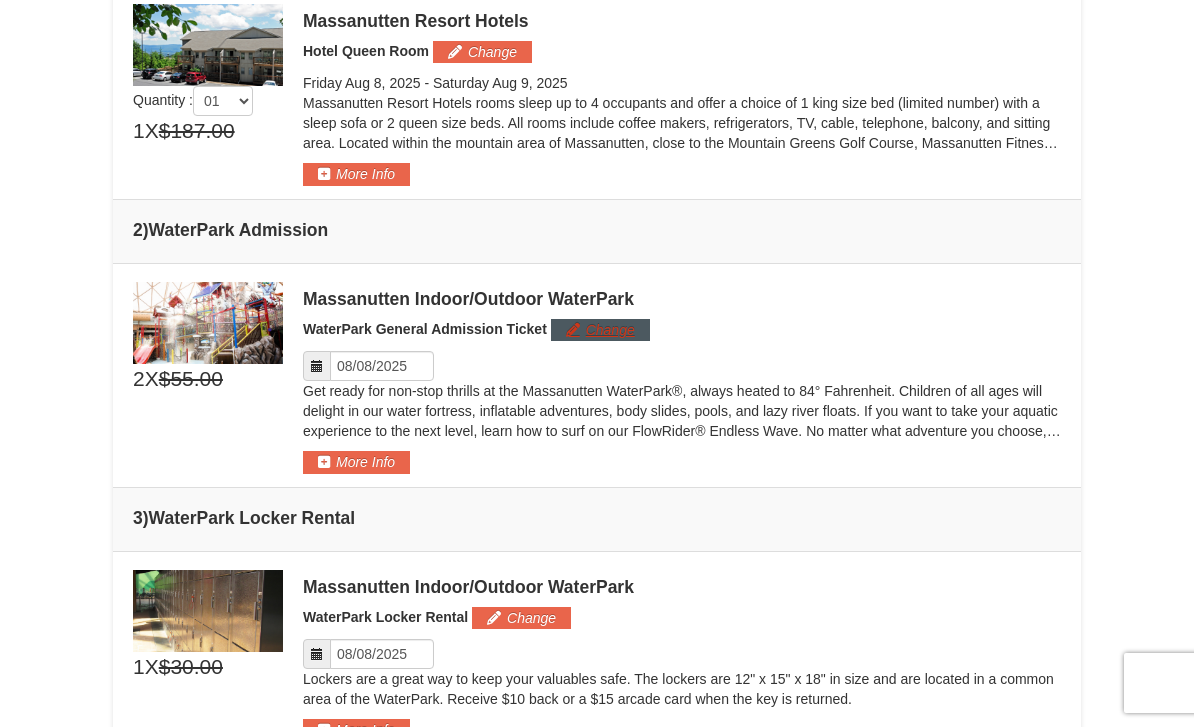 click on "Change" at bounding box center [600, 330] 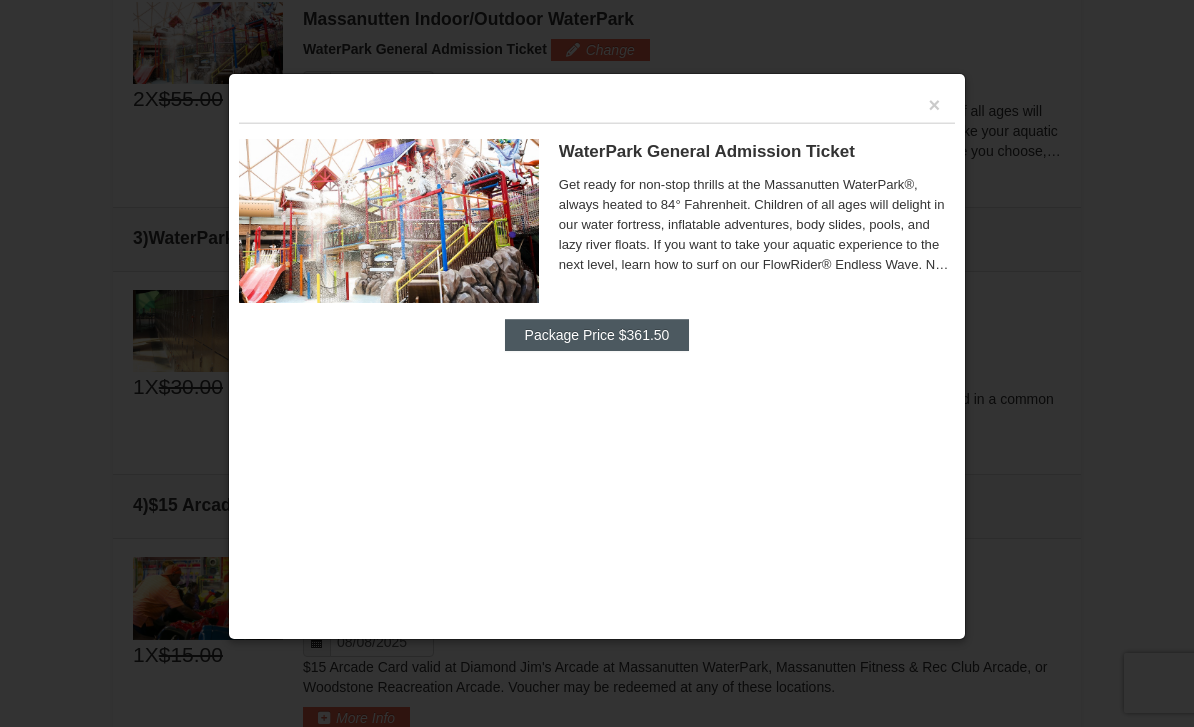 scroll, scrollTop: 913, scrollLeft: 0, axis: vertical 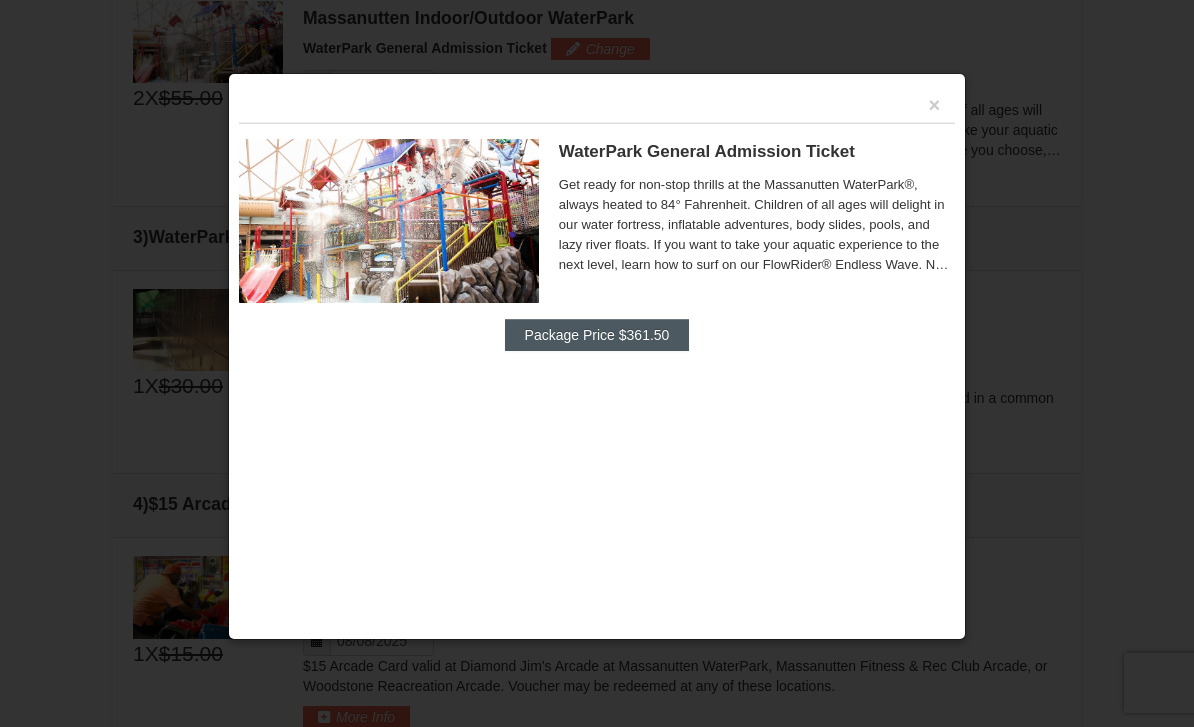 click on "Package Price $361.50" at bounding box center [597, 335] 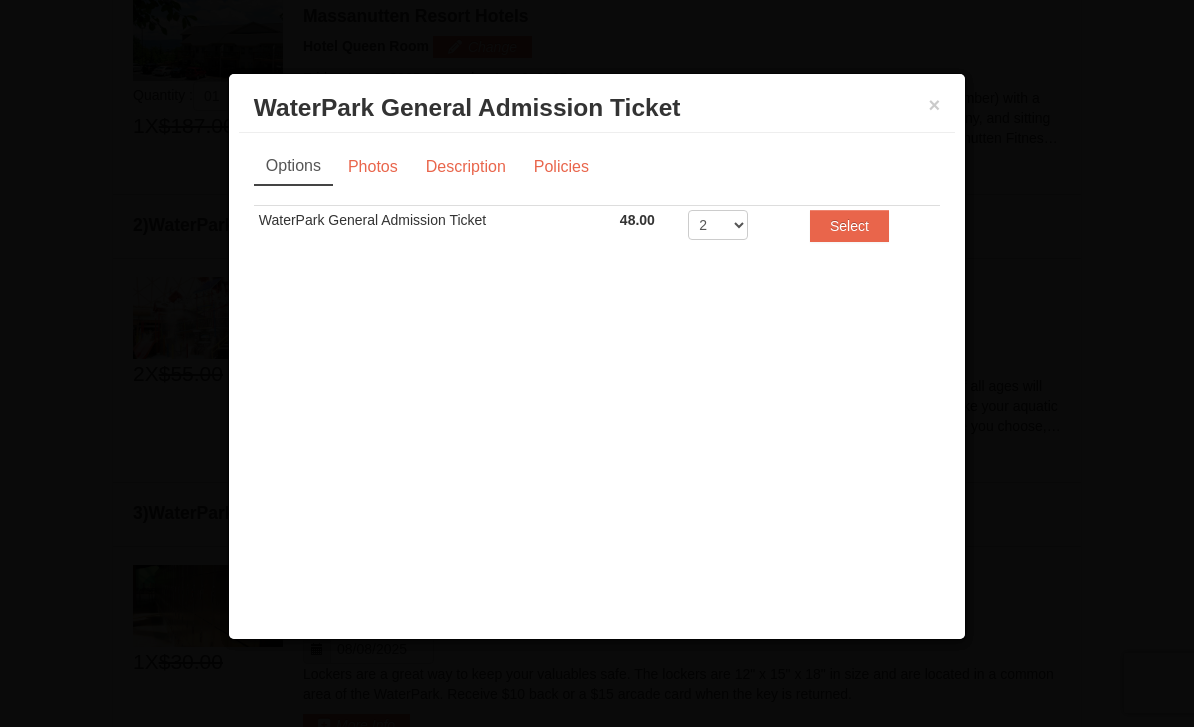 scroll, scrollTop: 636, scrollLeft: 0, axis: vertical 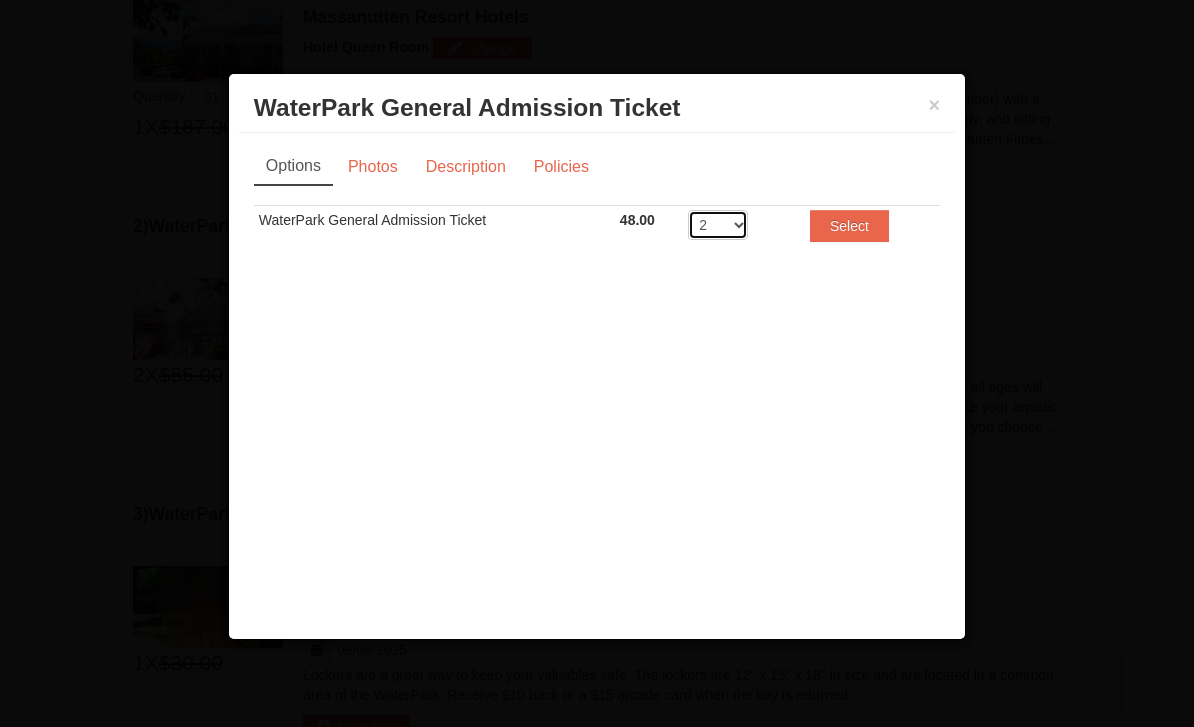 select on "4" 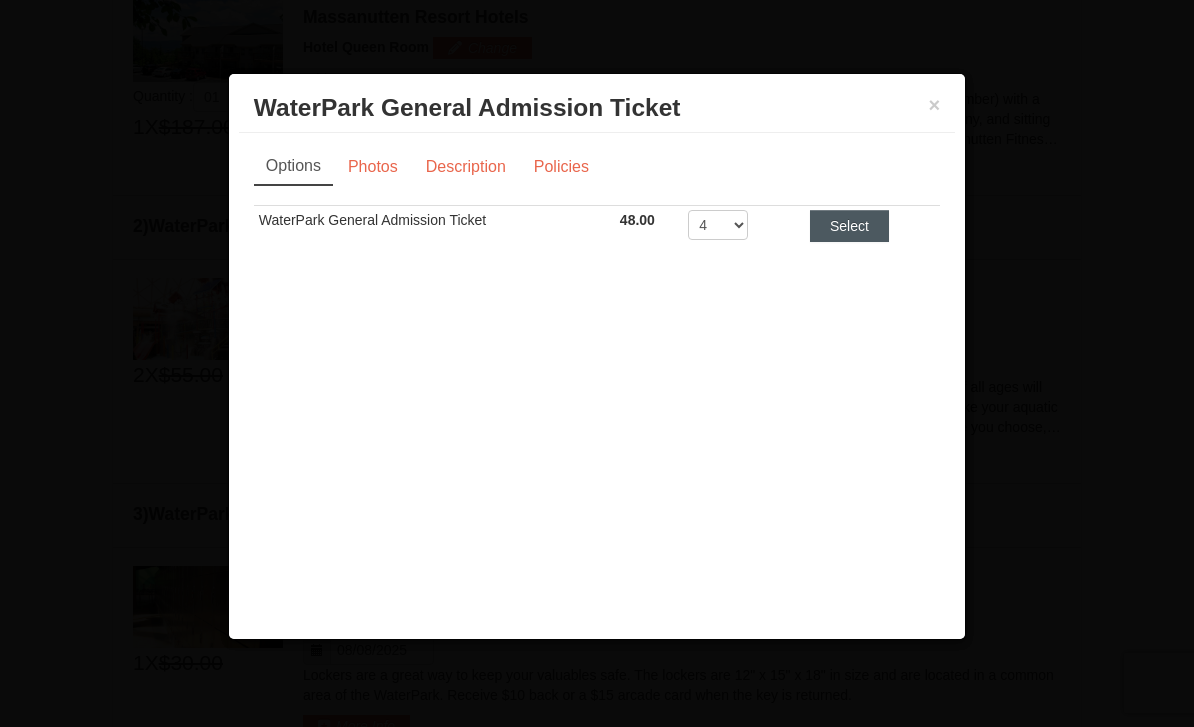click on "Select" at bounding box center (849, 226) 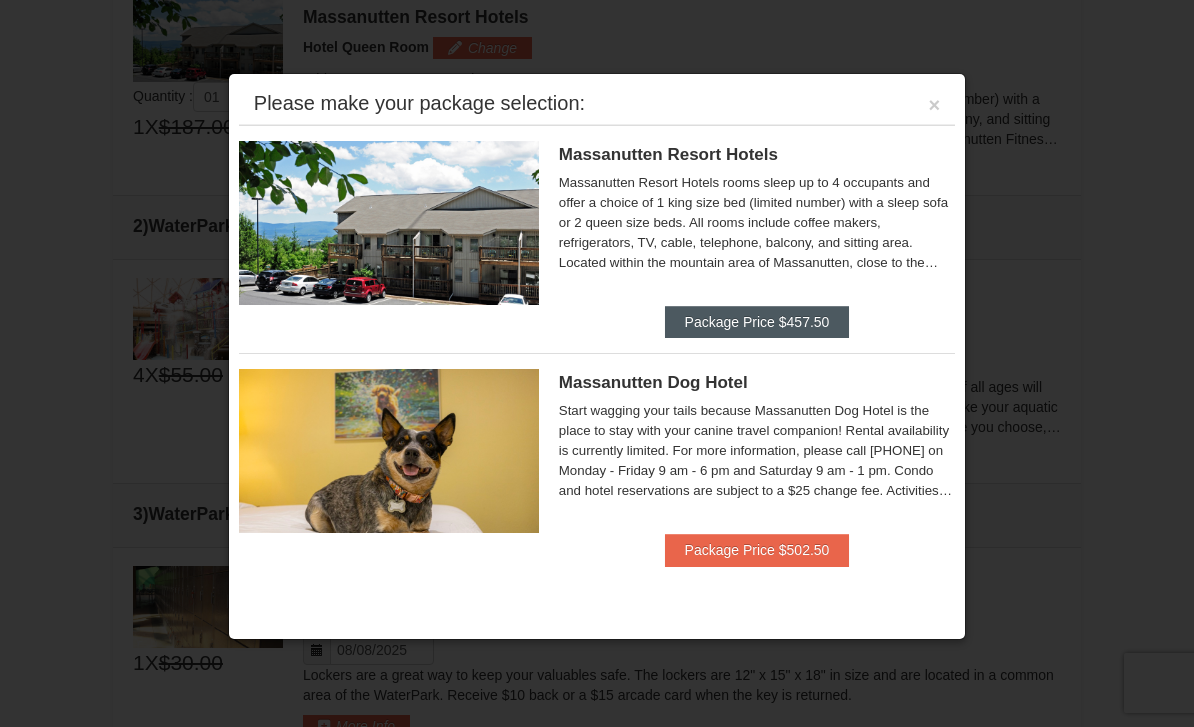 click on "Package Price $457.50" at bounding box center [757, 322] 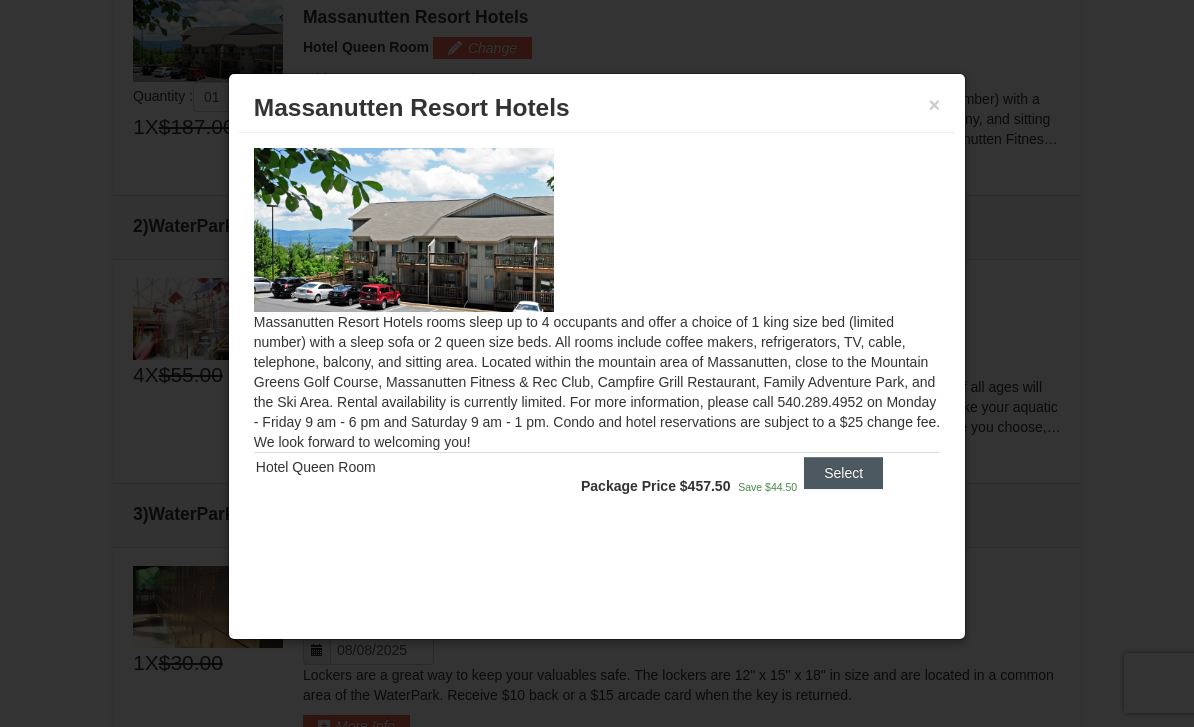 click on "Select" at bounding box center [843, 473] 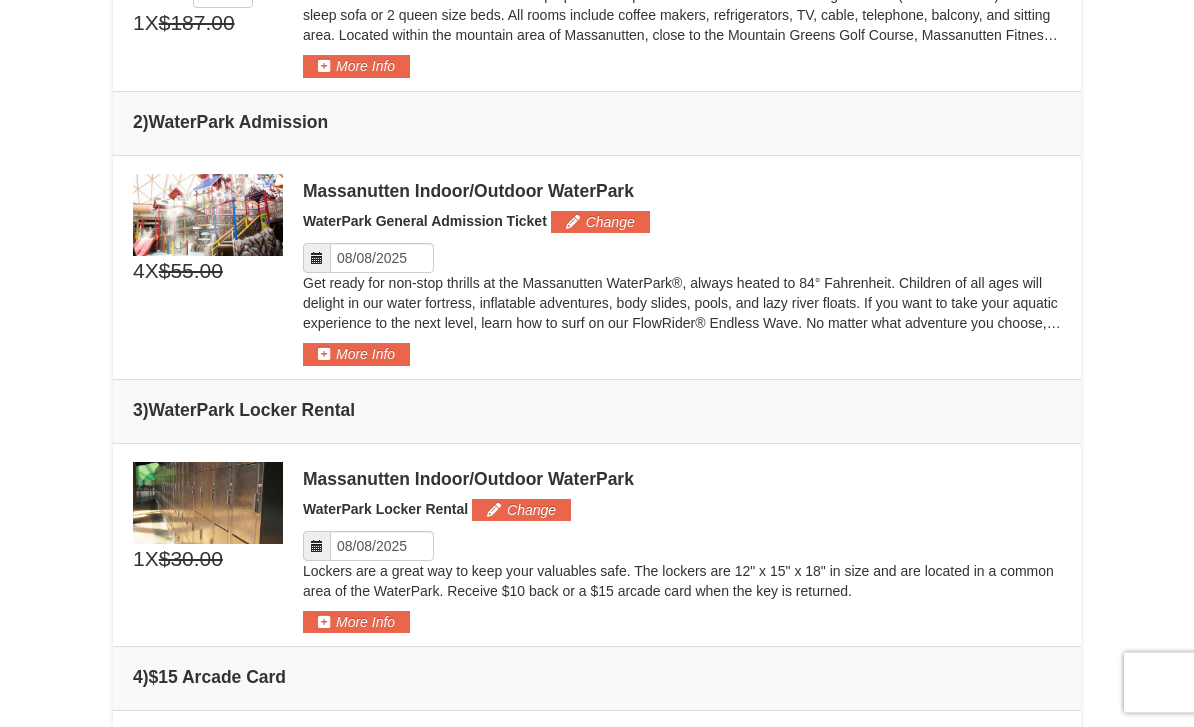 scroll, scrollTop: 740, scrollLeft: 0, axis: vertical 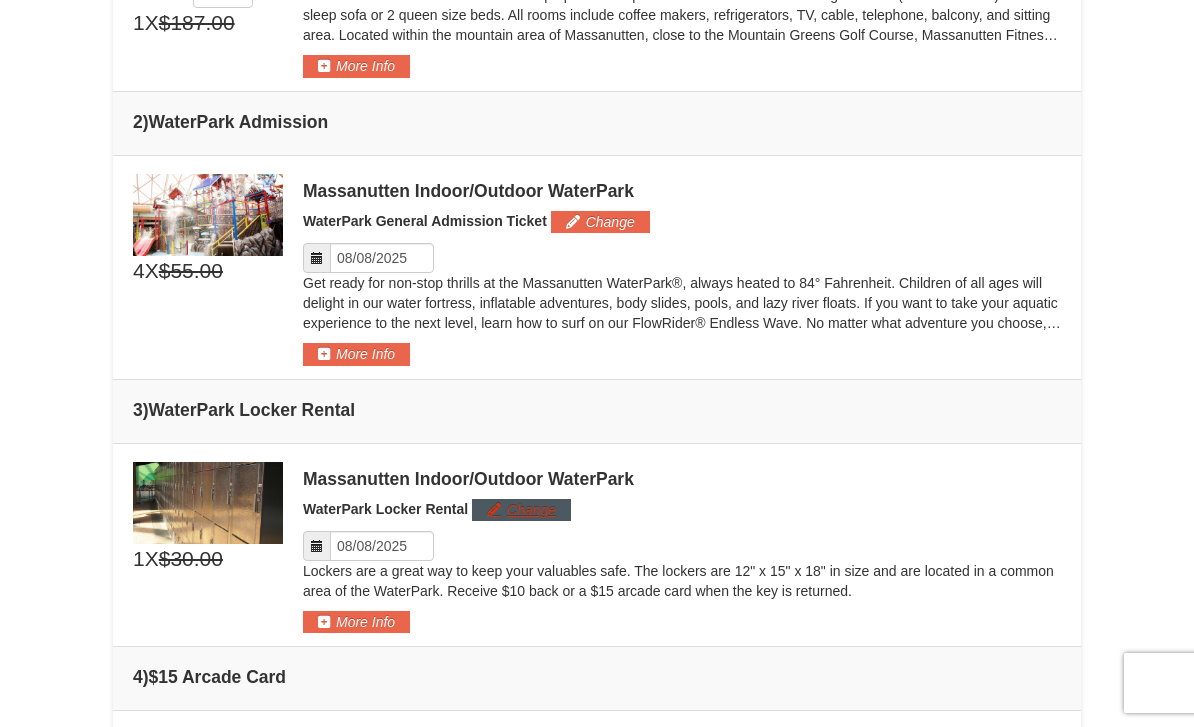 click on "Change" at bounding box center (521, 510) 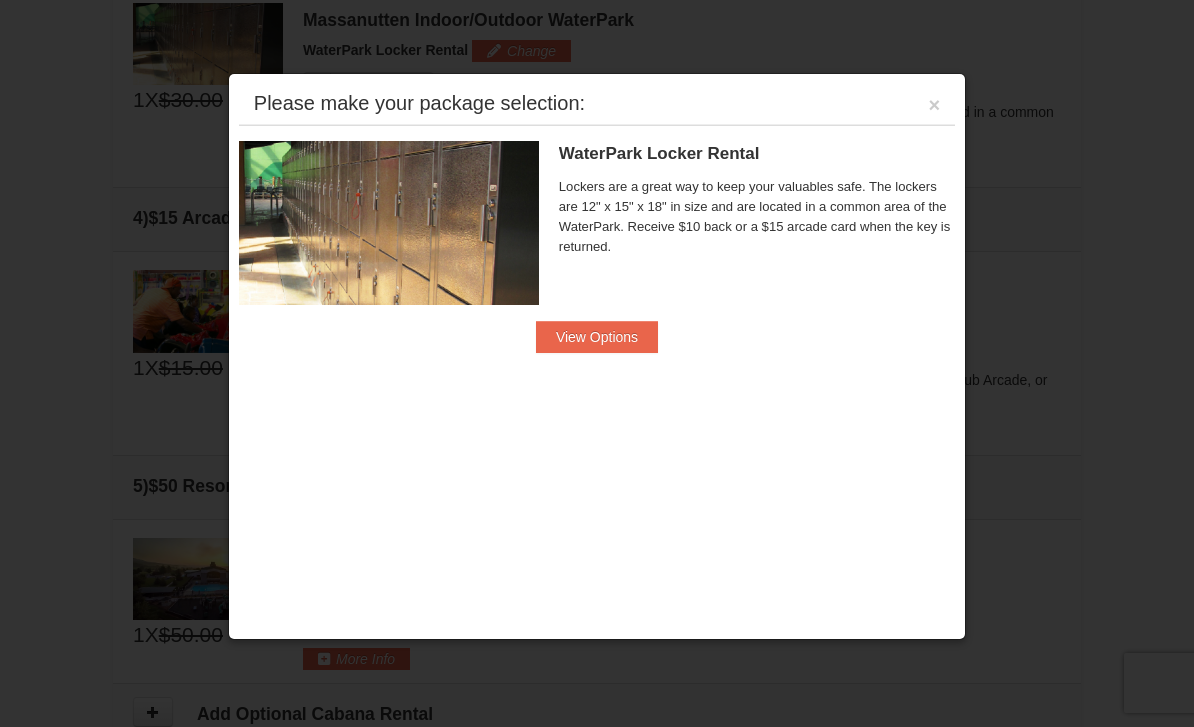 scroll, scrollTop: 1200, scrollLeft: 0, axis: vertical 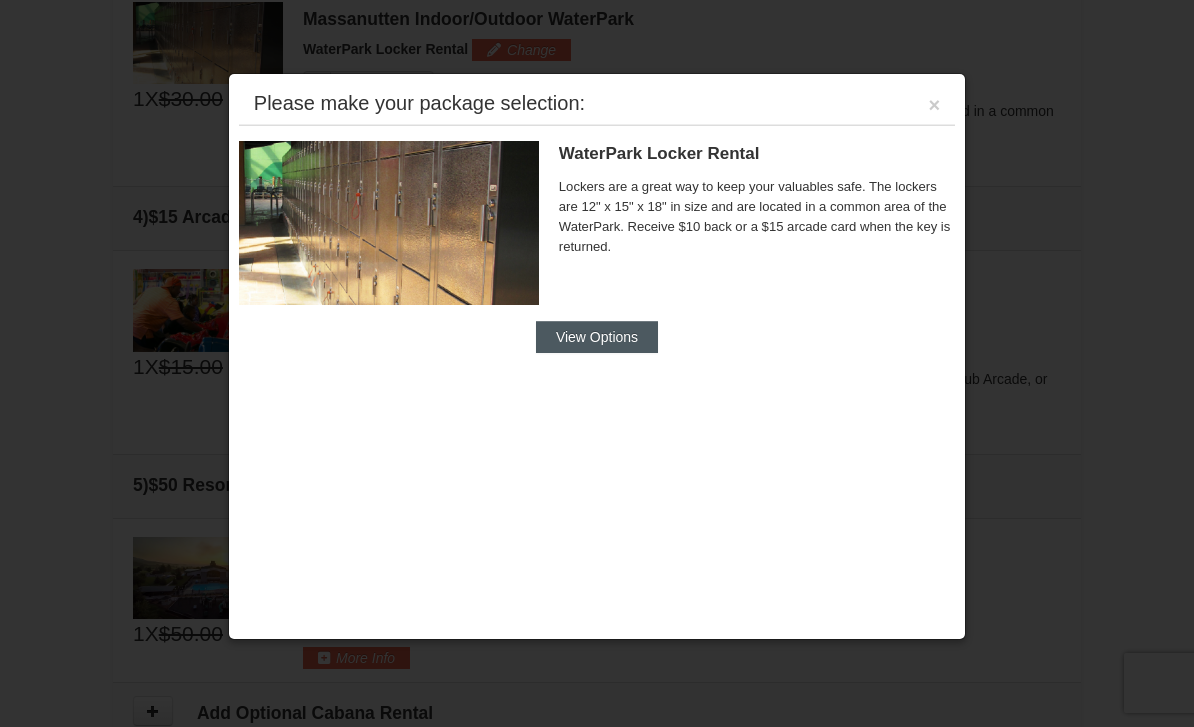 click on "View Options" at bounding box center (597, 337) 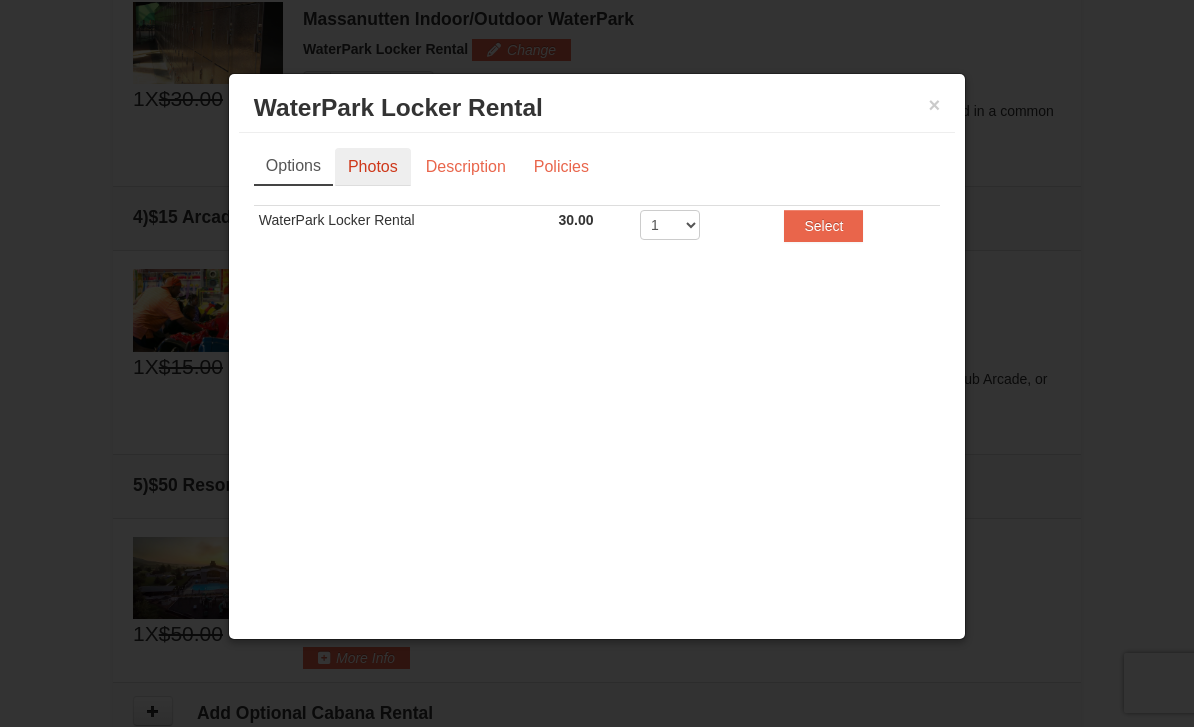 click on "Photos" at bounding box center [373, 167] 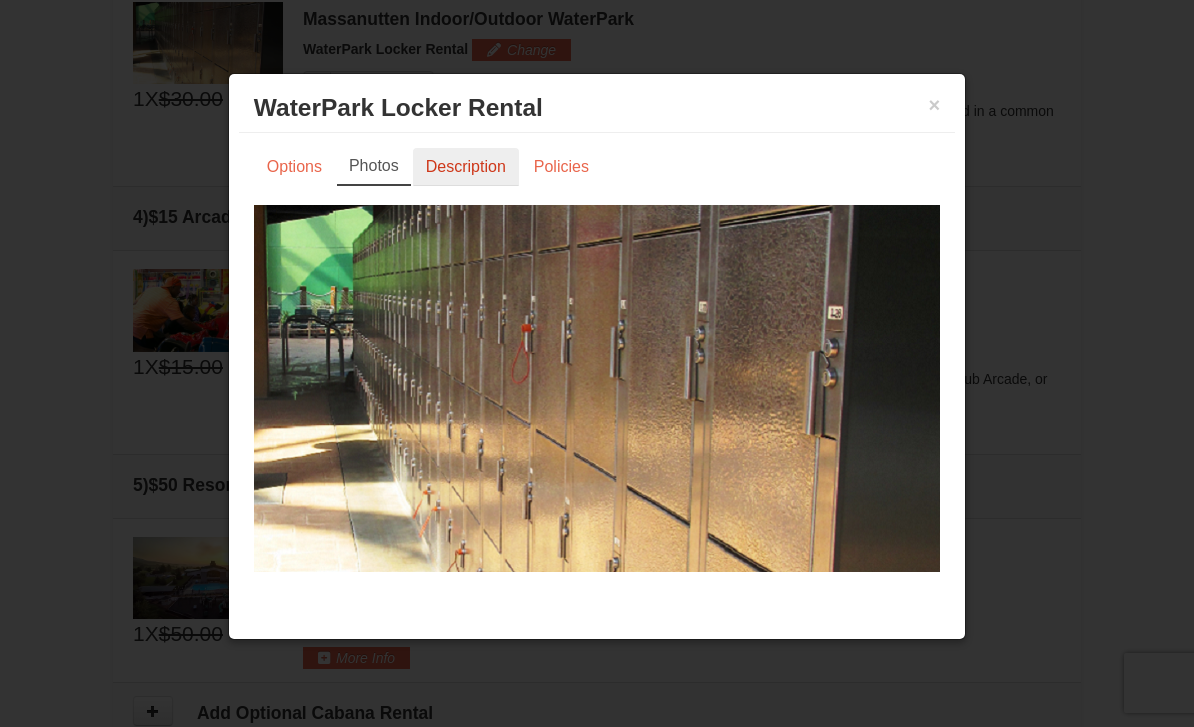 click on "Description" at bounding box center (466, 167) 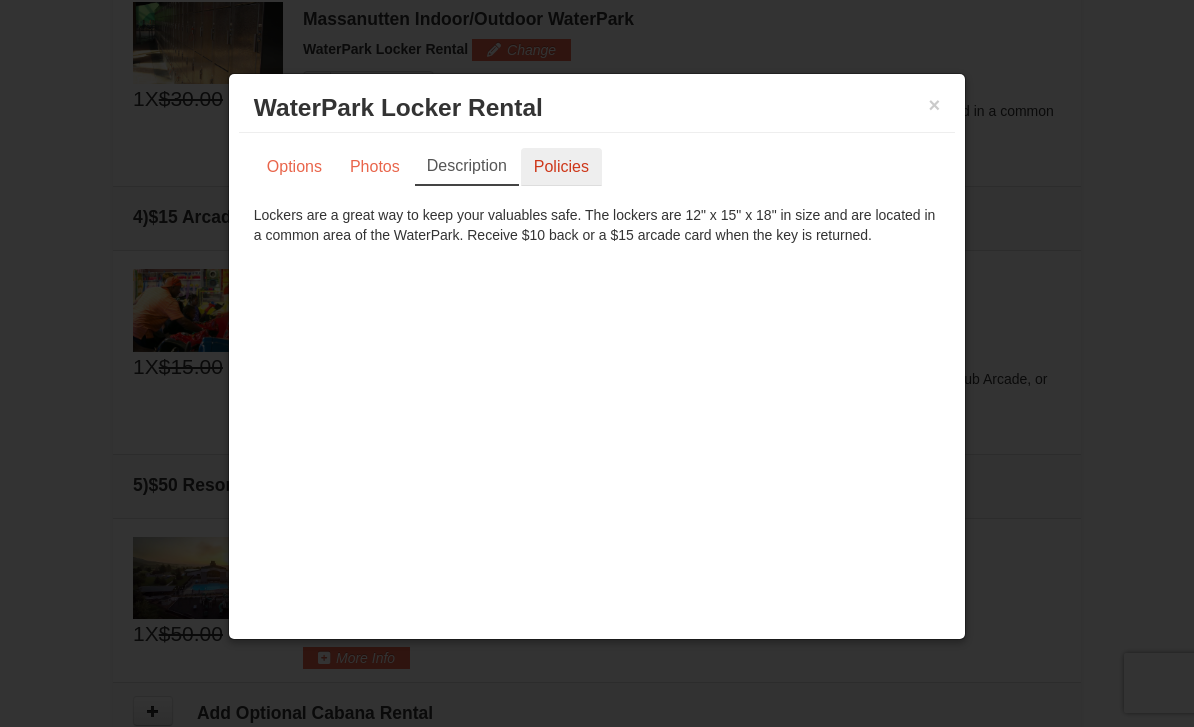 click on "Policies" at bounding box center [561, 167] 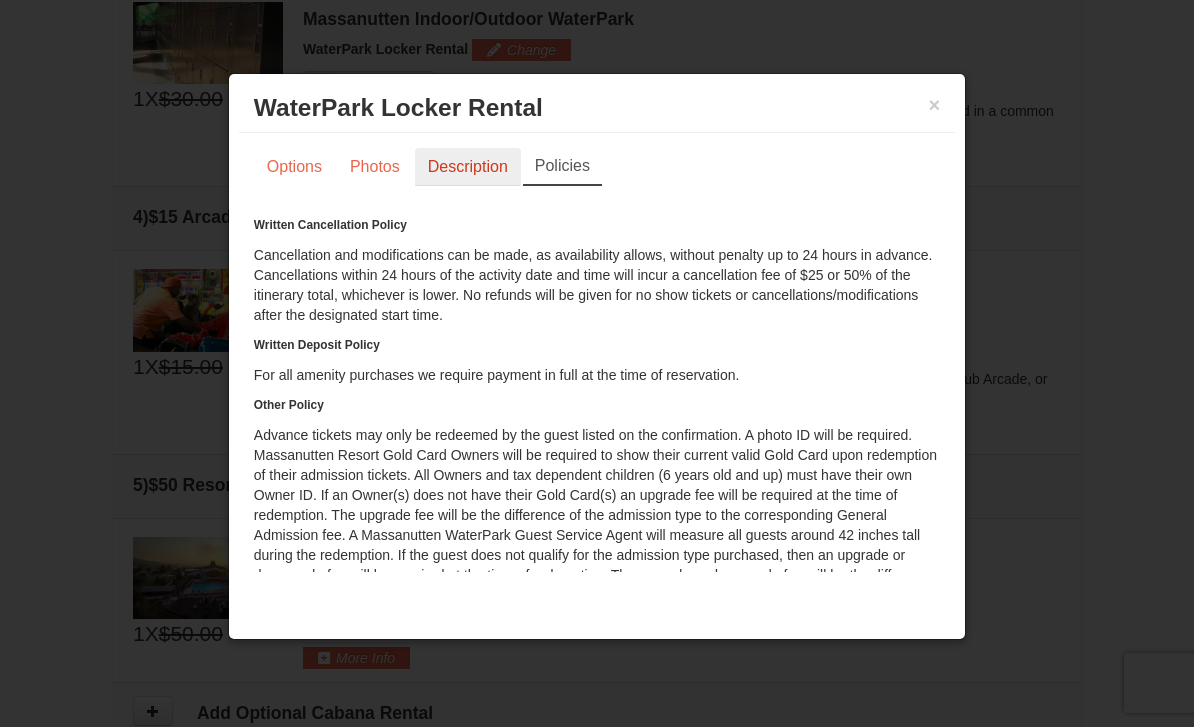 click on "Description" at bounding box center [468, 167] 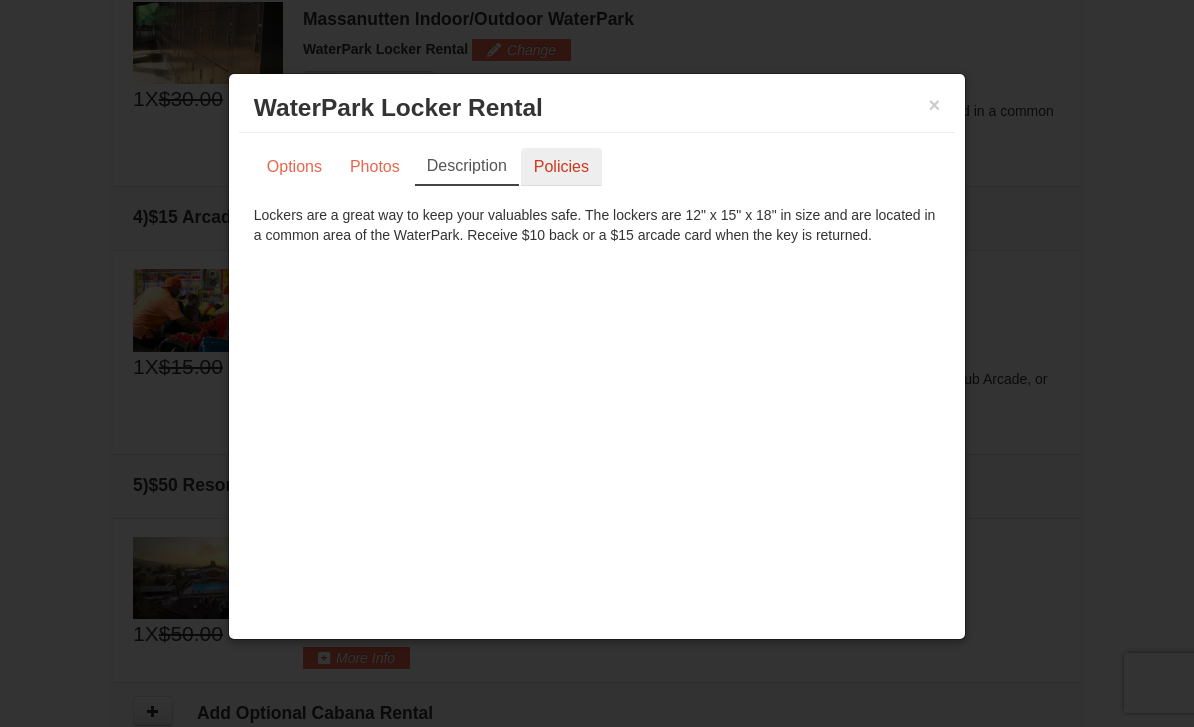 click on "Policies" at bounding box center (561, 167) 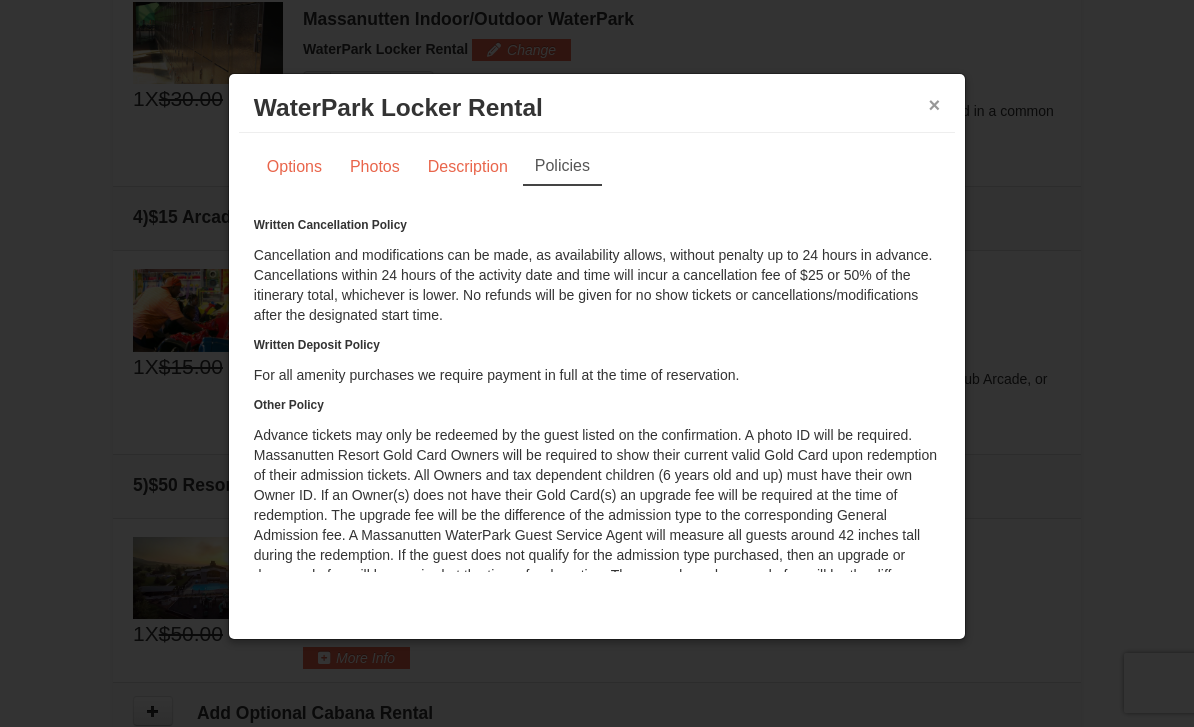 click on "×" at bounding box center (935, 105) 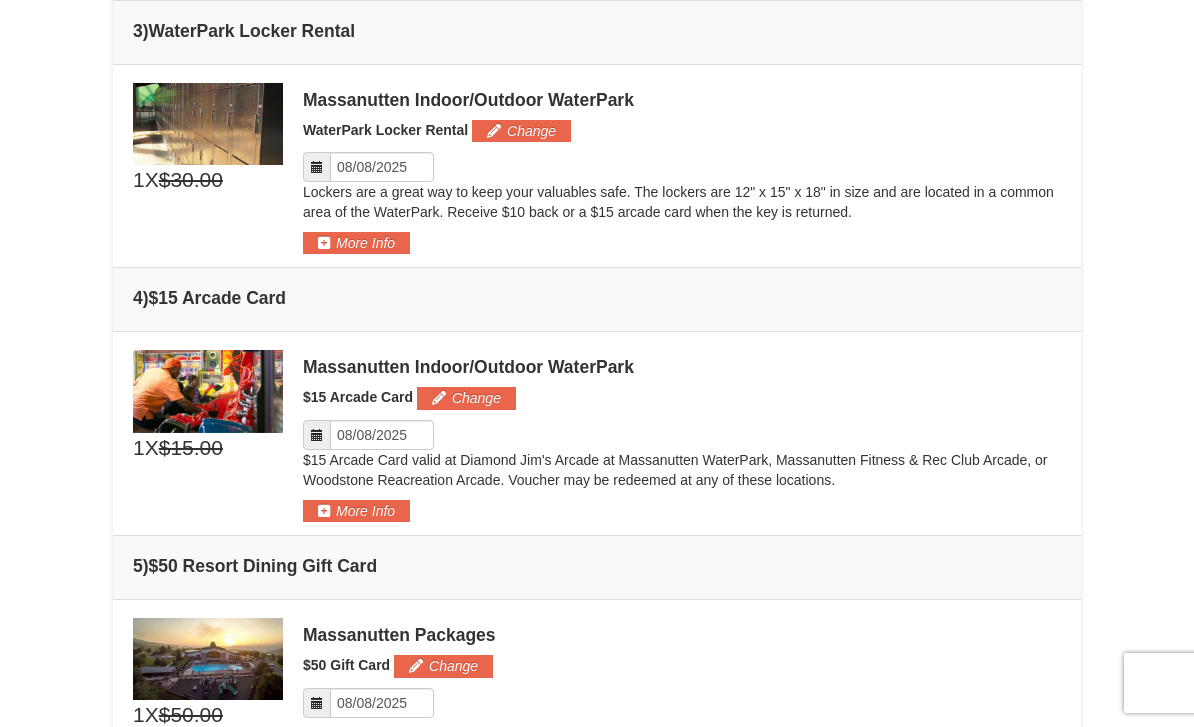 scroll, scrollTop: 1132, scrollLeft: 0, axis: vertical 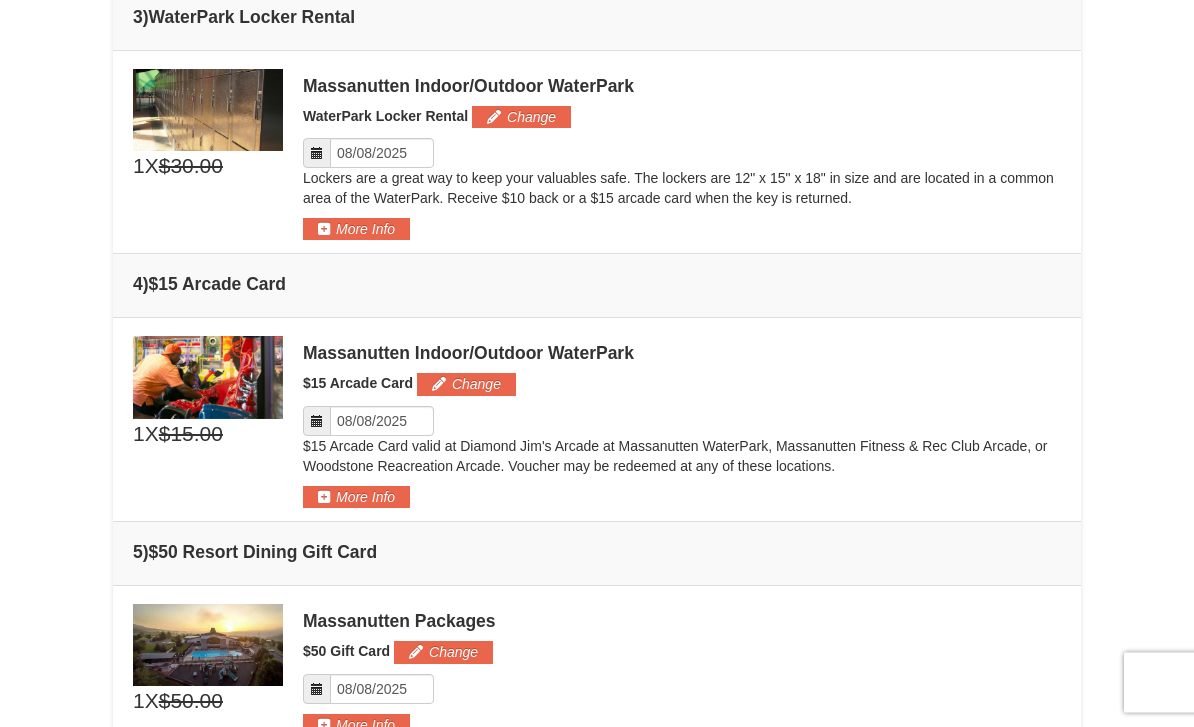 click on "Massanutten Indoor/Outdoor WaterPark
$15 Arcade Card
Change
Please format dates MM/DD/YYYY
More Info" at bounding box center (682, 423) 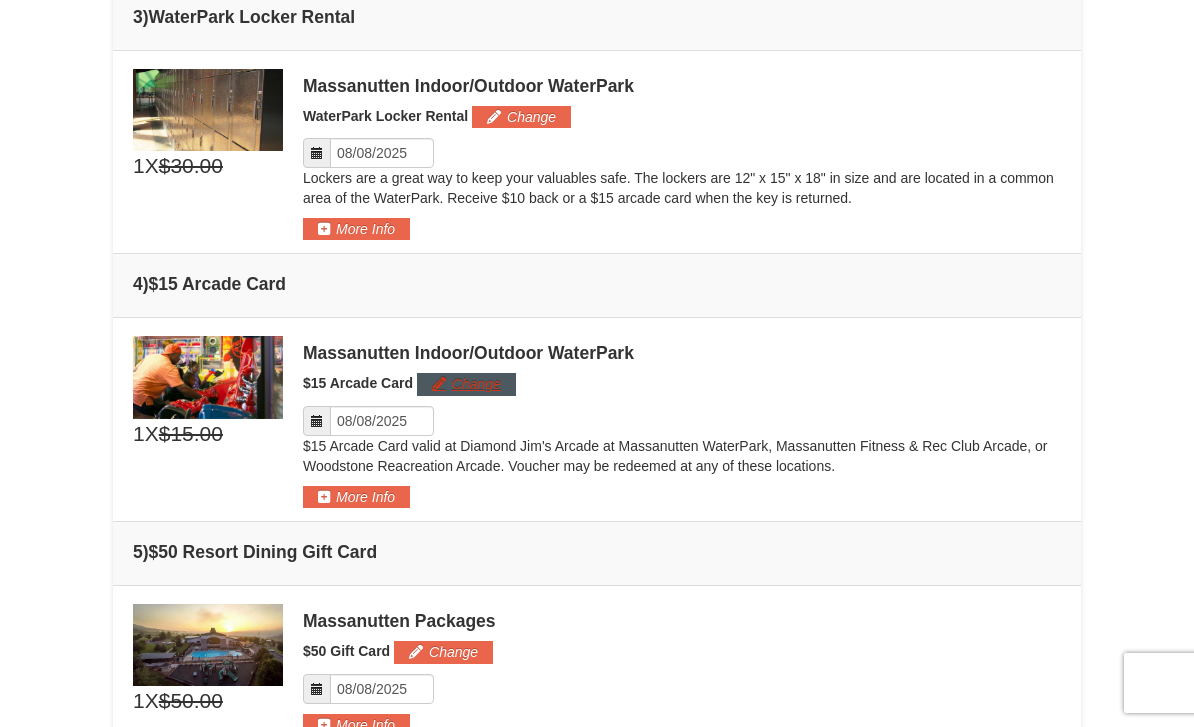 click on "Change" at bounding box center [466, 384] 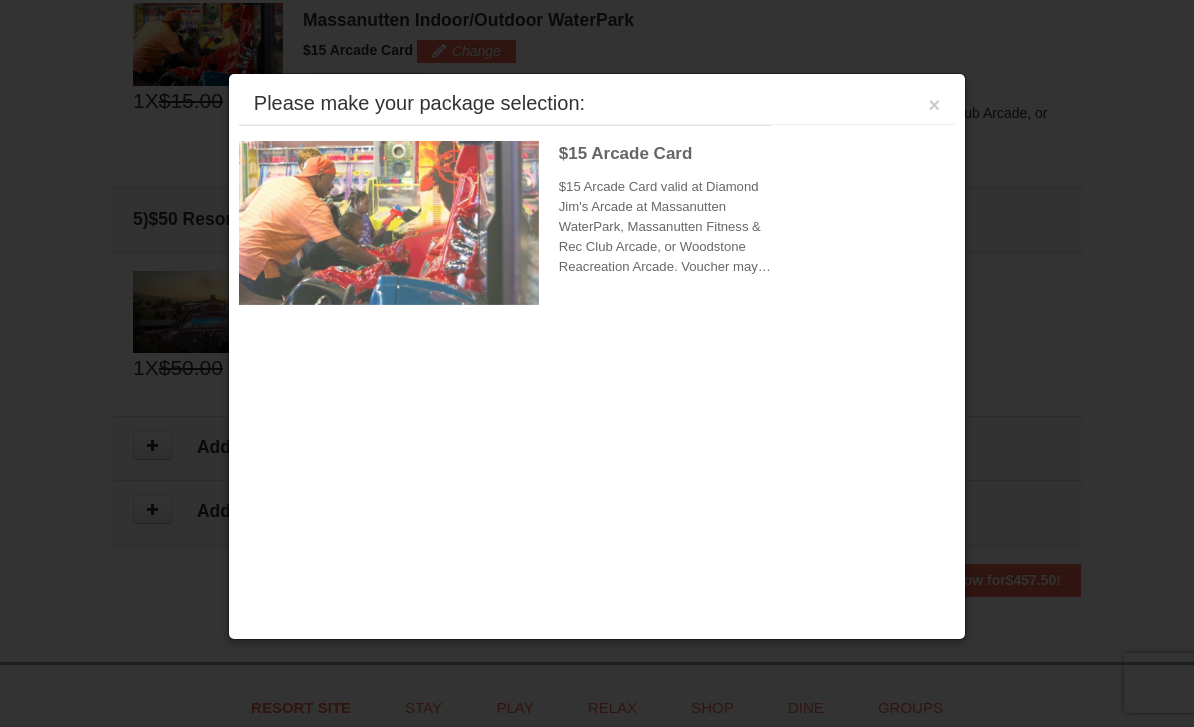 scroll, scrollTop: 1467, scrollLeft: 0, axis: vertical 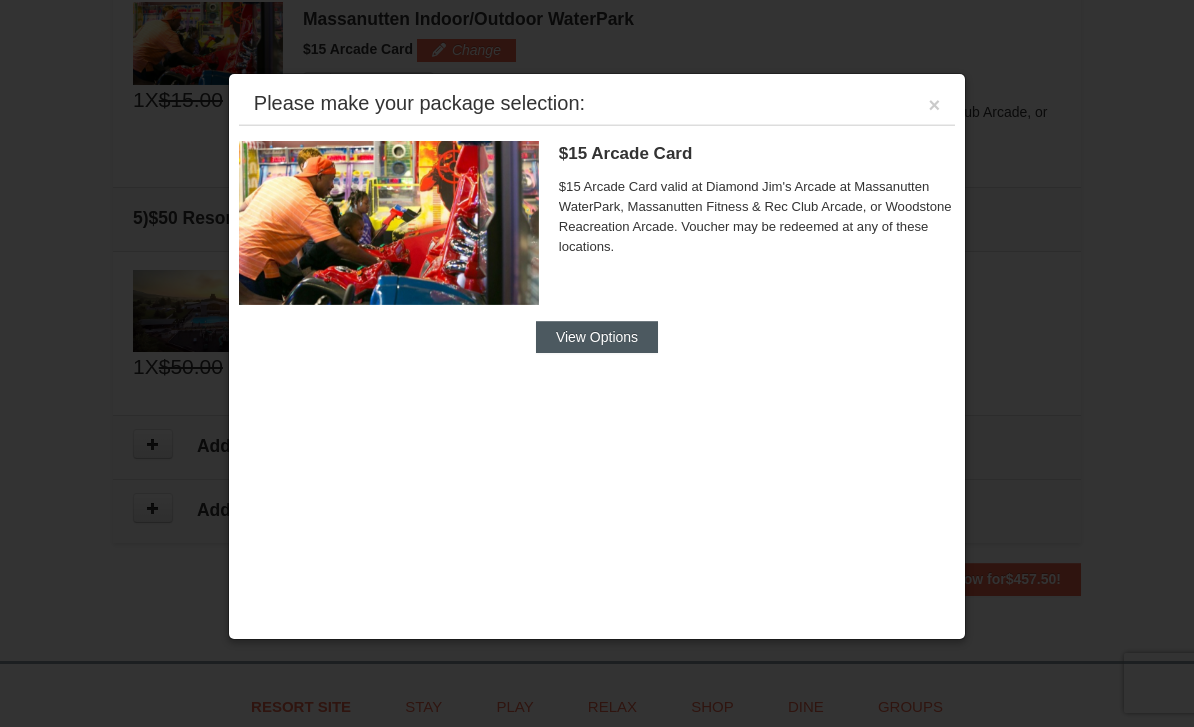click on "View Options" at bounding box center (597, 337) 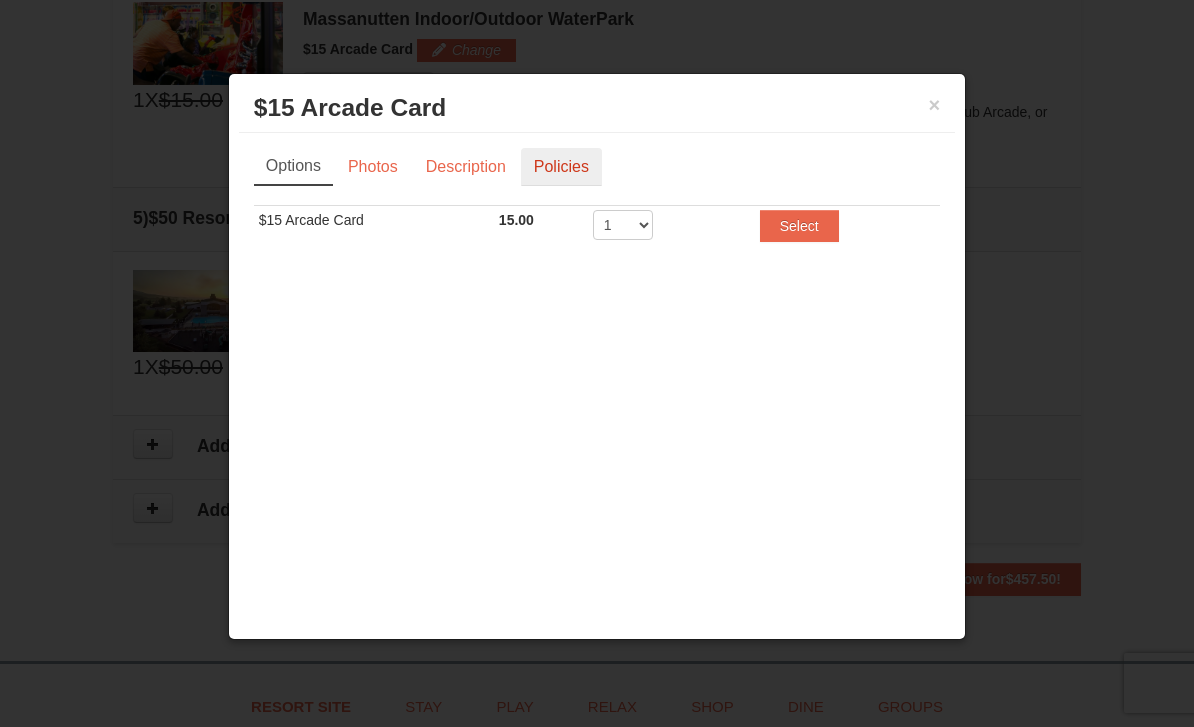 click on "Policies" at bounding box center [561, 167] 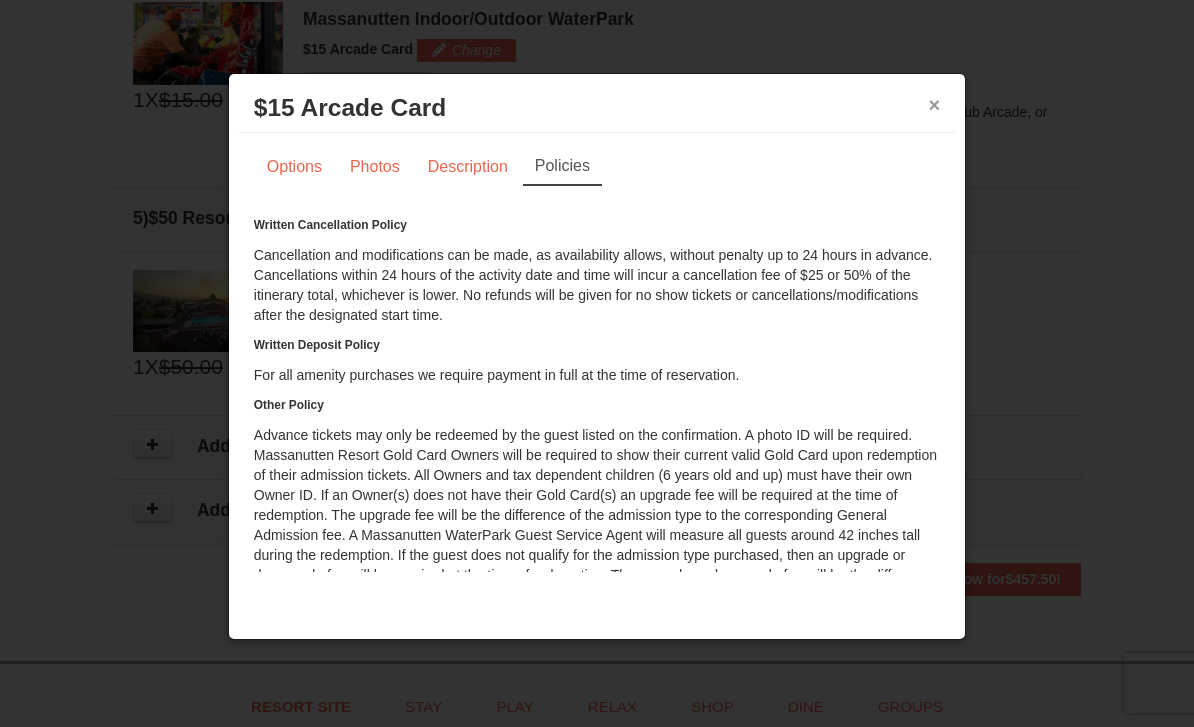 click on "×" at bounding box center [935, 105] 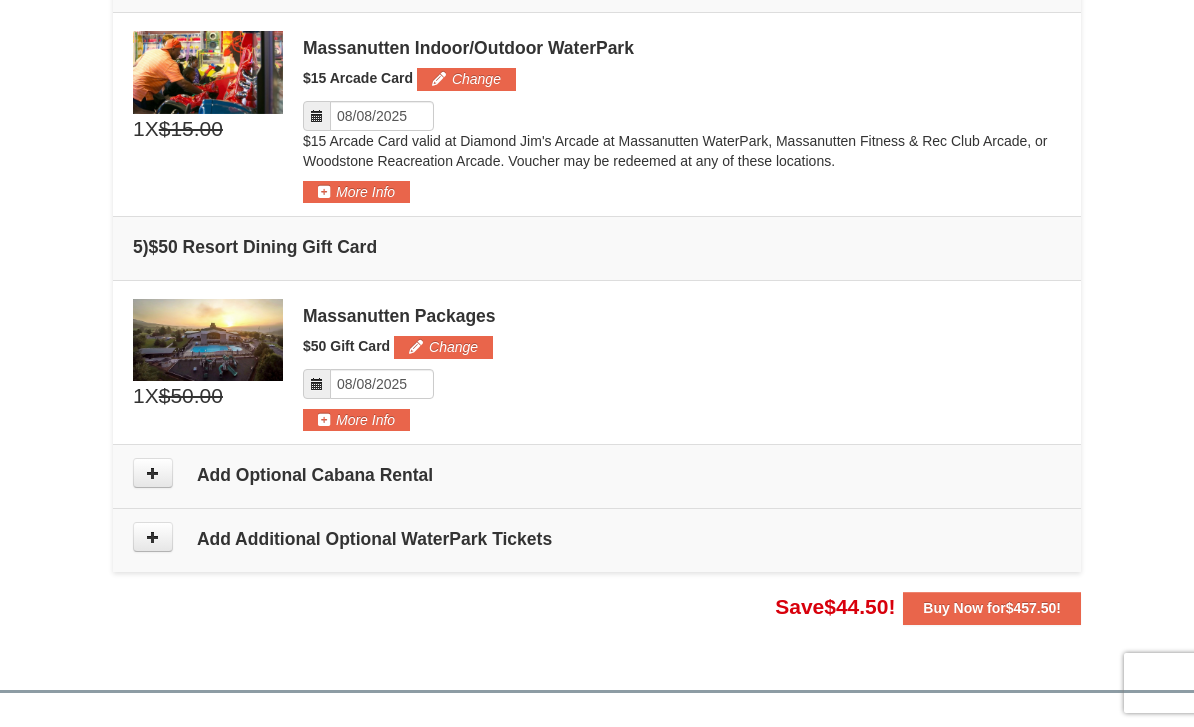 scroll, scrollTop: 1427, scrollLeft: 0, axis: vertical 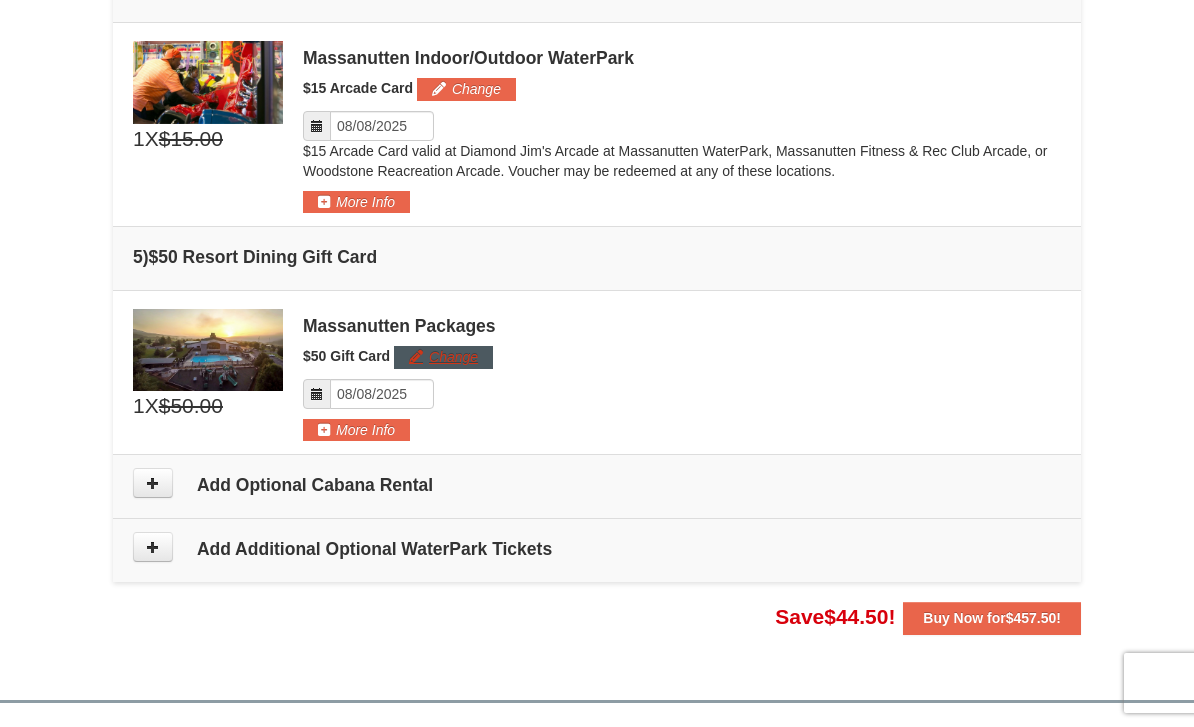 click on "Change" at bounding box center (443, 357) 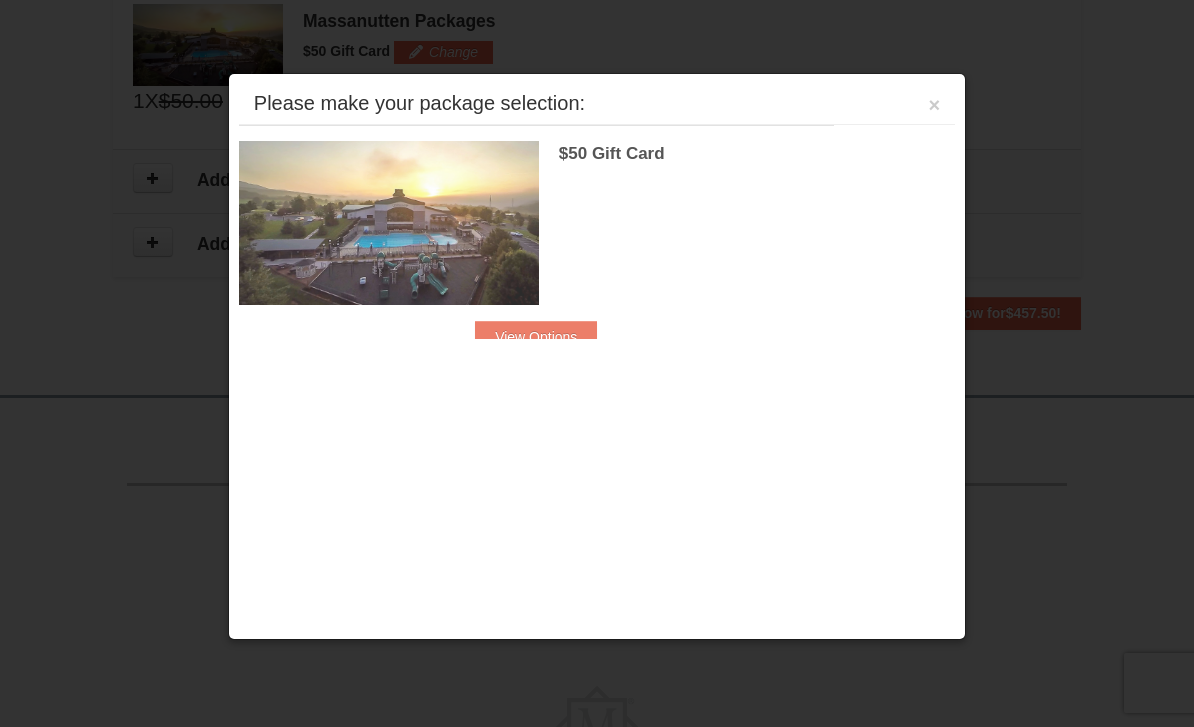 scroll, scrollTop: 1734, scrollLeft: 0, axis: vertical 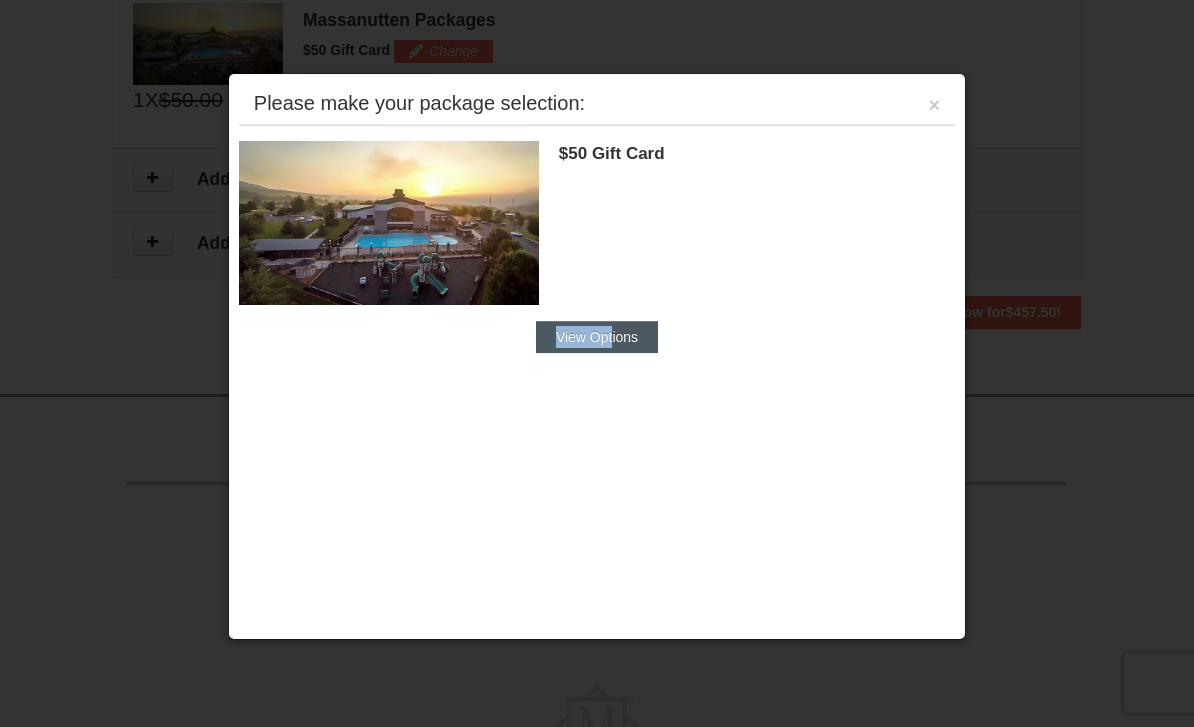 drag, startPoint x: 613, startPoint y: 335, endPoint x: 619, endPoint y: 315, distance: 20.880613 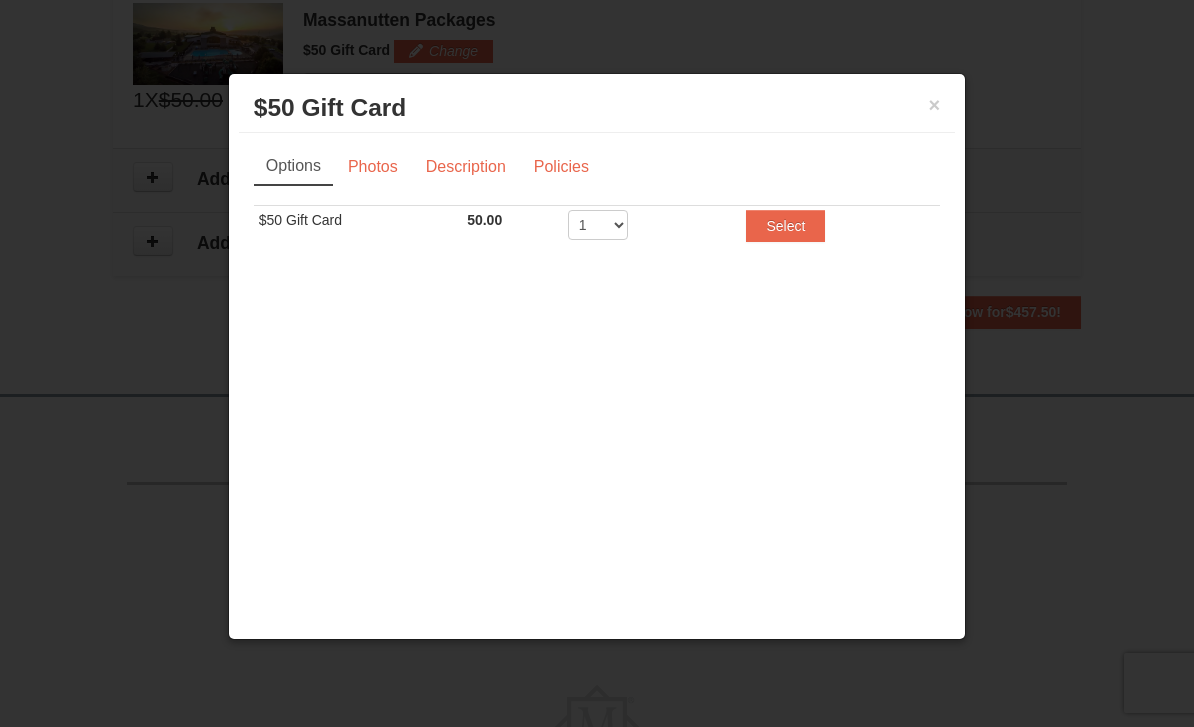 click on "$50 Gift Card  Massanutten Packages" at bounding box center (597, 108) 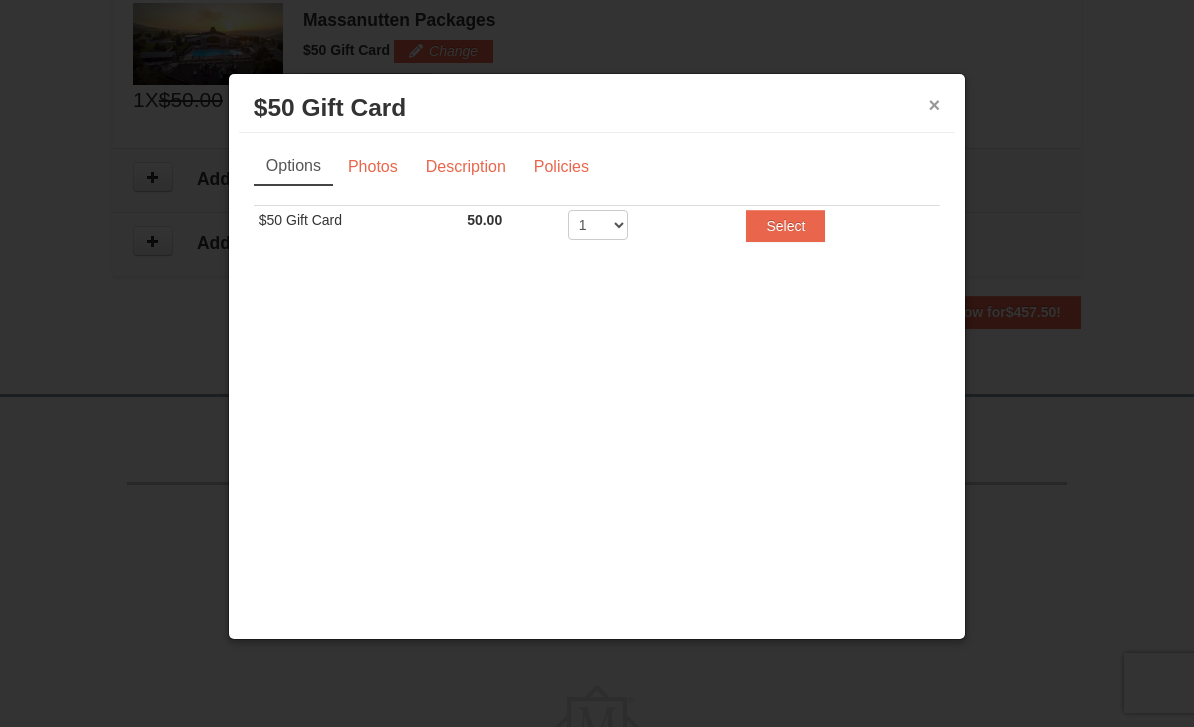 click on "×" at bounding box center [935, 105] 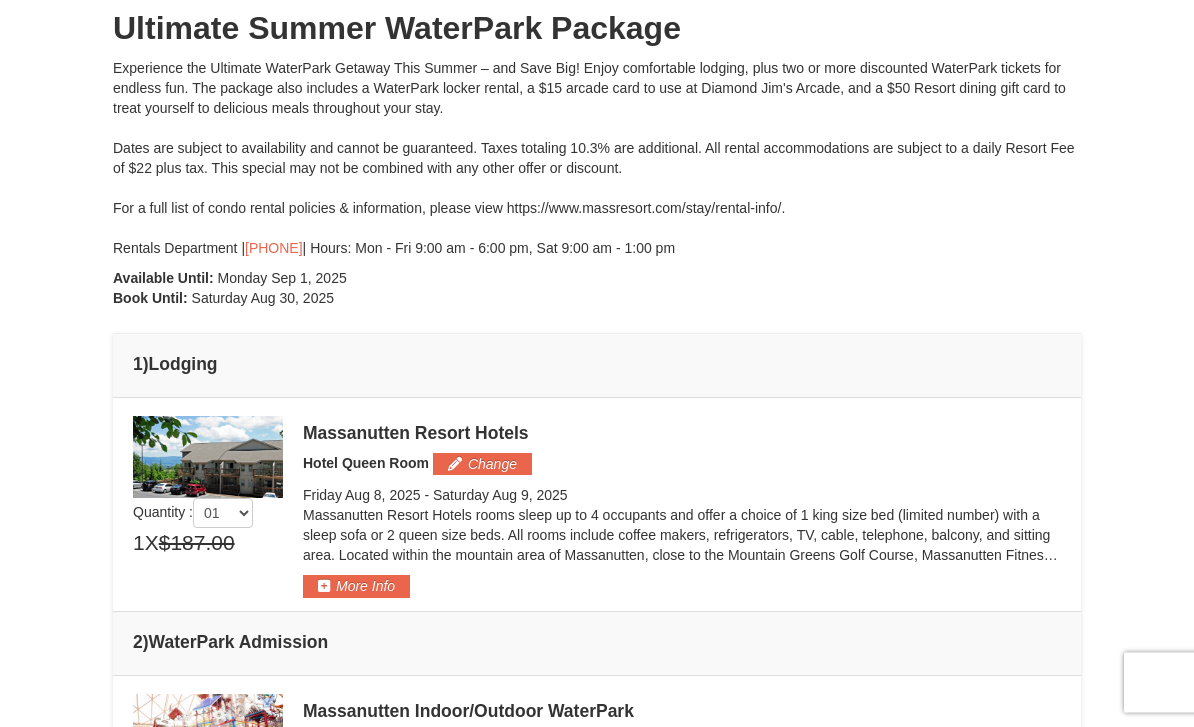 scroll, scrollTop: 229, scrollLeft: 0, axis: vertical 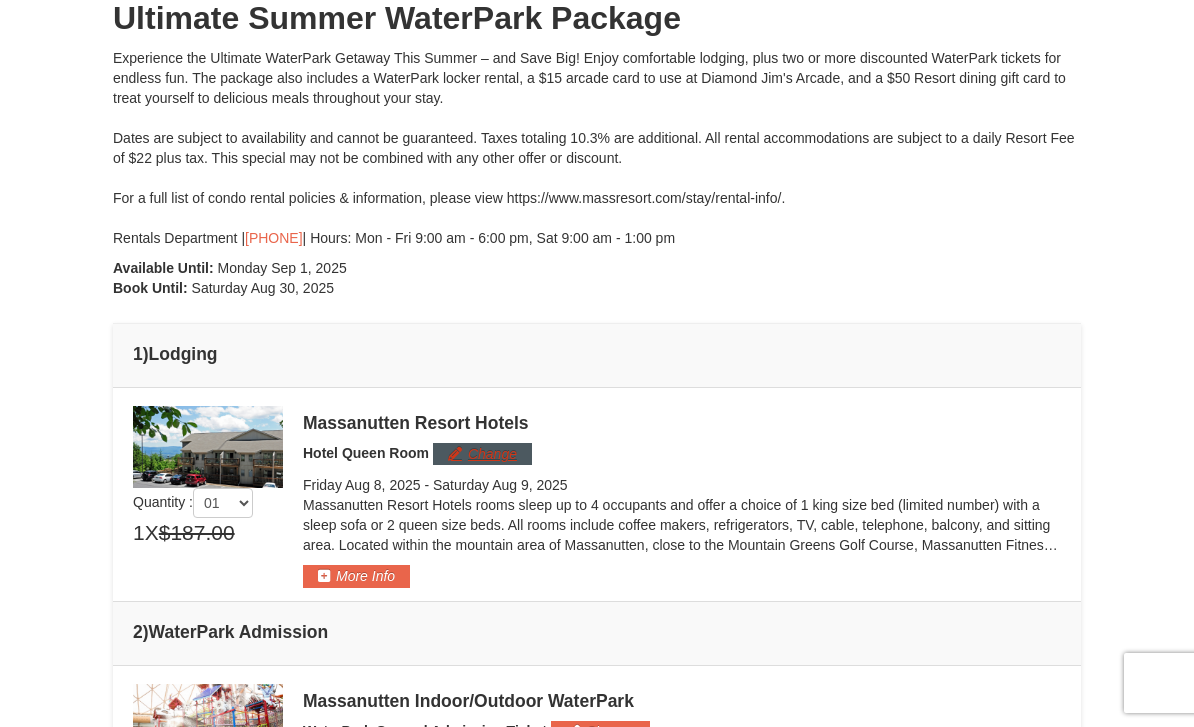 click on "Change" at bounding box center (482, 454) 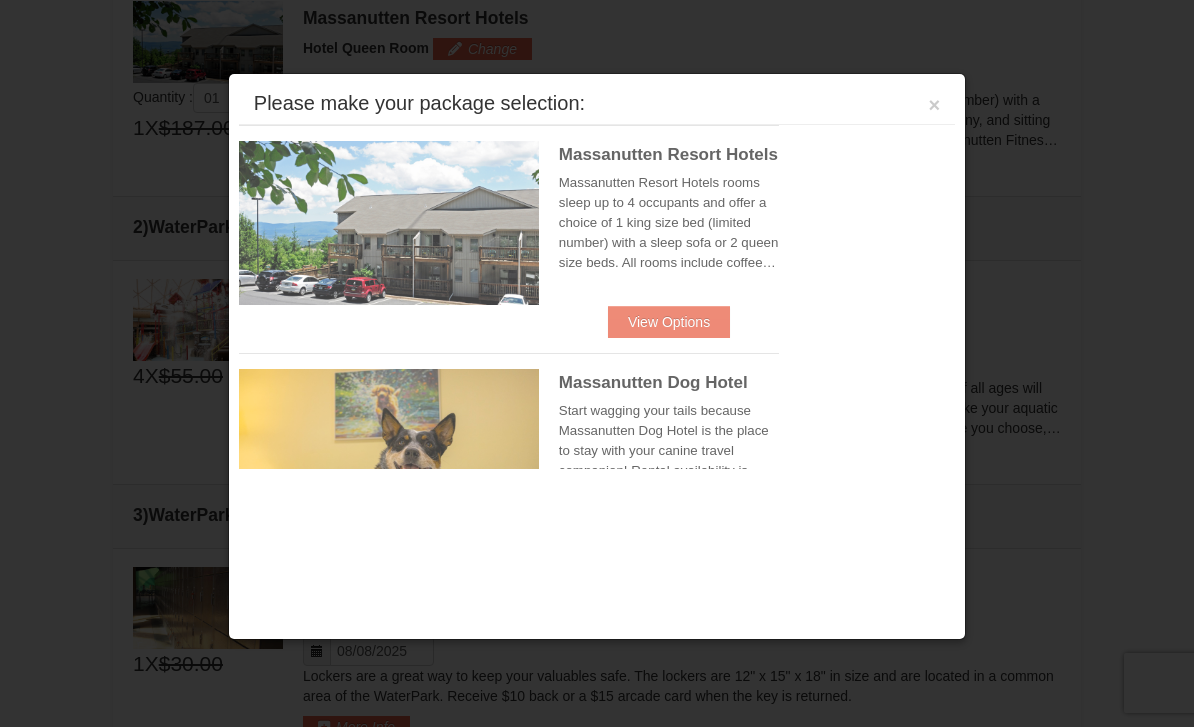 scroll, scrollTop: 636, scrollLeft: 0, axis: vertical 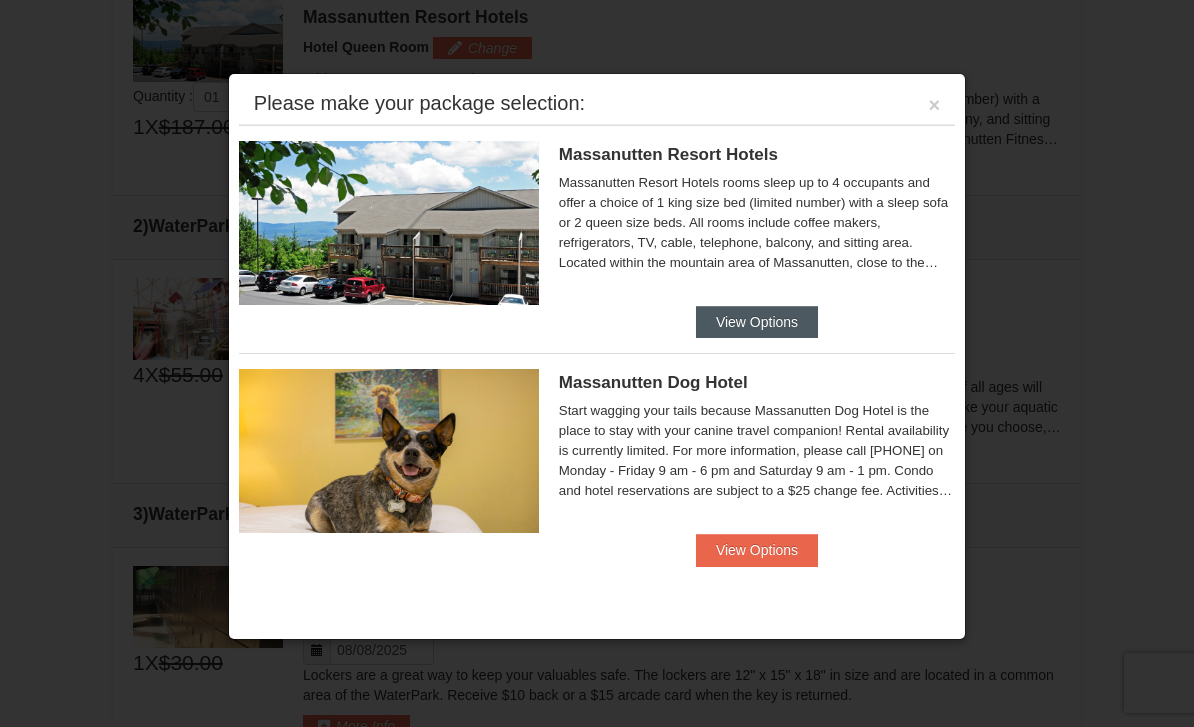 click on "View Options" at bounding box center (757, 322) 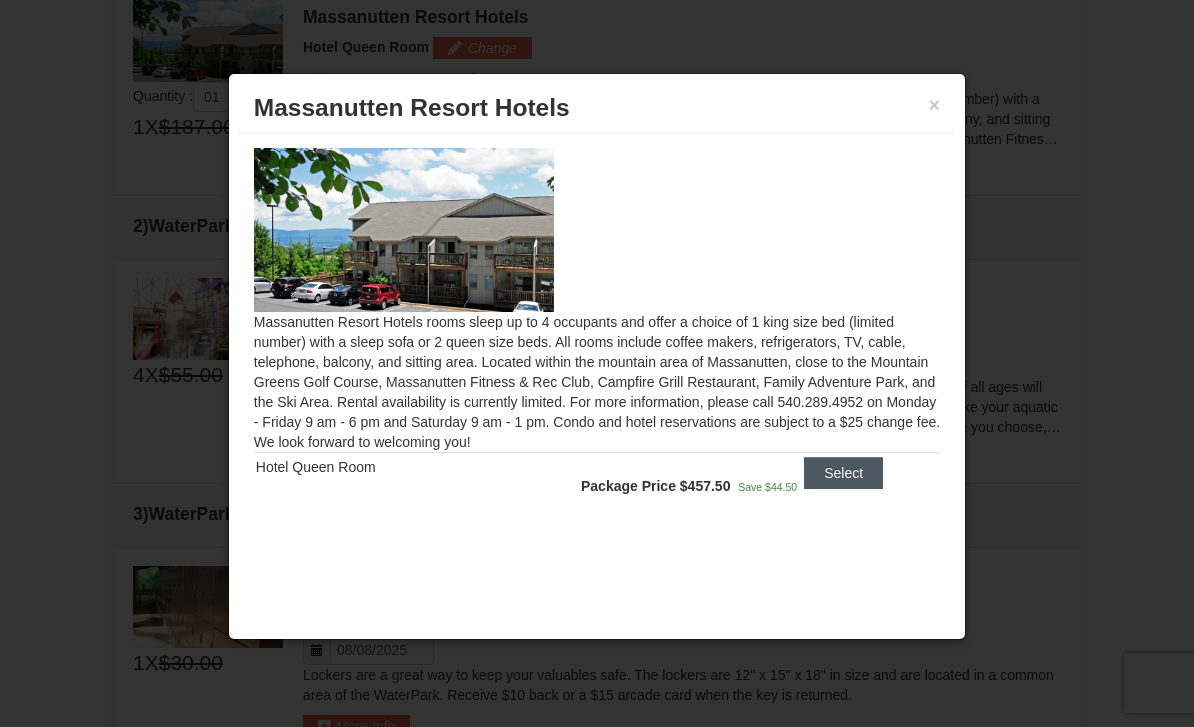 click on "Select" at bounding box center (843, 473) 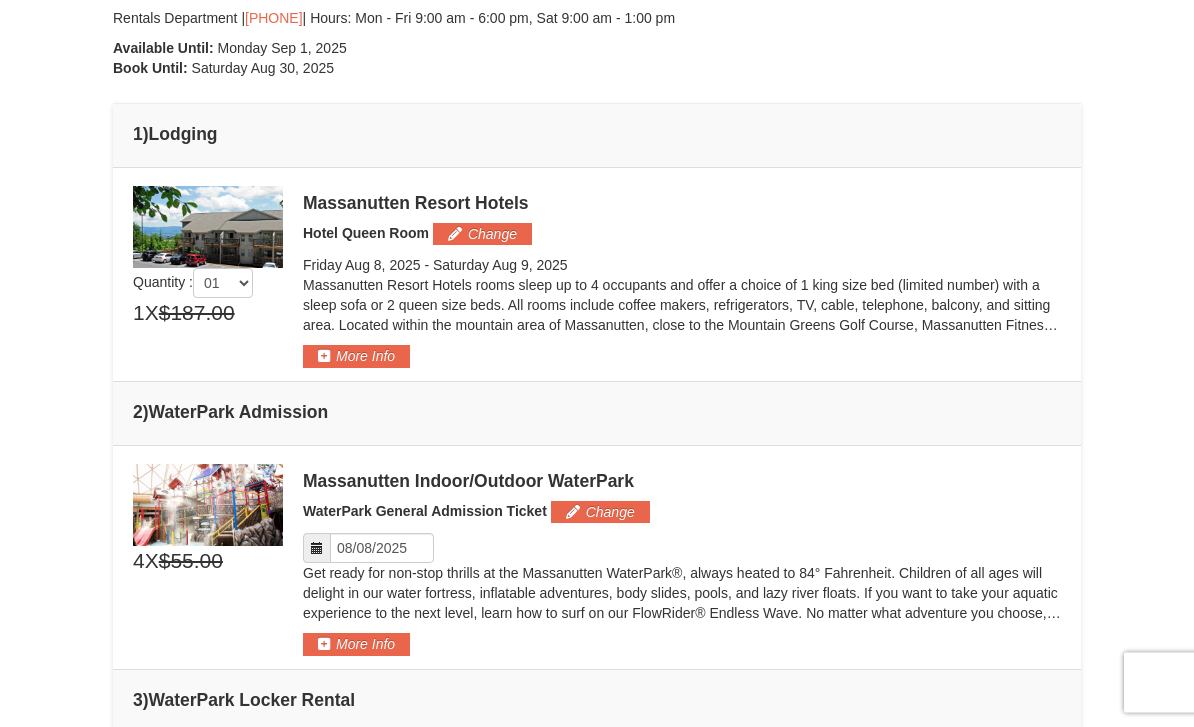 scroll, scrollTop: 376, scrollLeft: 0, axis: vertical 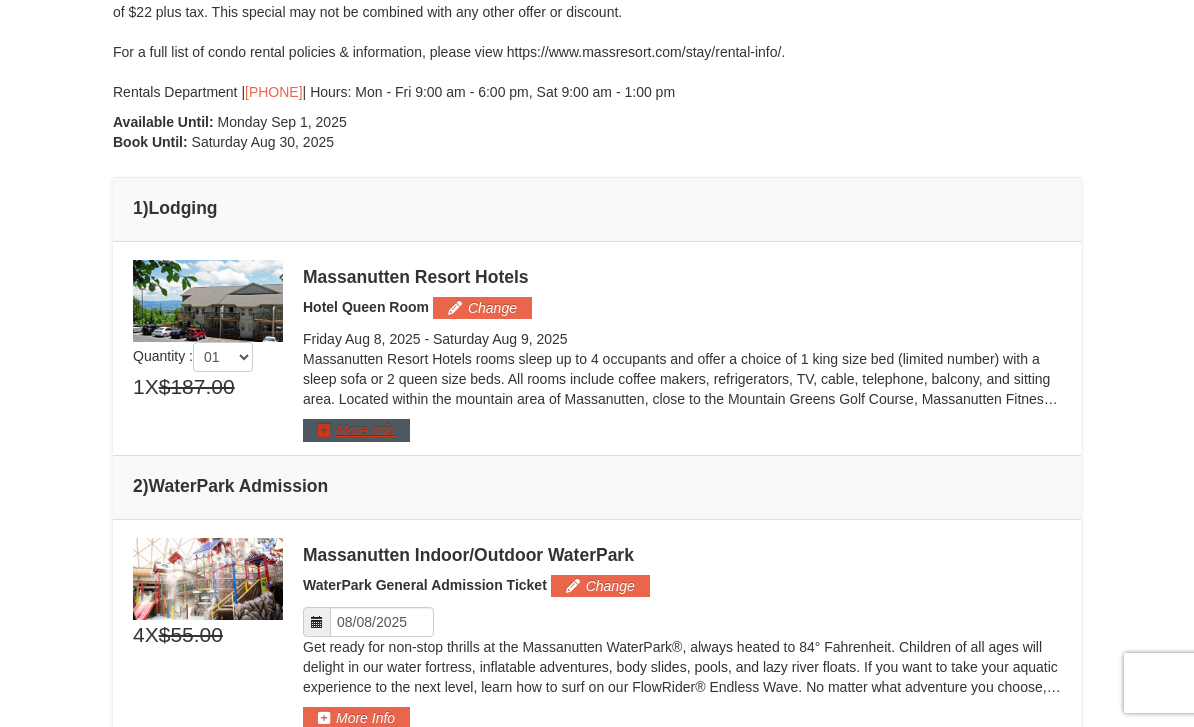 click on "More Info" at bounding box center [356, 430] 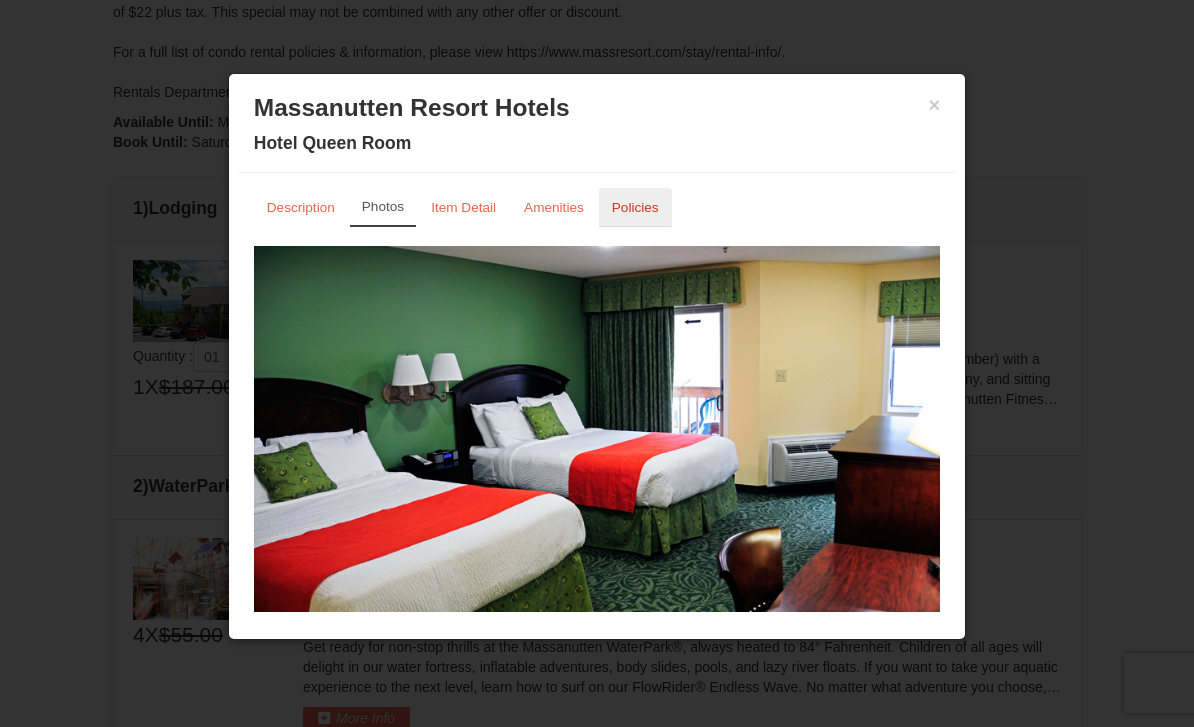 click on "Policies" at bounding box center [635, 207] 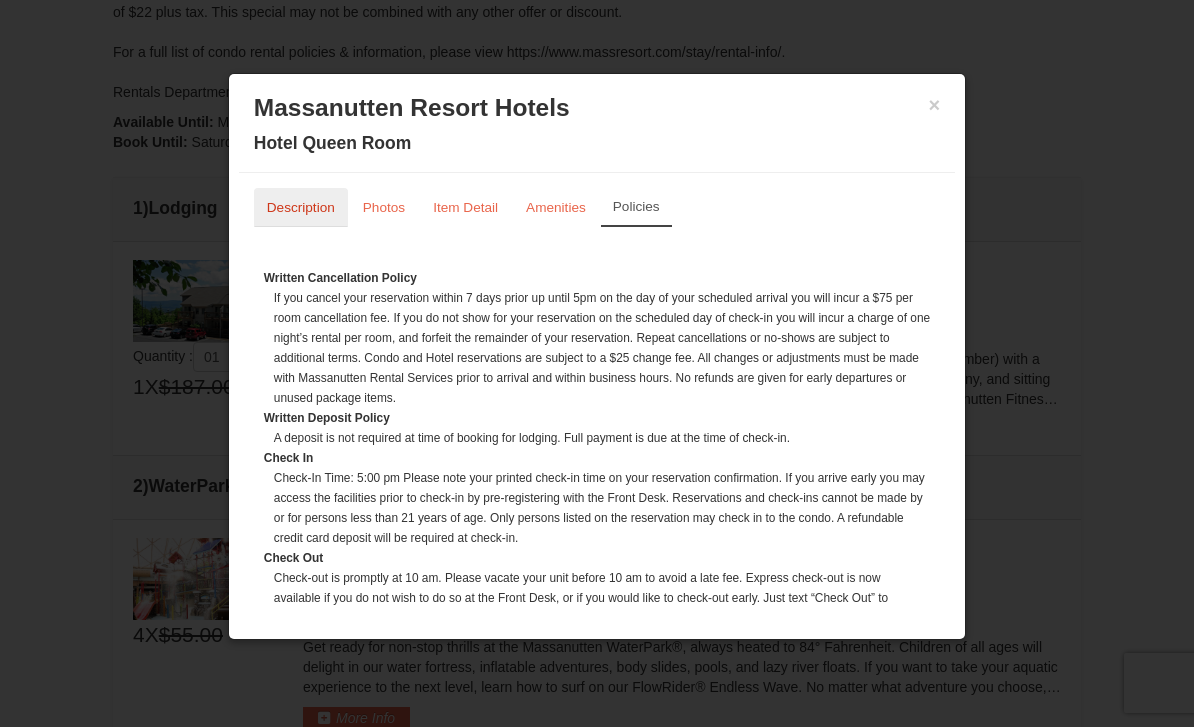 click on "Description" at bounding box center [301, 207] 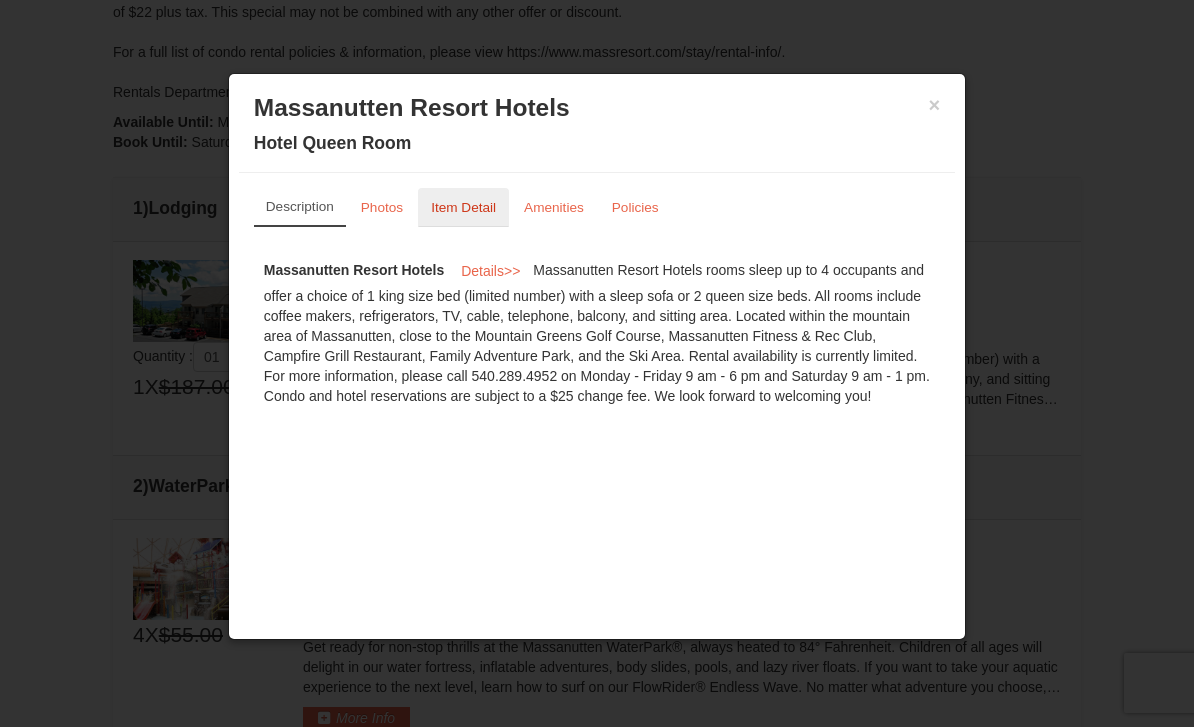 click on "Item Detail" at bounding box center (463, 207) 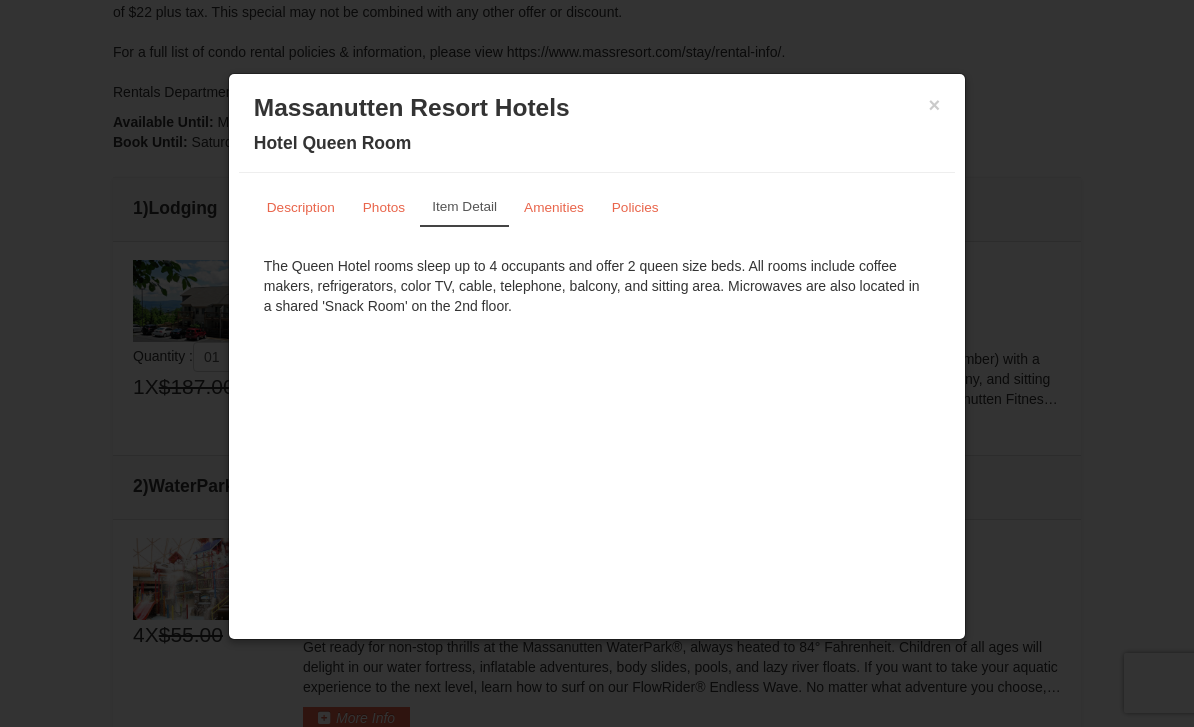 click on "×
Massanutten Resort Hotels  Hotel Queen Room" at bounding box center [597, 128] 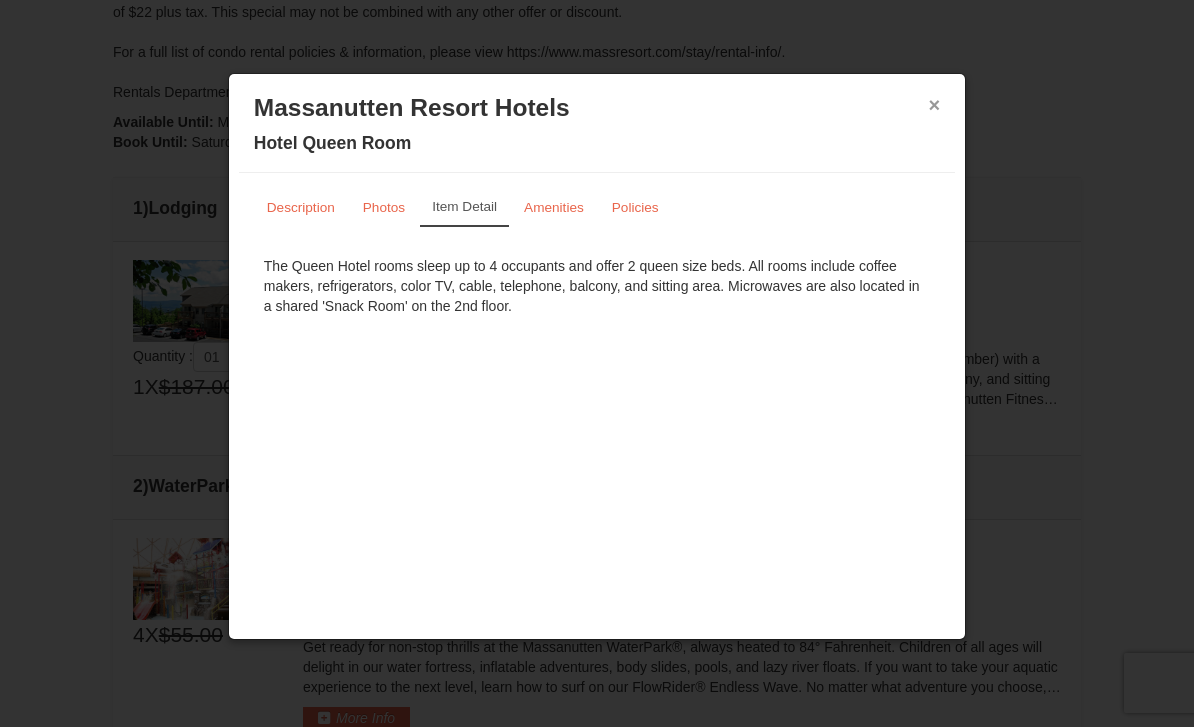 click on "×" at bounding box center (935, 105) 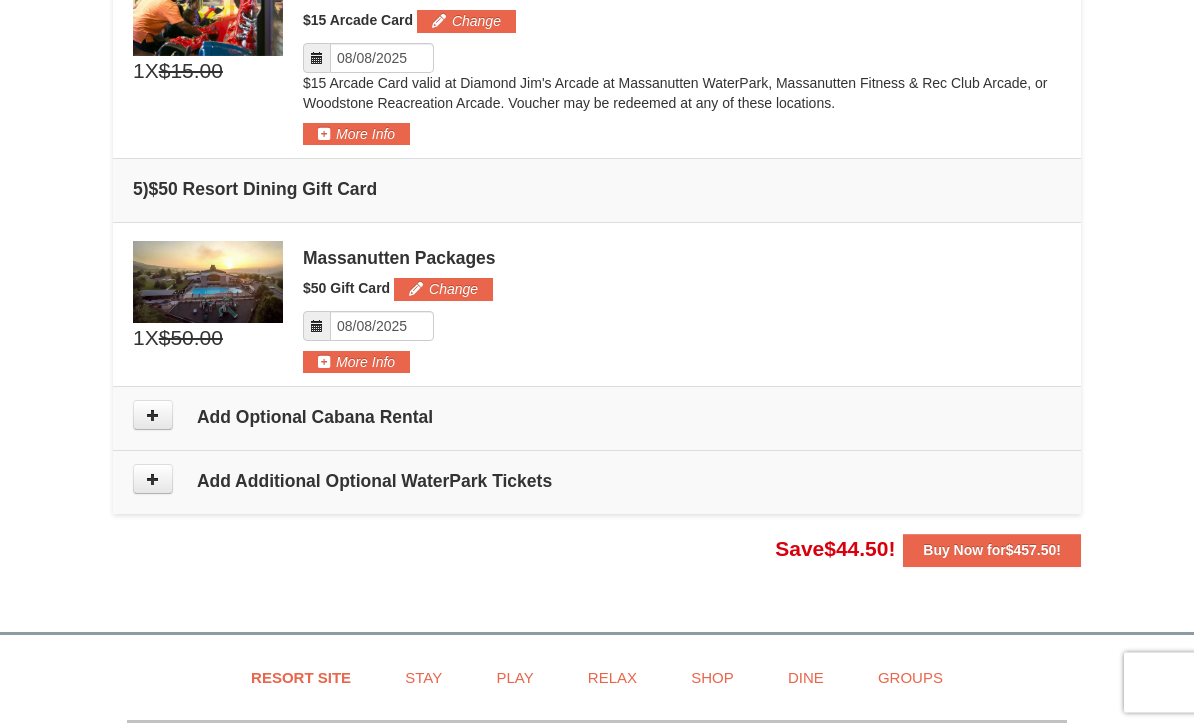 scroll, scrollTop: 1558, scrollLeft: 0, axis: vertical 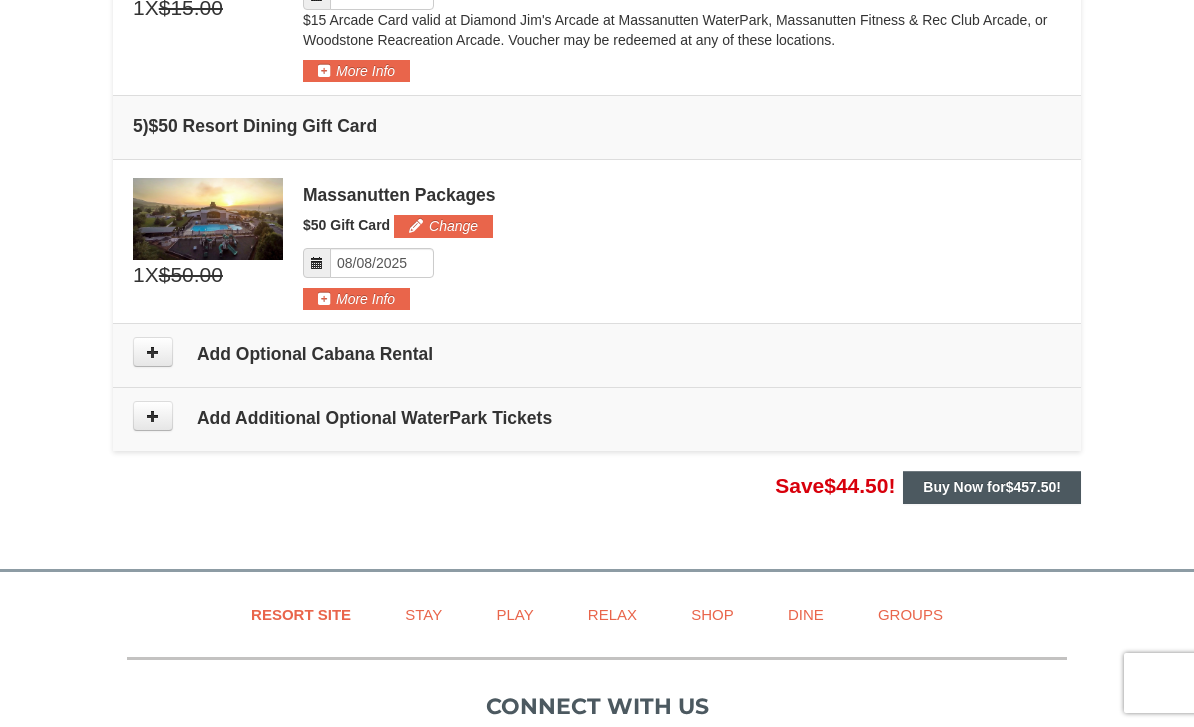 click on "Buy Now for
$457.50 !" at bounding box center [992, 487] 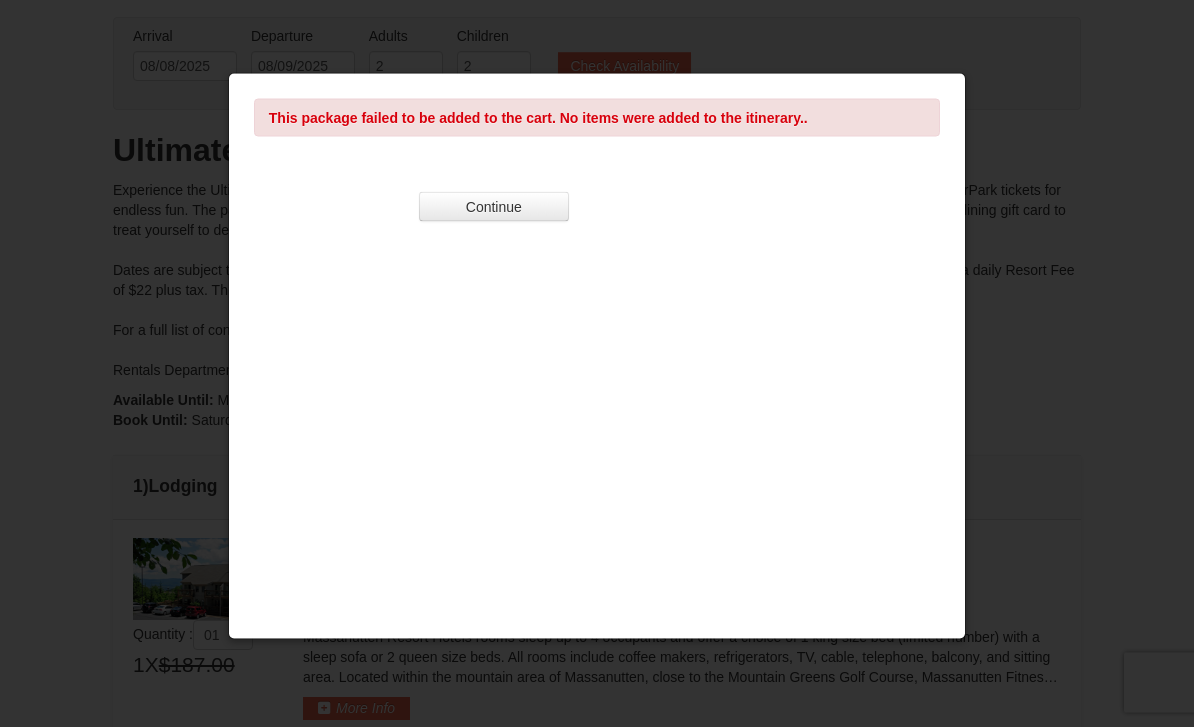 scroll, scrollTop: 0, scrollLeft: 0, axis: both 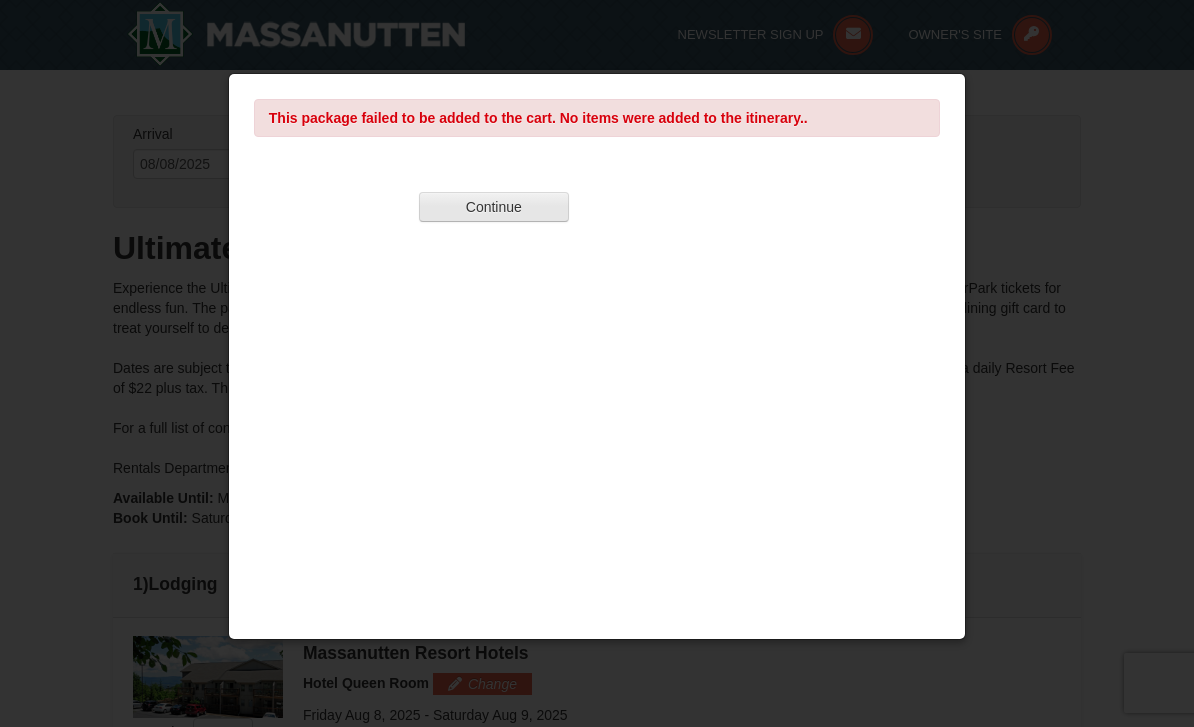 click on "Continue" at bounding box center (494, 207) 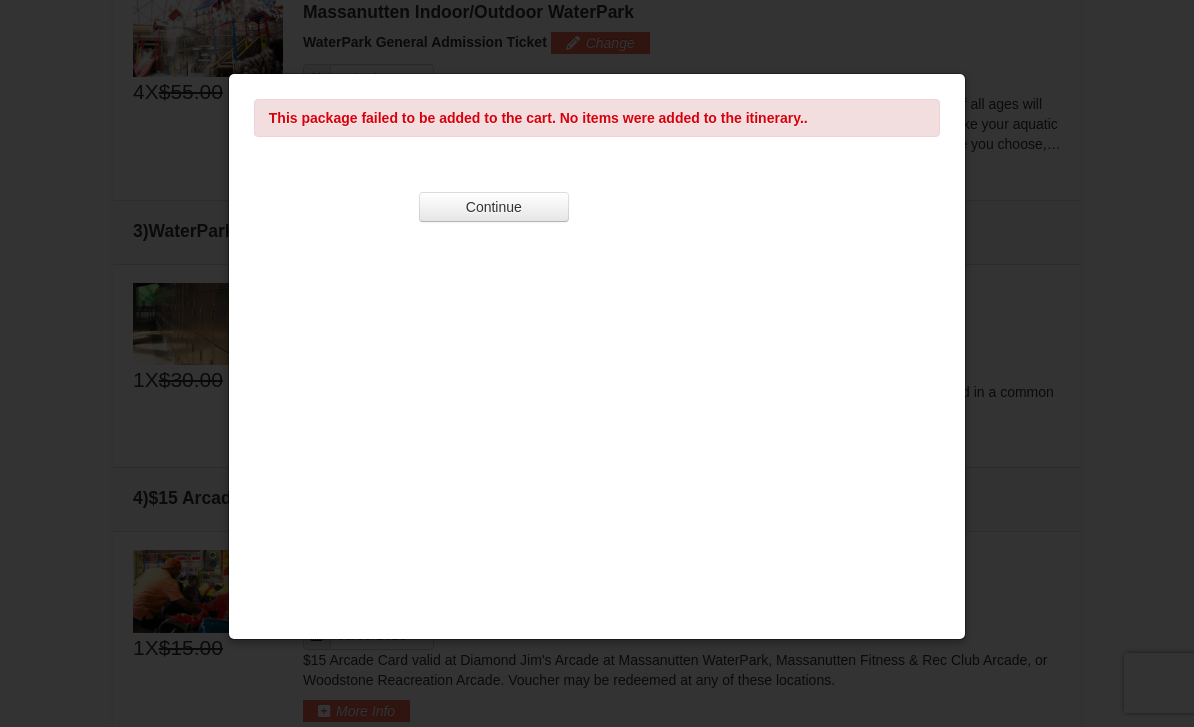 scroll, scrollTop: 948, scrollLeft: 0, axis: vertical 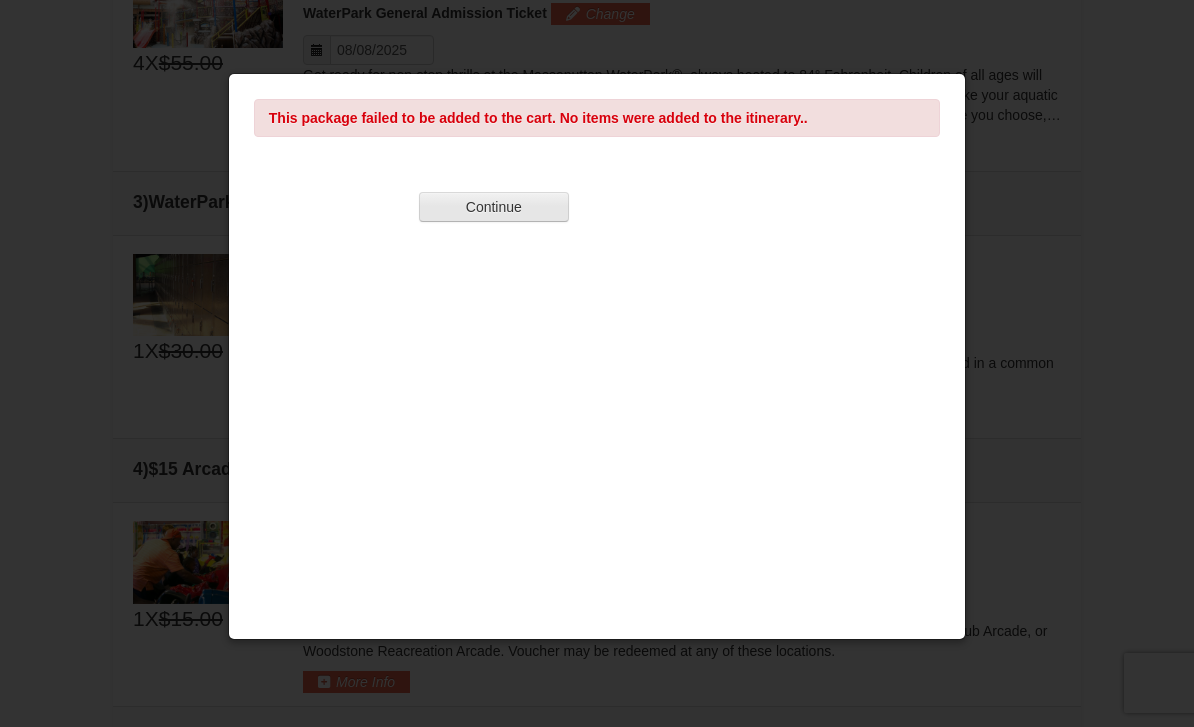 click on "Continue" at bounding box center (494, 207) 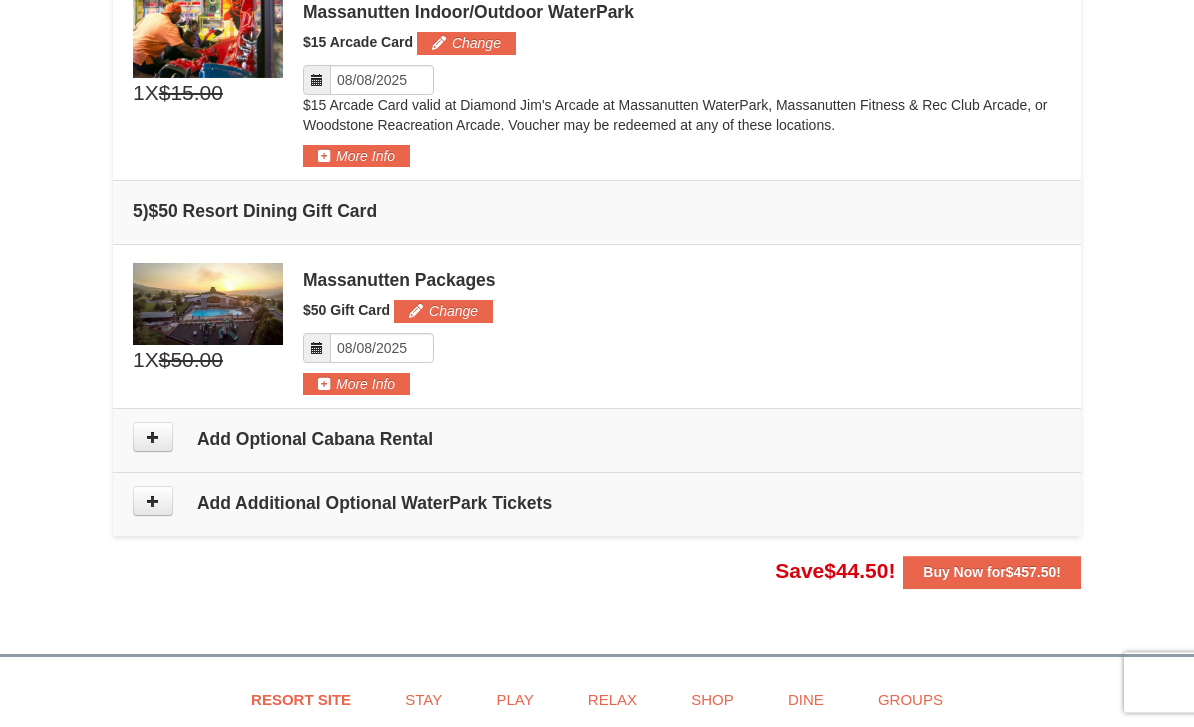 scroll, scrollTop: 1504, scrollLeft: 0, axis: vertical 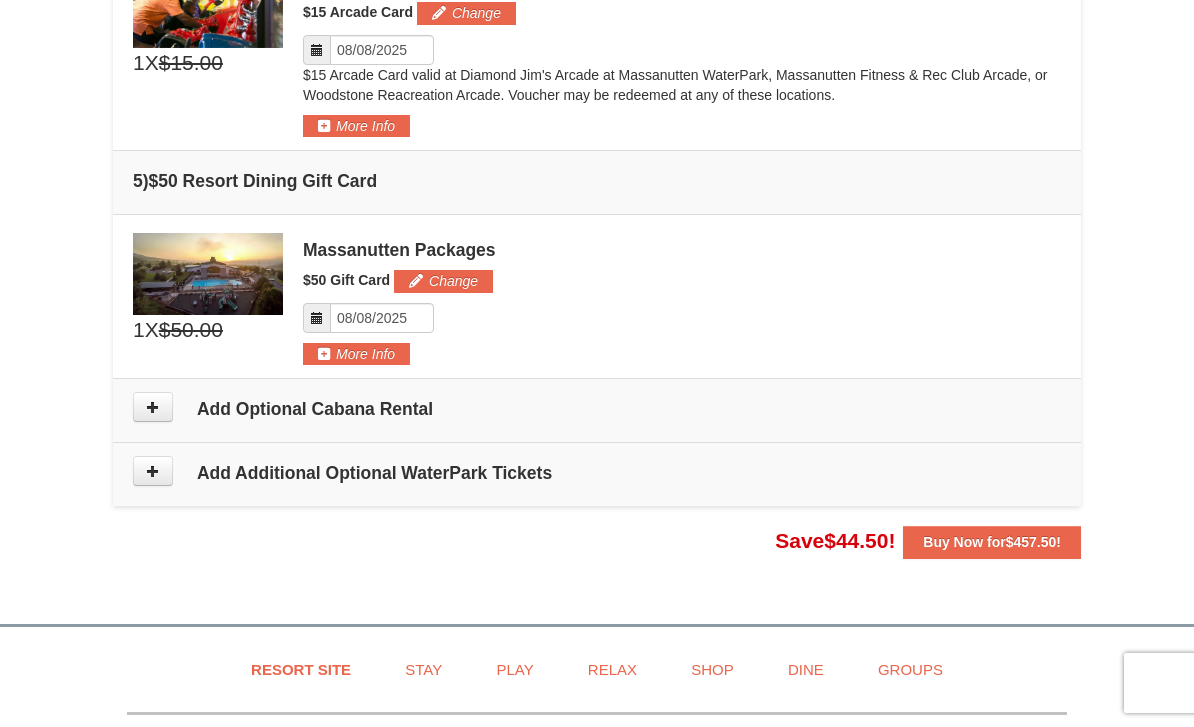 click at bounding box center [153, 407] 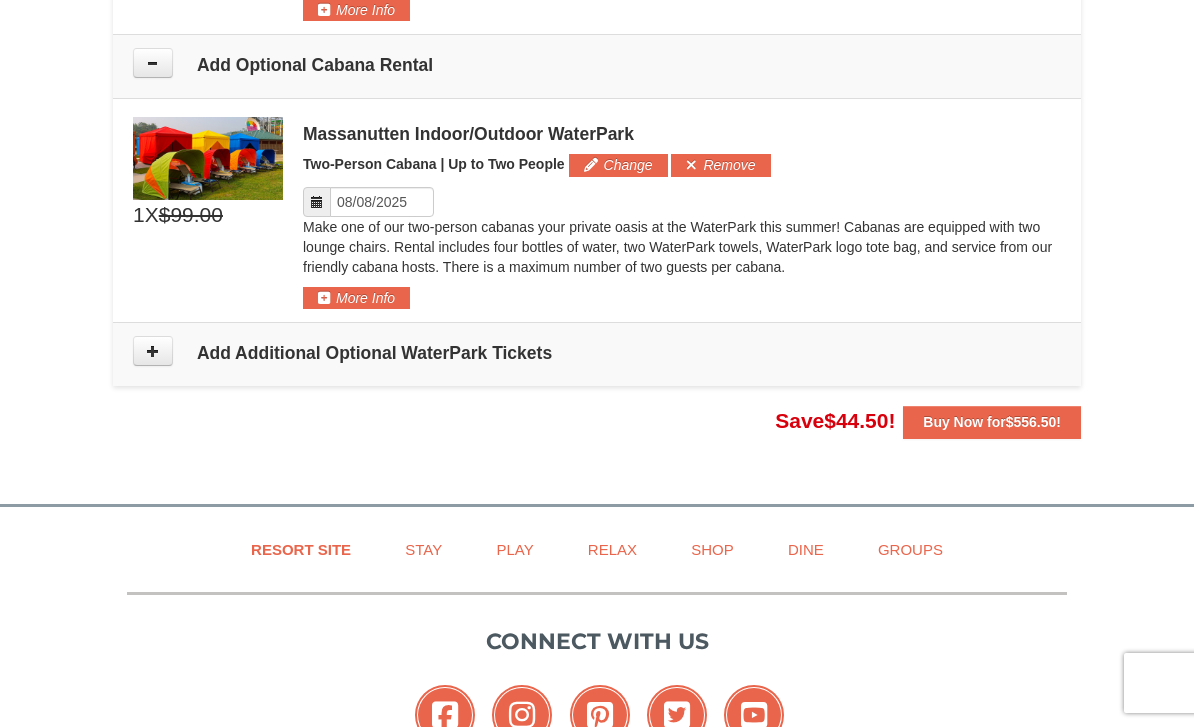 scroll, scrollTop: 1879, scrollLeft: 0, axis: vertical 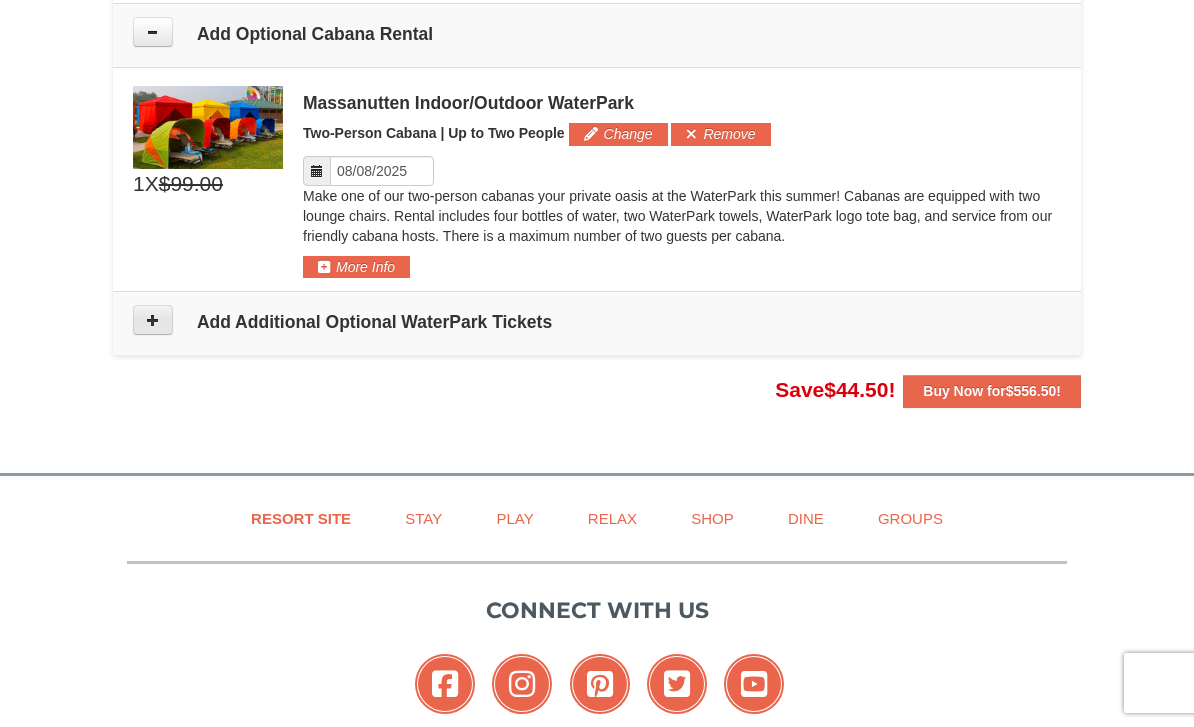 click at bounding box center (153, 320) 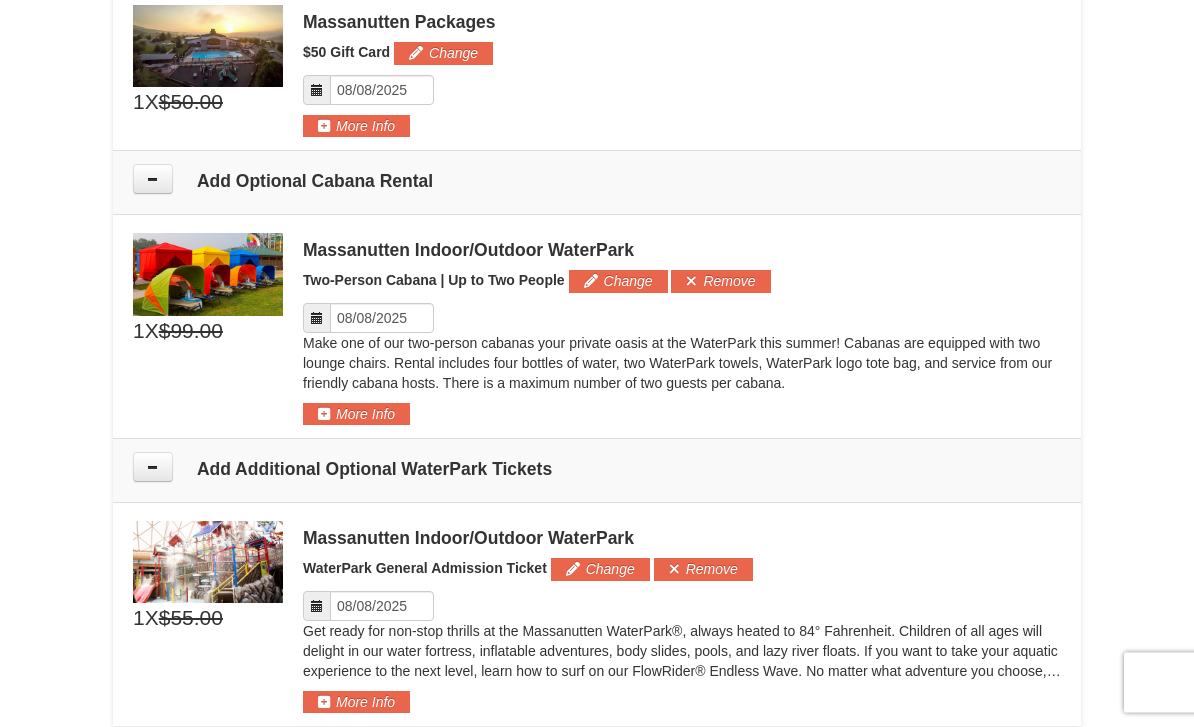 scroll, scrollTop: 1732, scrollLeft: 0, axis: vertical 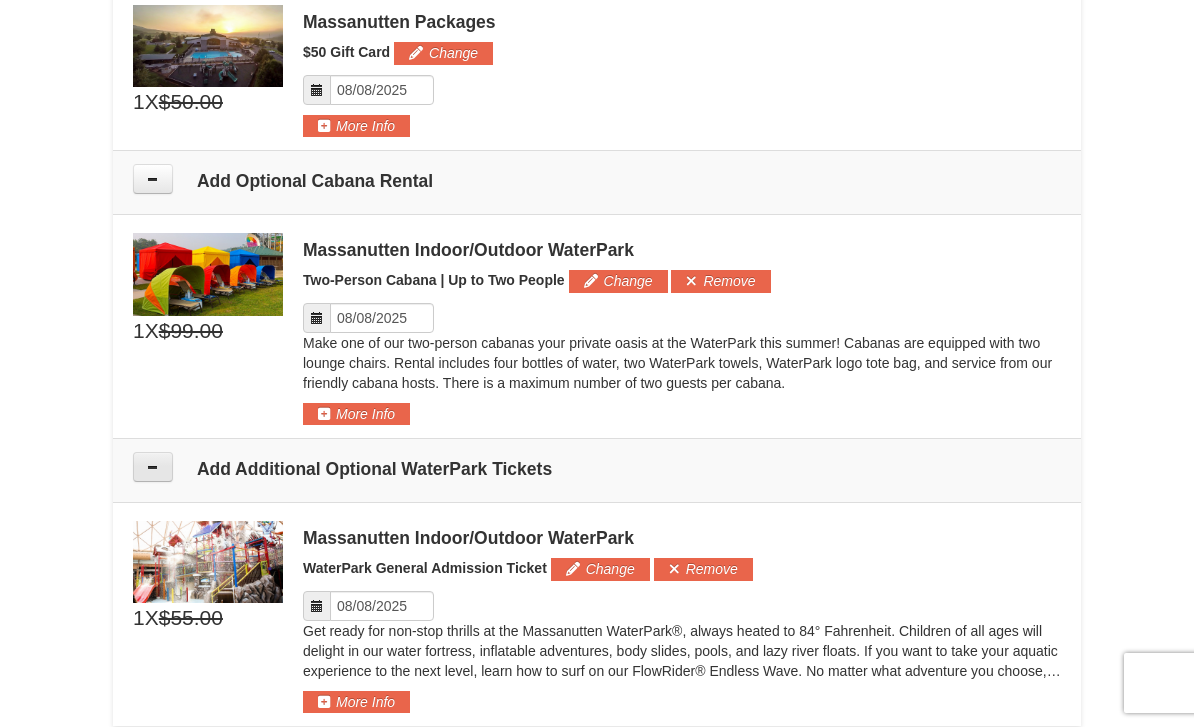 click at bounding box center (153, 467) 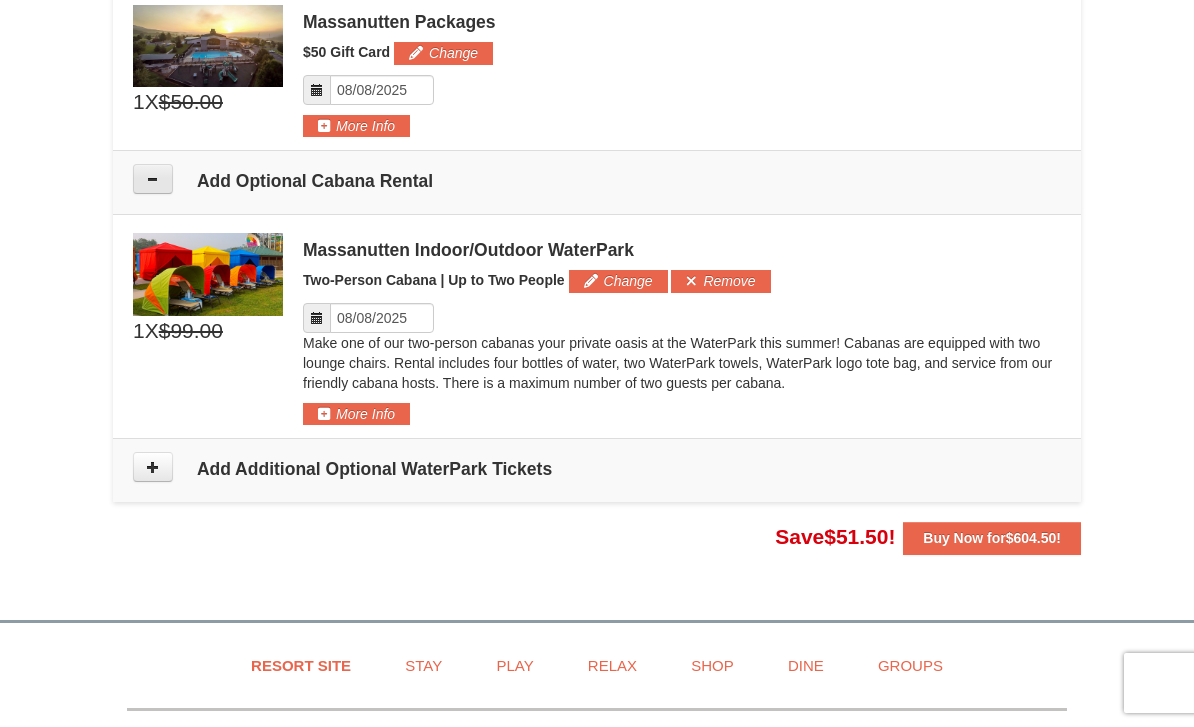 click at bounding box center (153, 179) 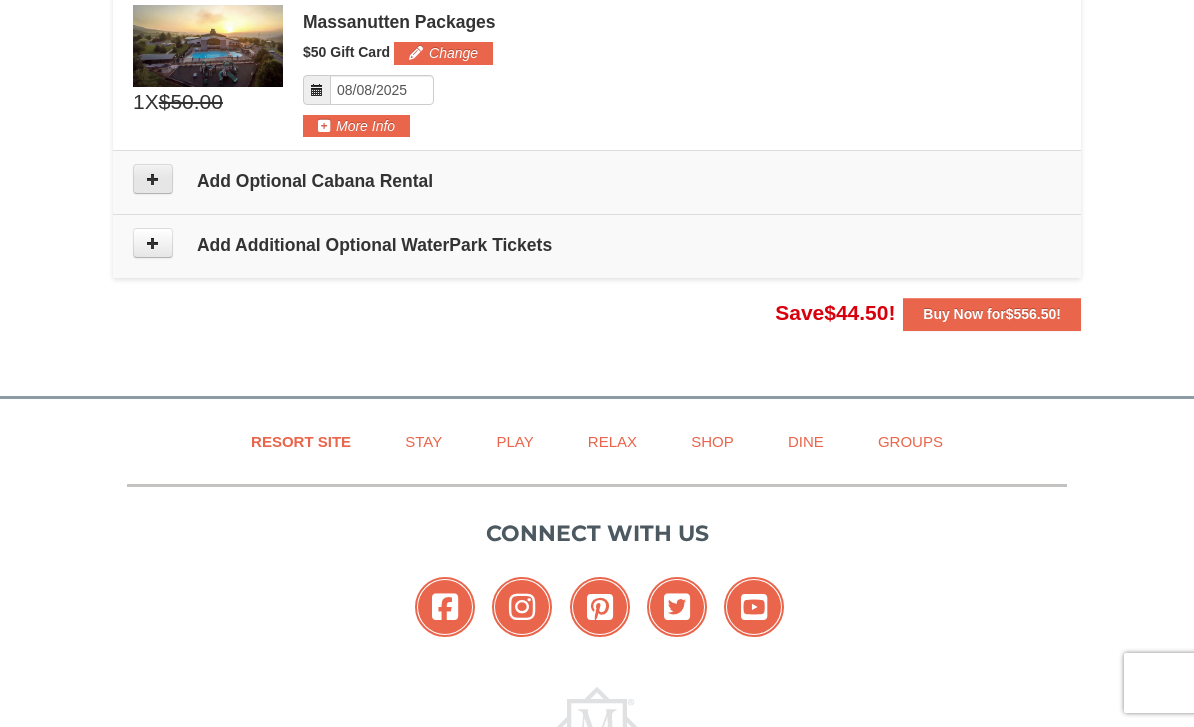 click at bounding box center (153, 179) 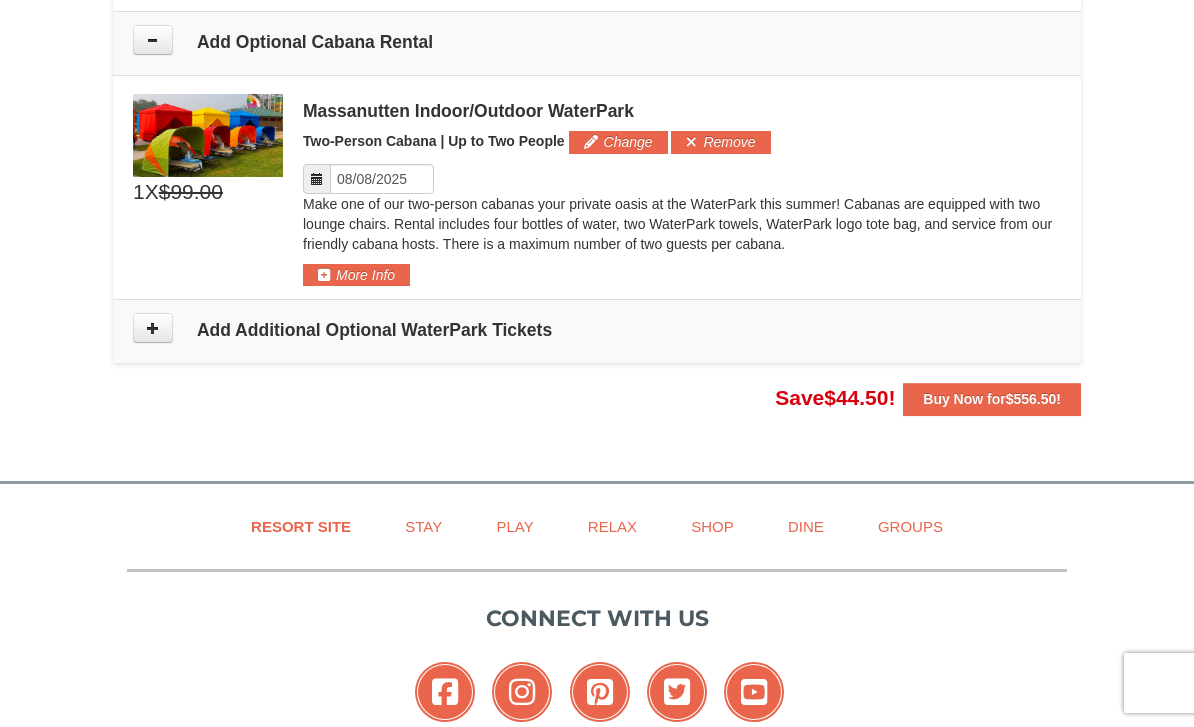 scroll, scrollTop: 1879, scrollLeft: 0, axis: vertical 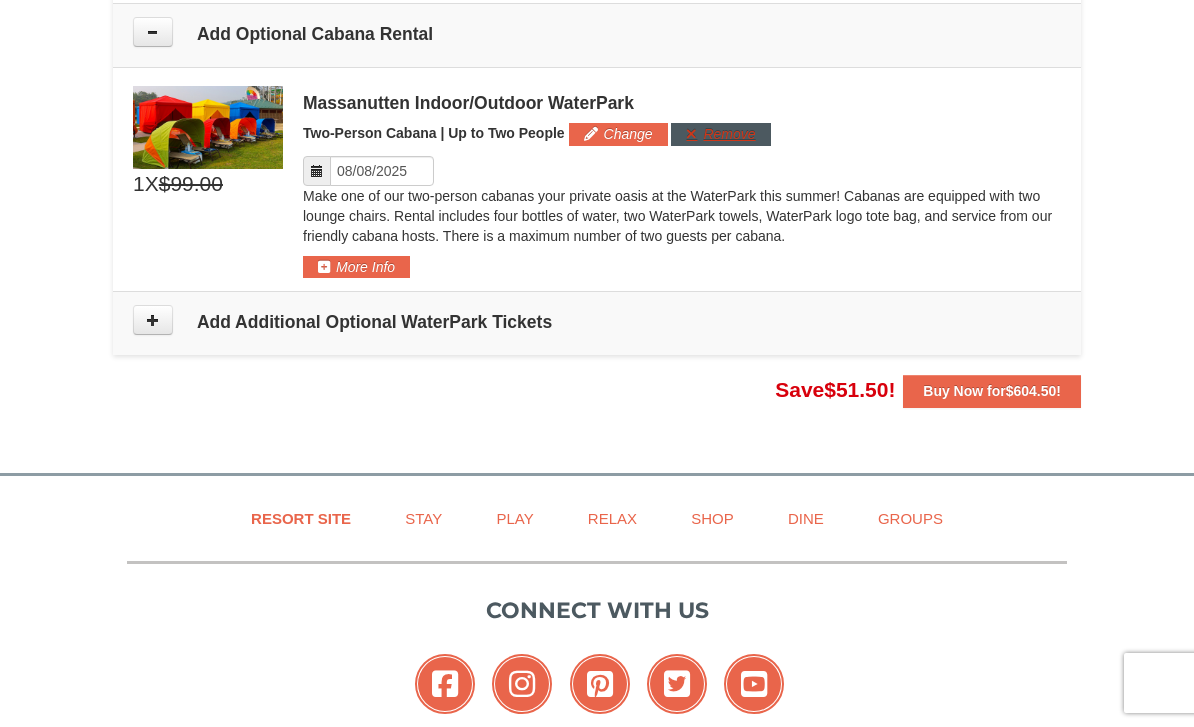 click on "Remove" at bounding box center [720, 134] 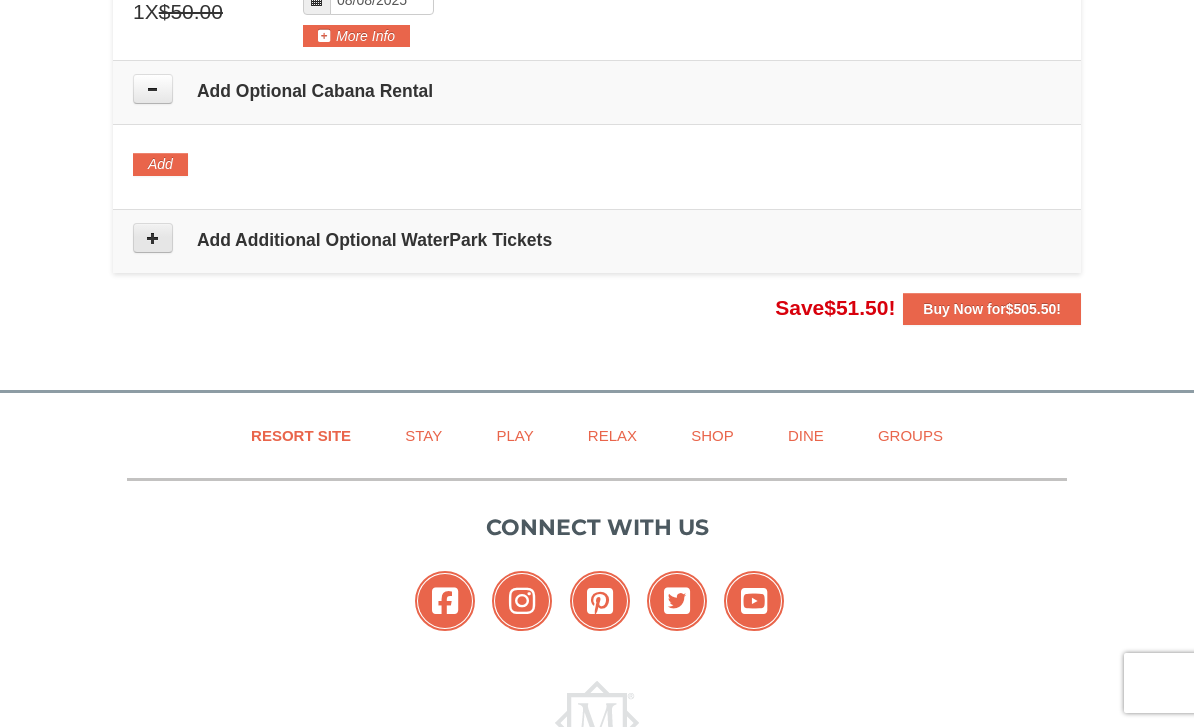 click at bounding box center (153, 238) 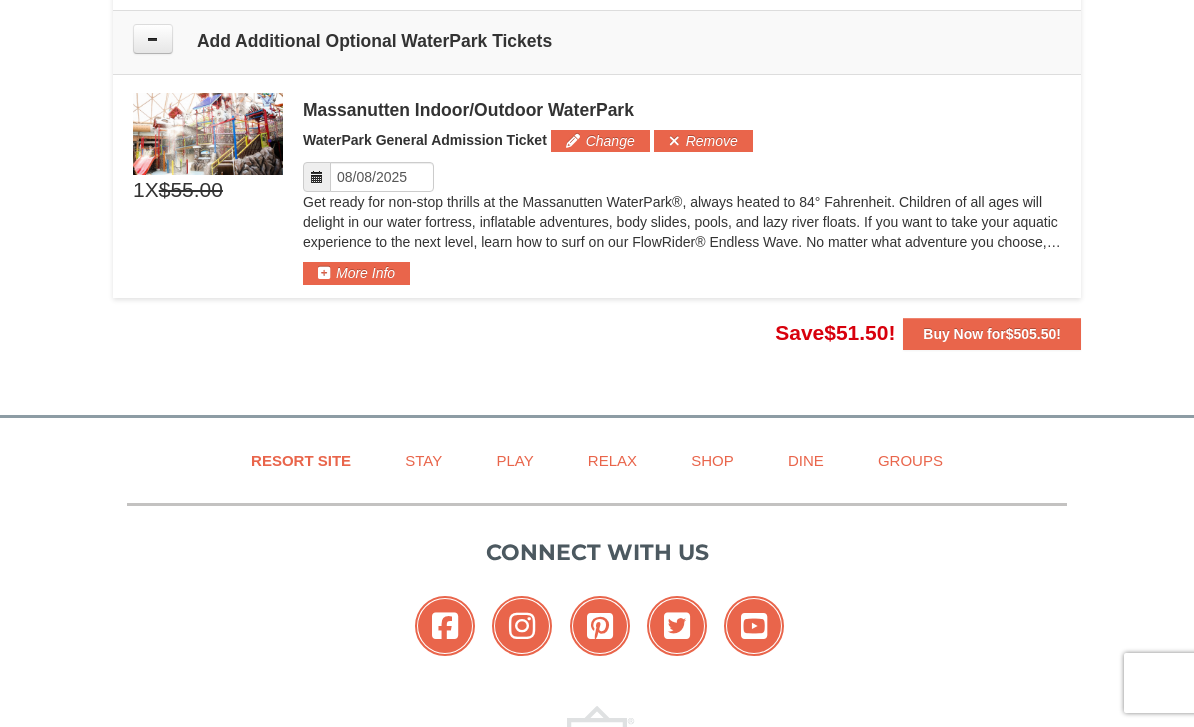 scroll, scrollTop: 2027, scrollLeft: 0, axis: vertical 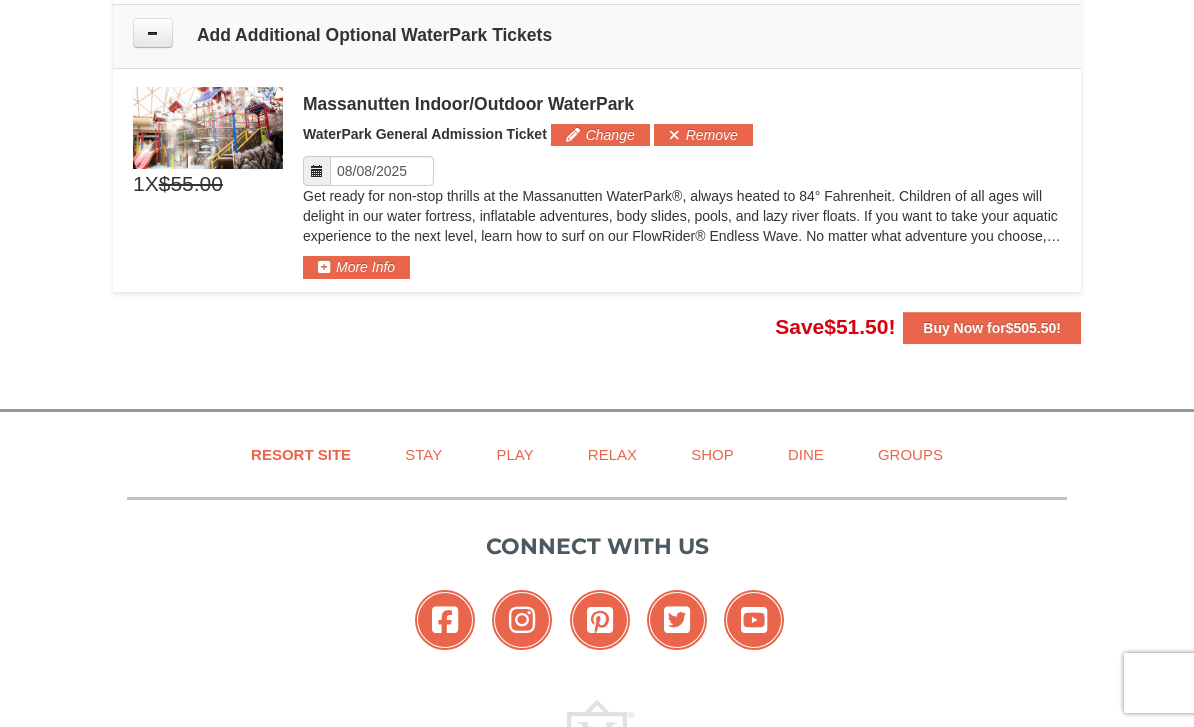 drag, startPoint x: 711, startPoint y: 135, endPoint x: 711, endPoint y: 181, distance: 46 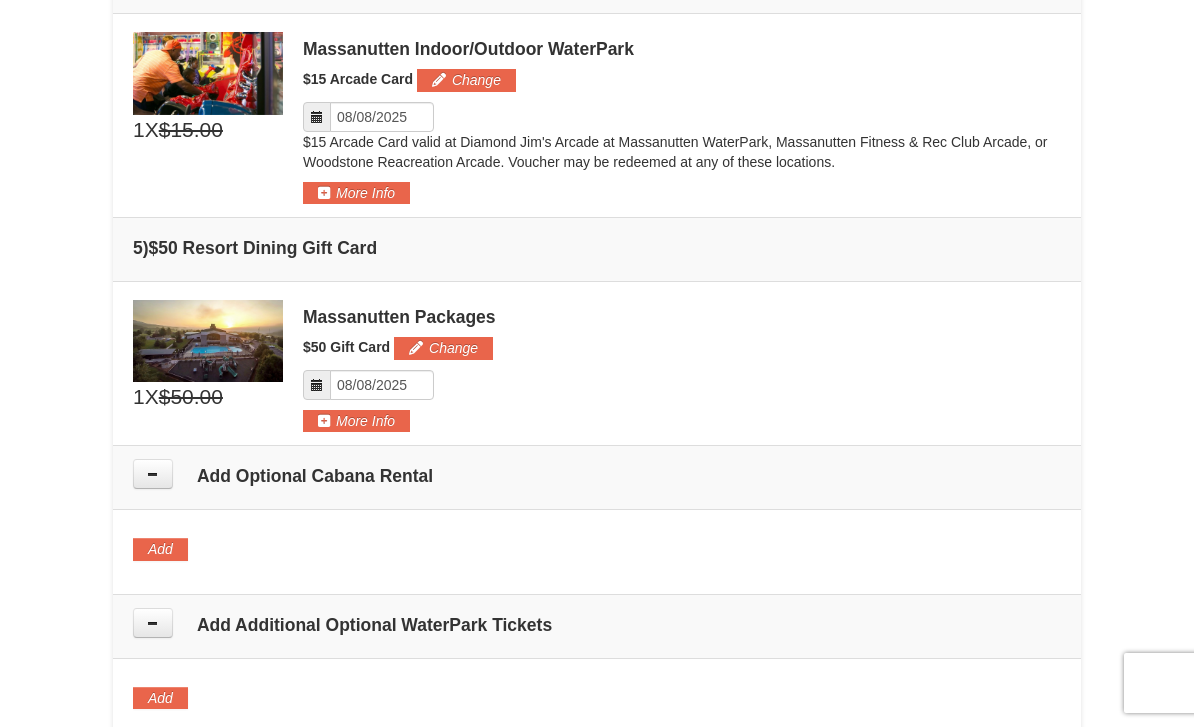 scroll, scrollTop: 1533, scrollLeft: 0, axis: vertical 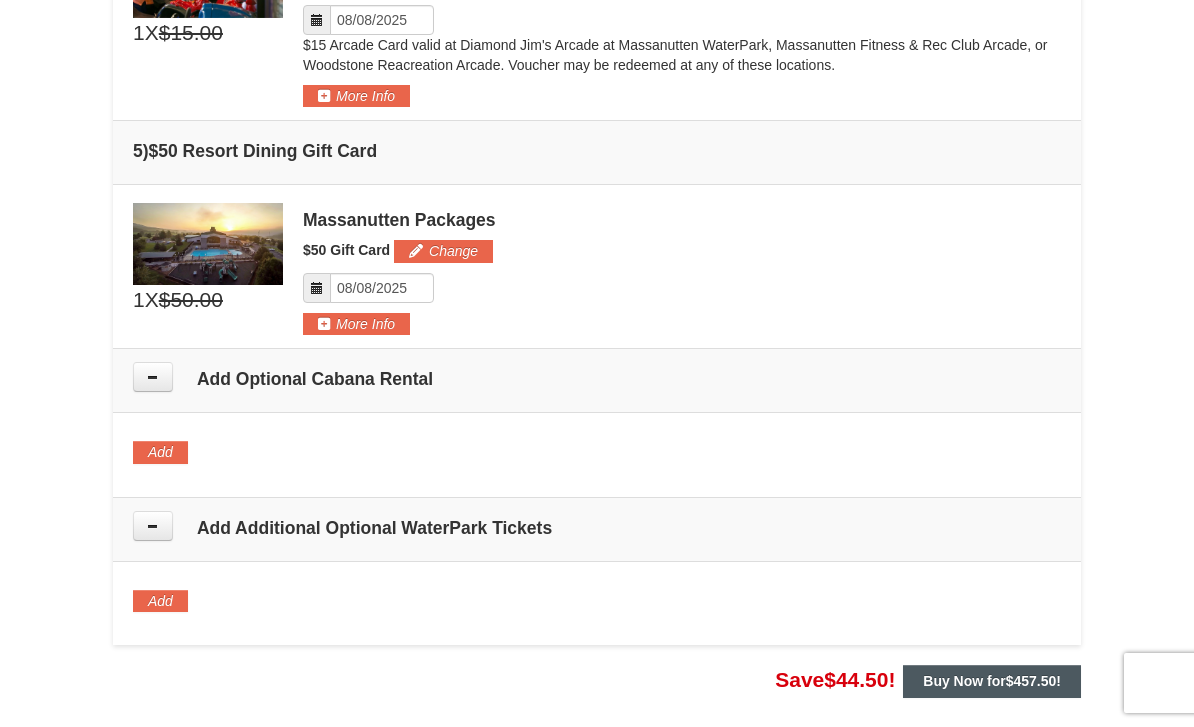 click on "Buy Now for
$457.50 !" at bounding box center (992, 681) 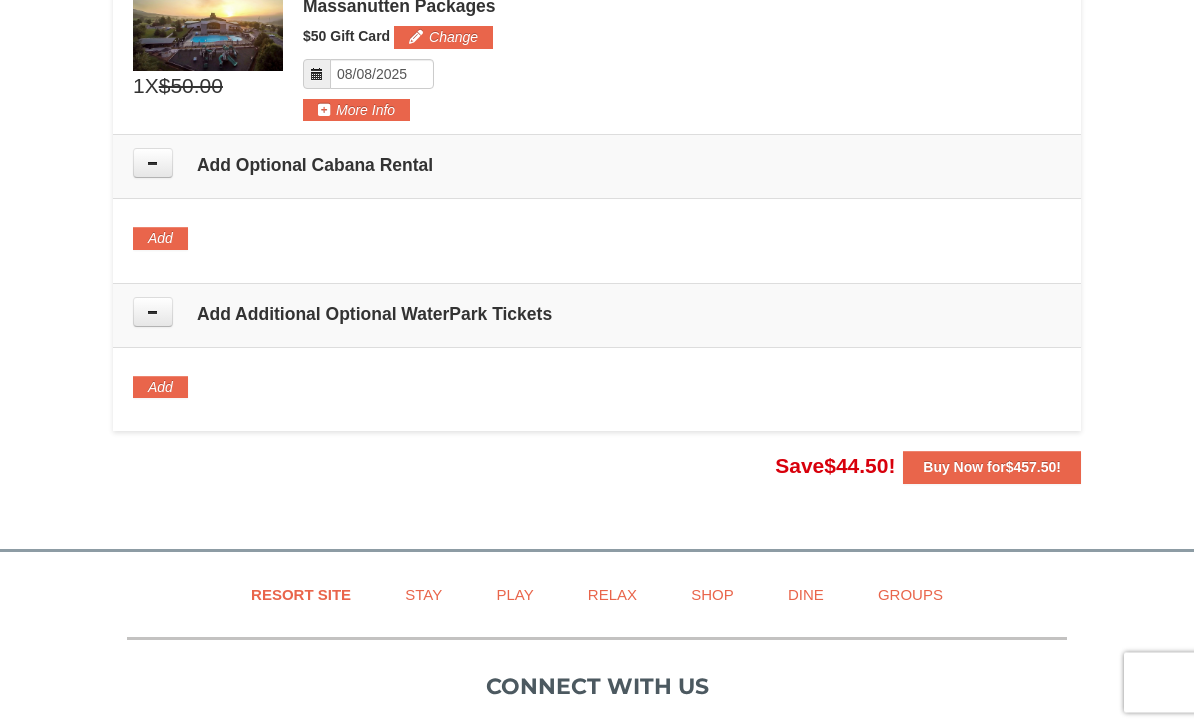scroll, scrollTop: 1748, scrollLeft: 0, axis: vertical 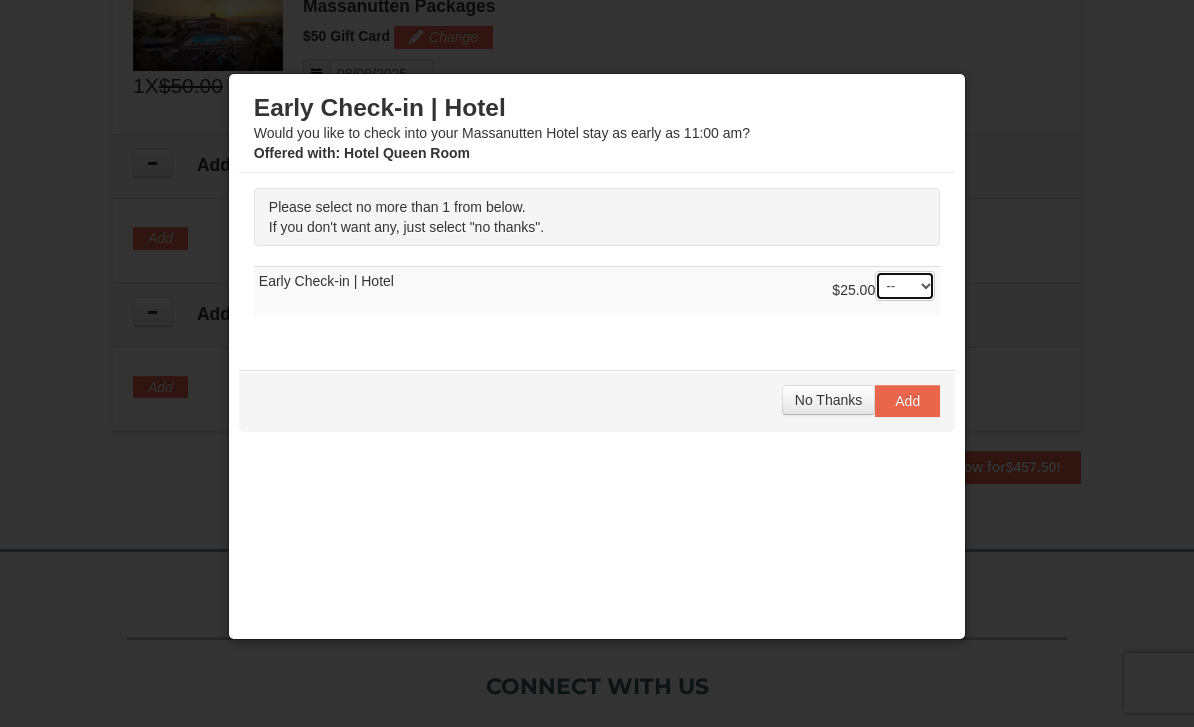 select on "1" 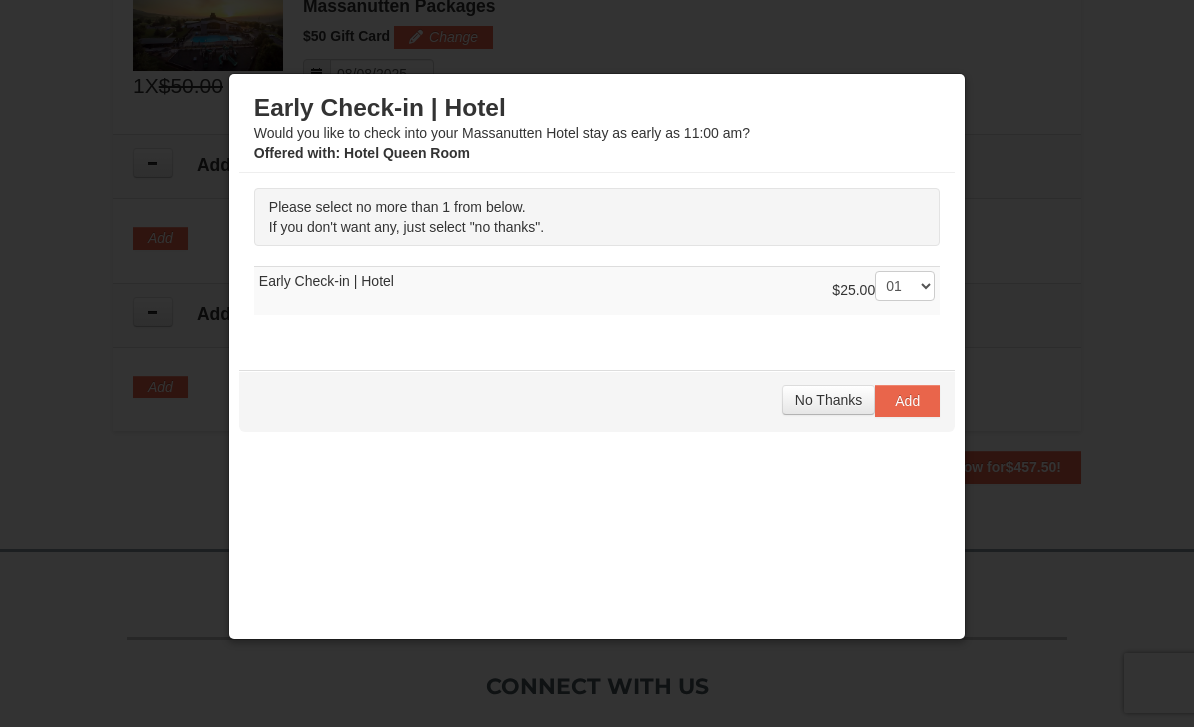 click on "Please select no more than 1 from below.
If you don't want any, just select "no thanks".
--" at bounding box center [597, 261] 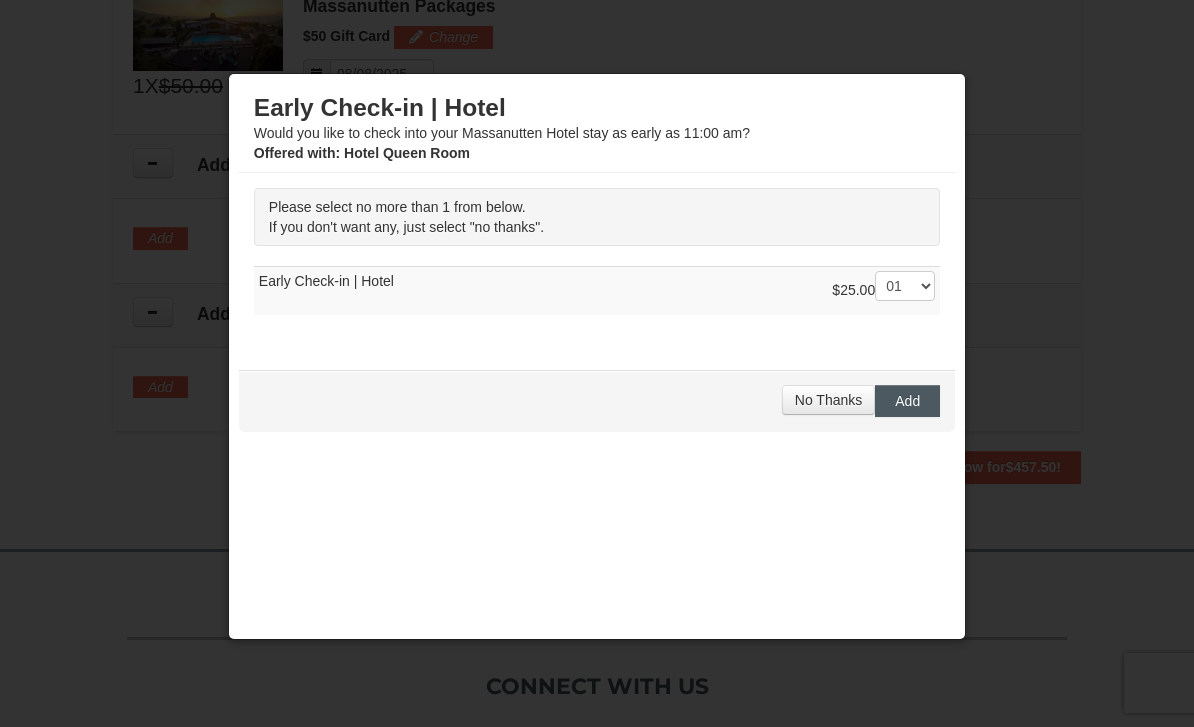 click on "Add" at bounding box center [907, 401] 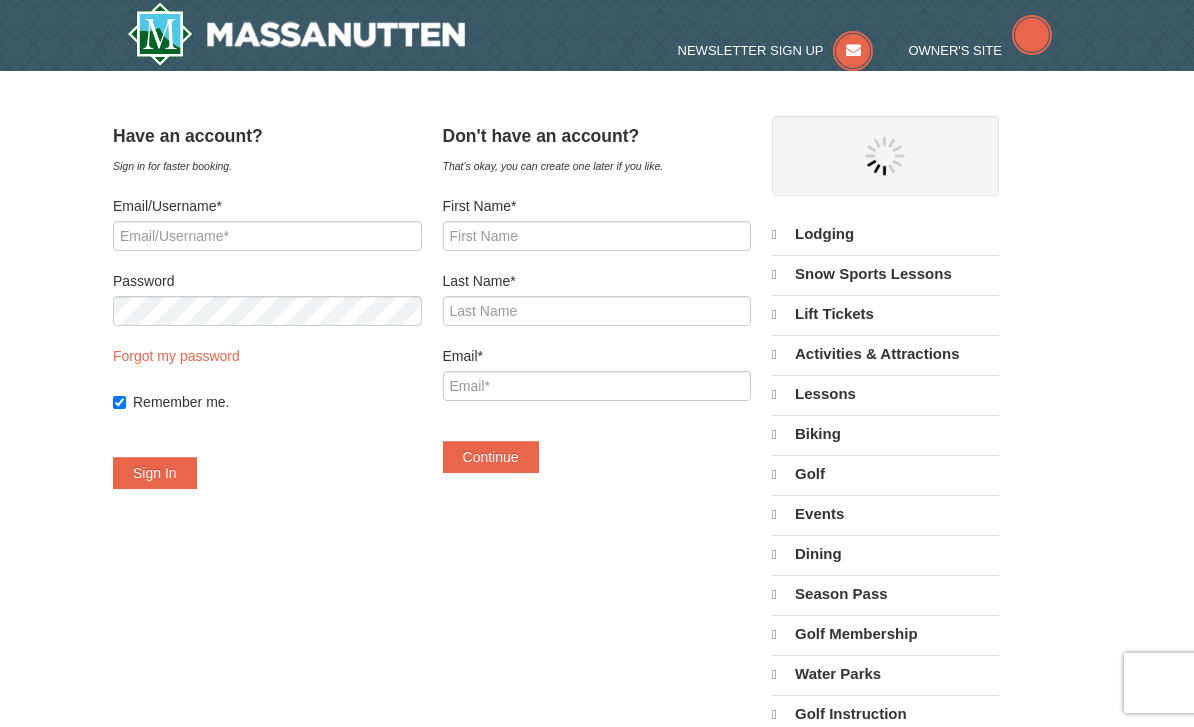 scroll, scrollTop: 0, scrollLeft: 0, axis: both 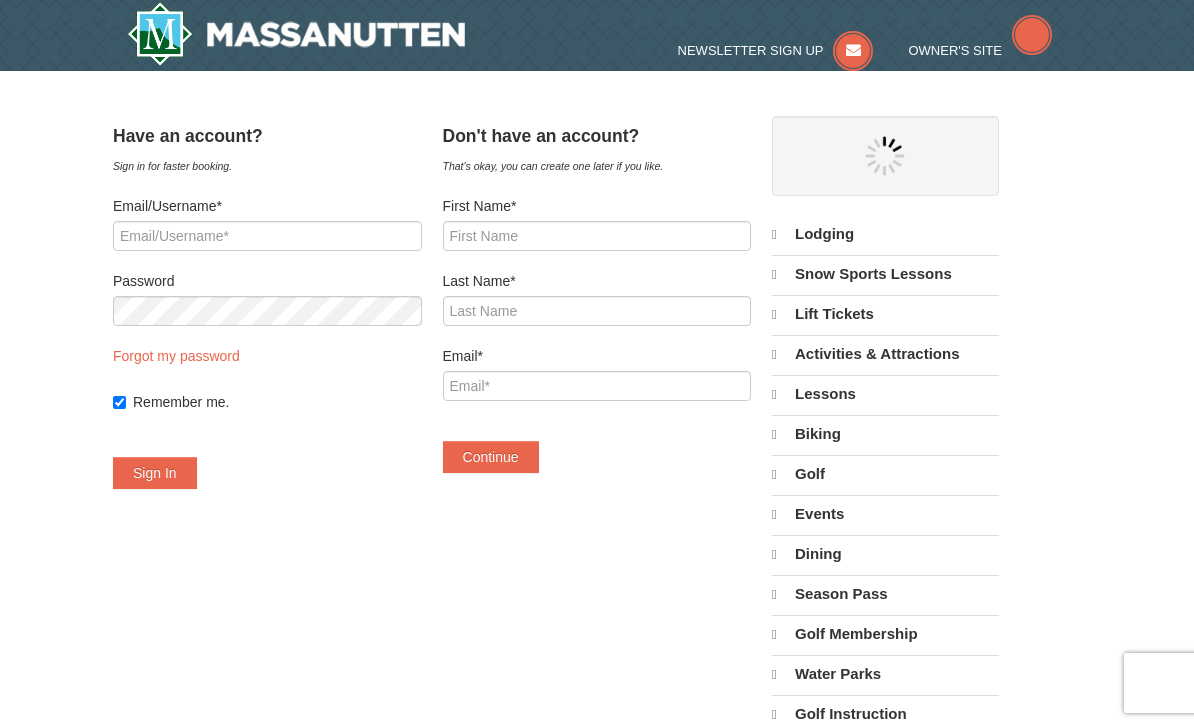 select on "8" 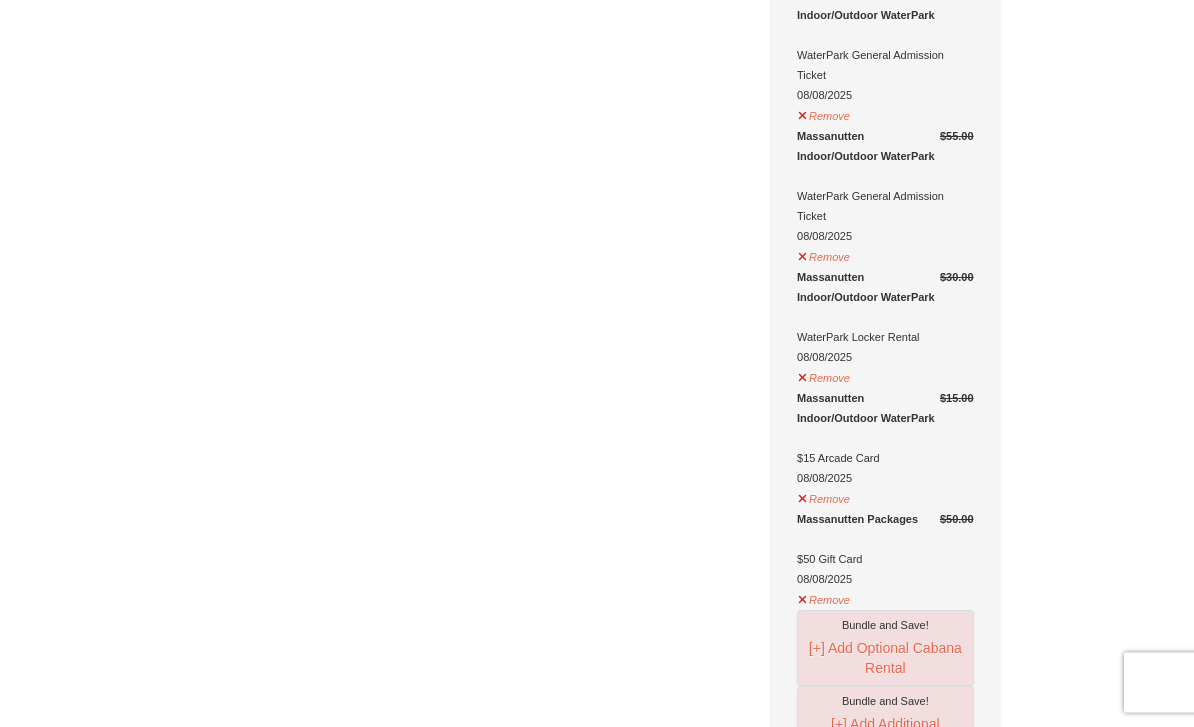 scroll, scrollTop: 587, scrollLeft: 0, axis: vertical 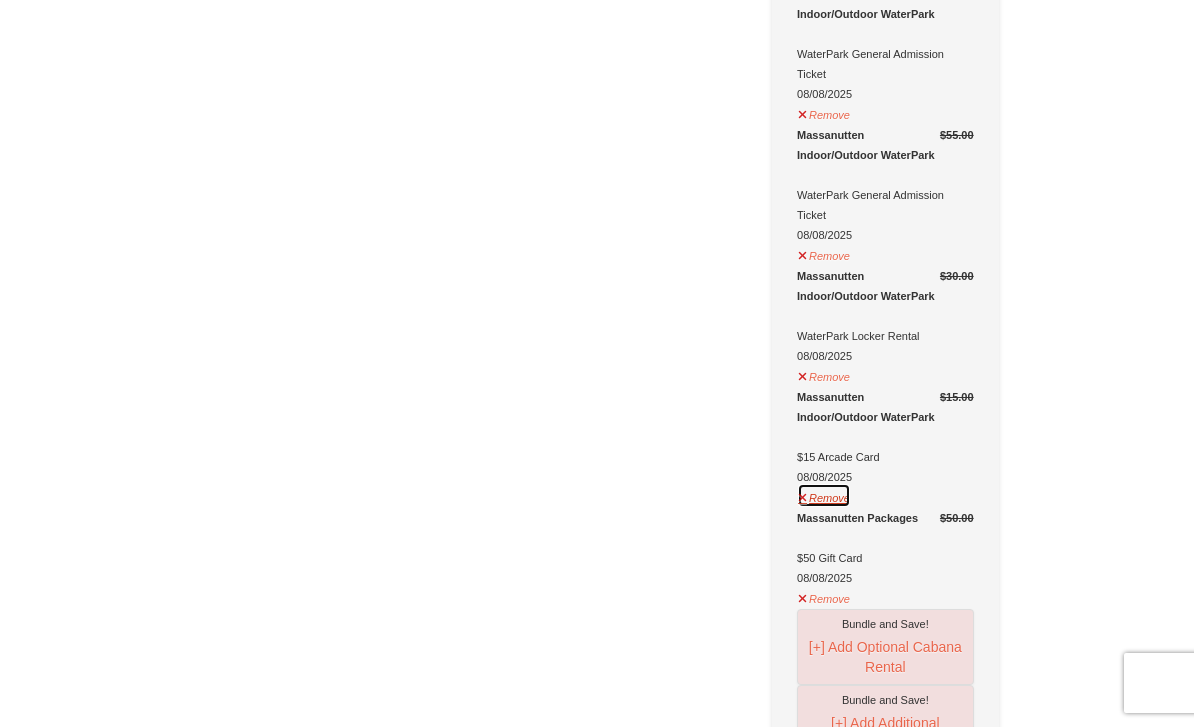 click on "Remove" at bounding box center [824, 495] 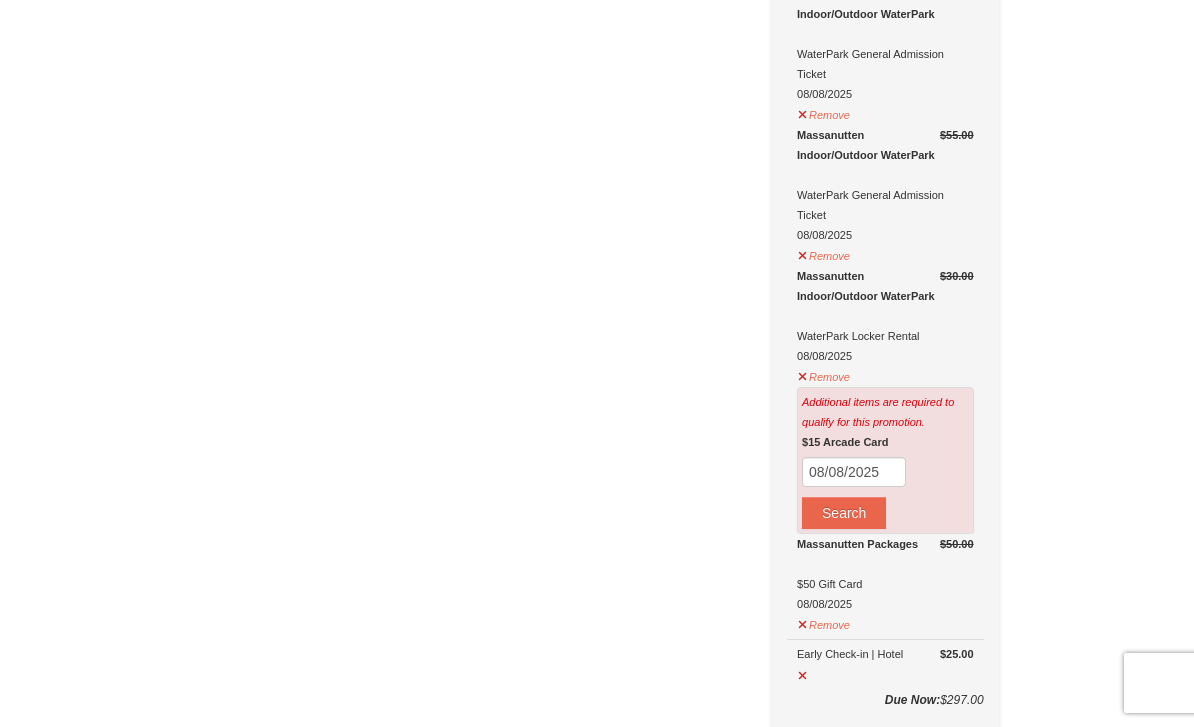 click on "Have an account?
Sign in for faster booking.
Email/Username*
Password
Forgot my password
Remember me.
Sign In" at bounding box center (597, 453) 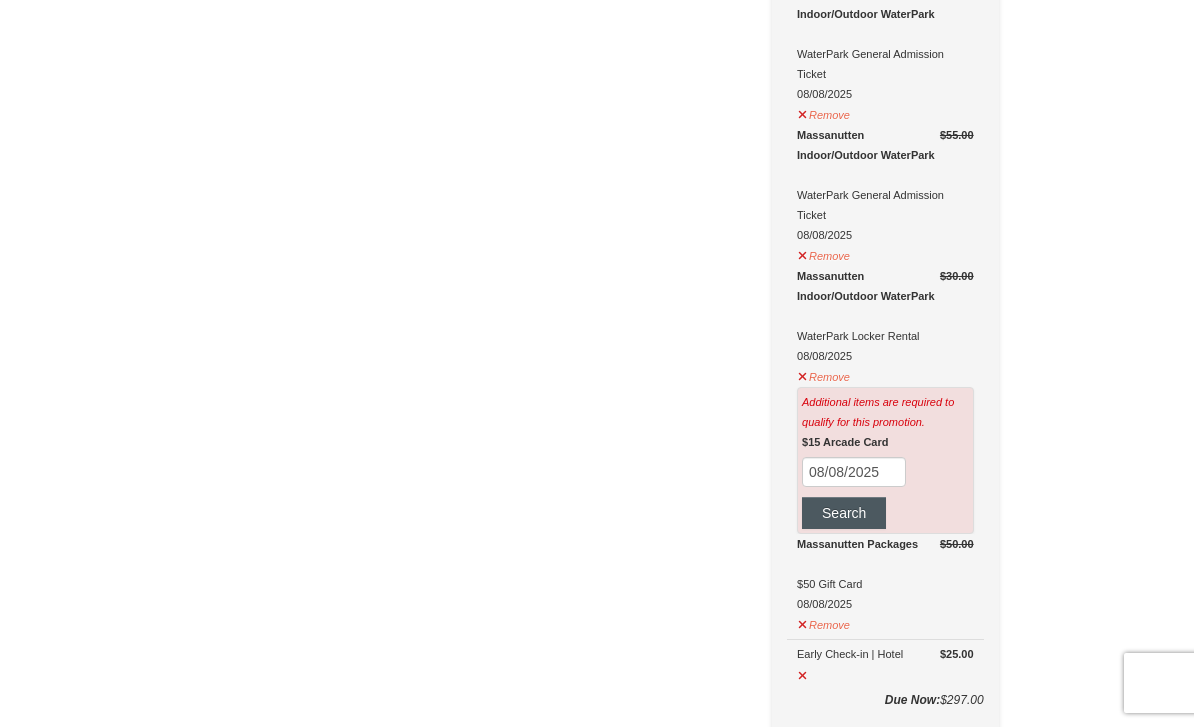 click on "Search" at bounding box center [844, 513] 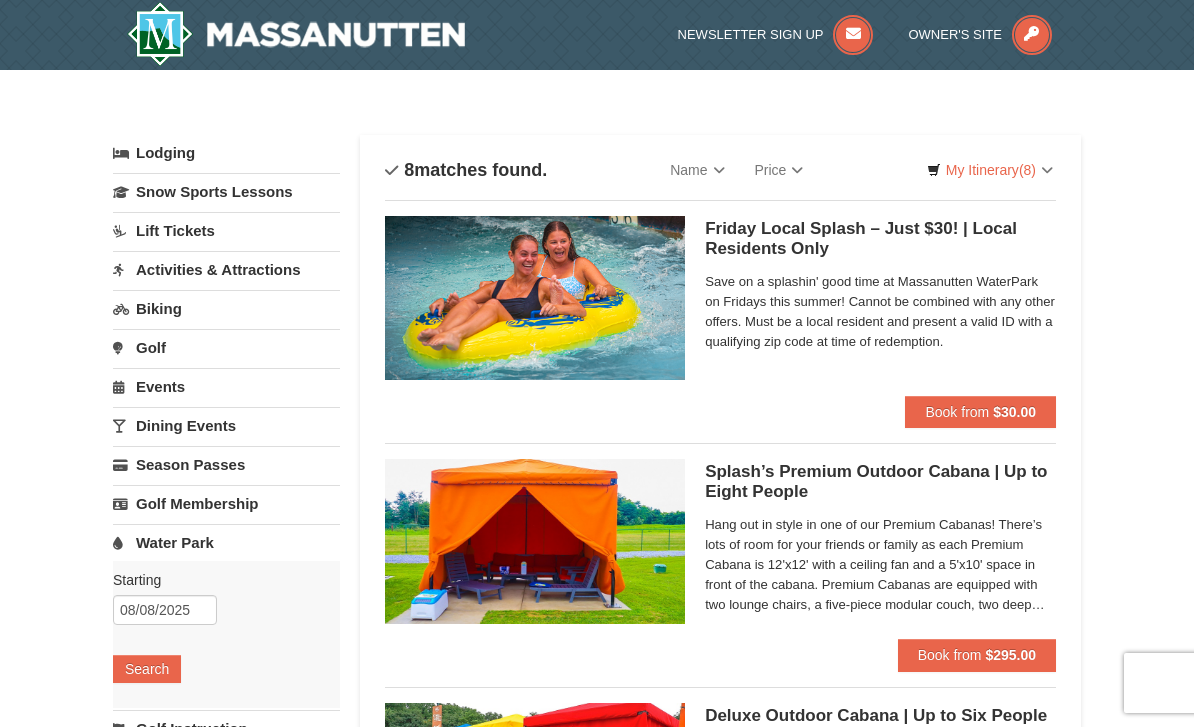 scroll, scrollTop: 0, scrollLeft: 0, axis: both 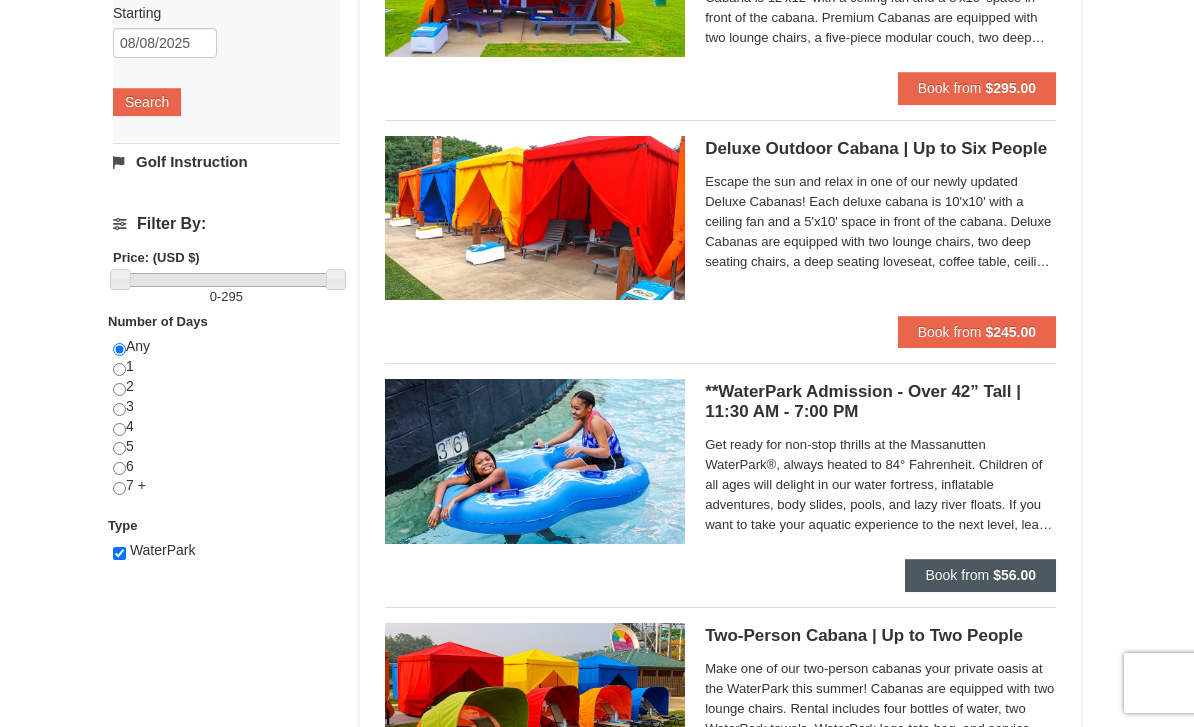 click on "Book from" at bounding box center (957, 575) 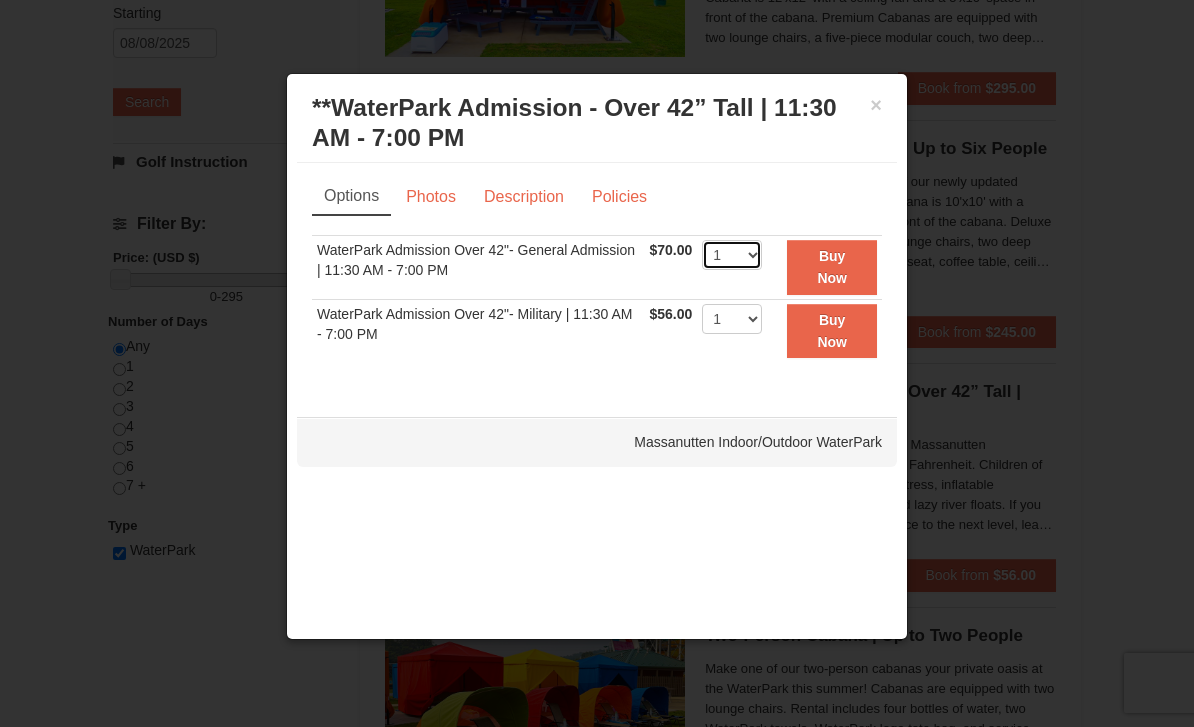 select on "4" 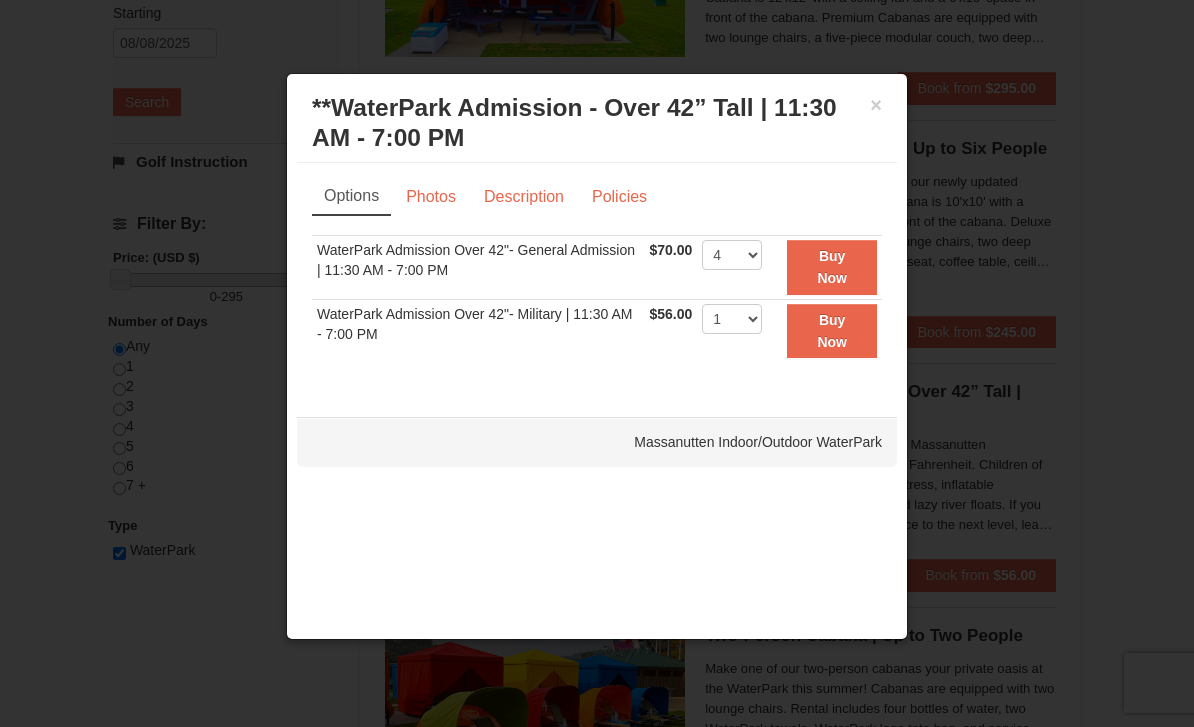 click at bounding box center (597, 363) 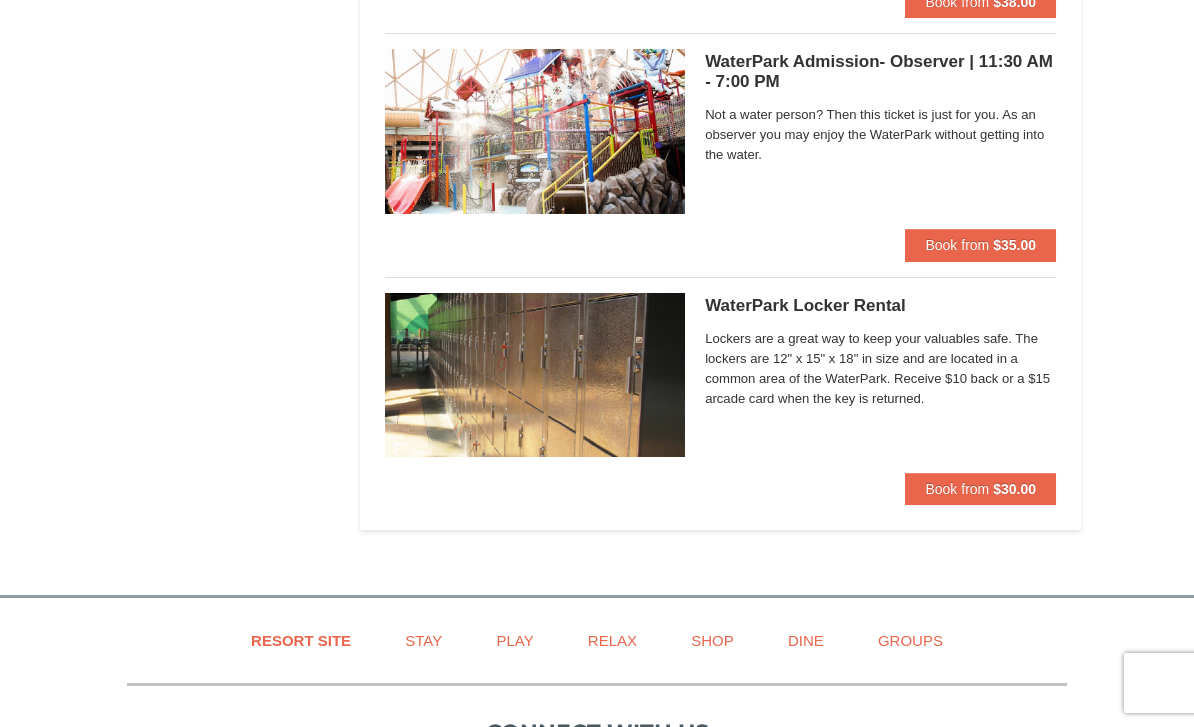 scroll, scrollTop: 1630, scrollLeft: 0, axis: vertical 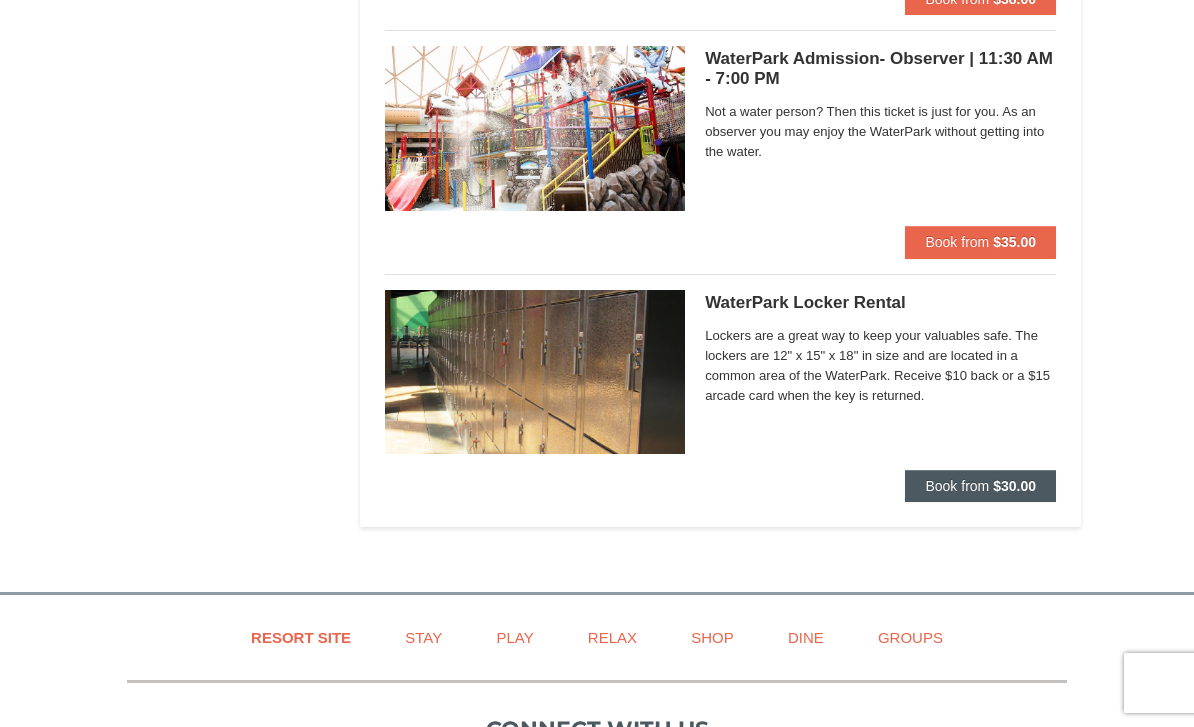 click on "$30.00" at bounding box center [1014, 486] 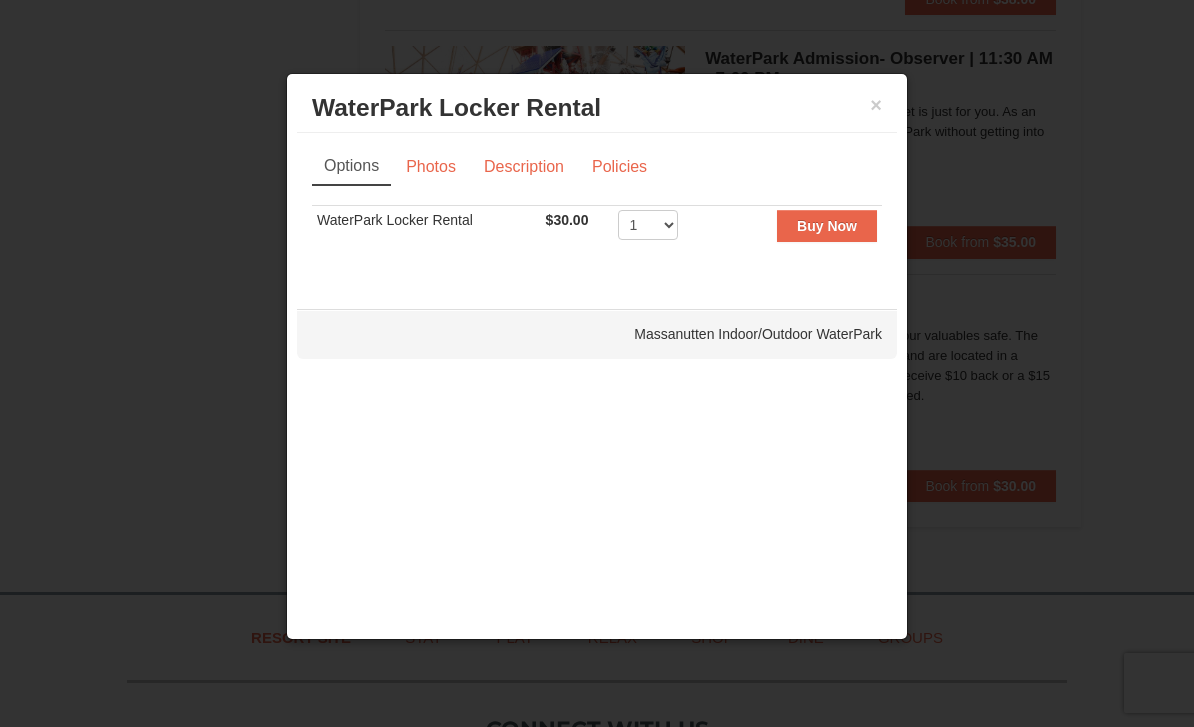 click on "×
WaterPark Locker Rental  Massanutten Indoor/Outdoor WaterPark" at bounding box center (597, 108) 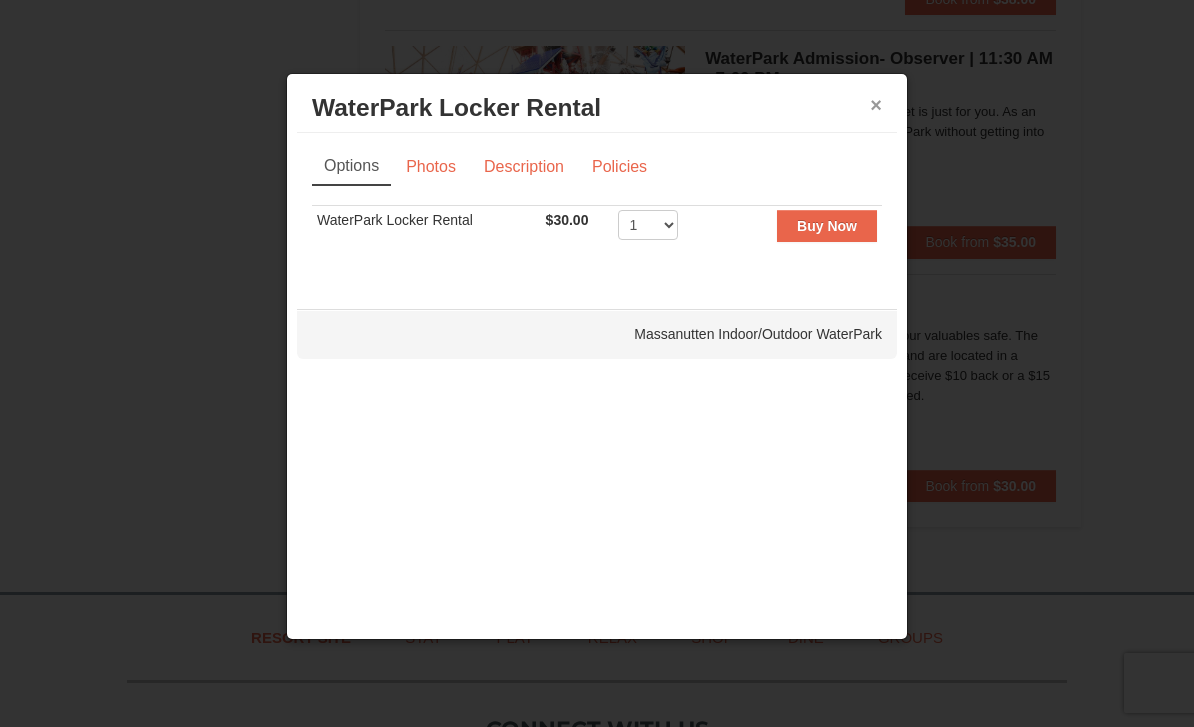 click on "×" at bounding box center [876, 105] 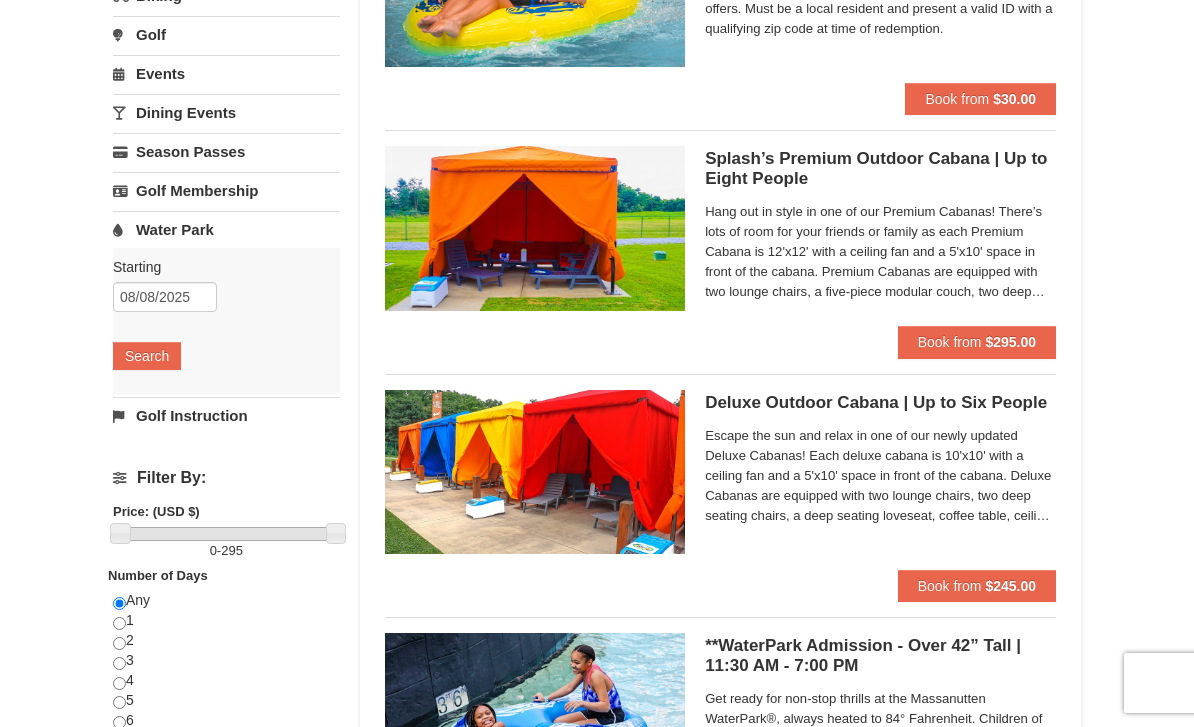 scroll, scrollTop: 0, scrollLeft: 0, axis: both 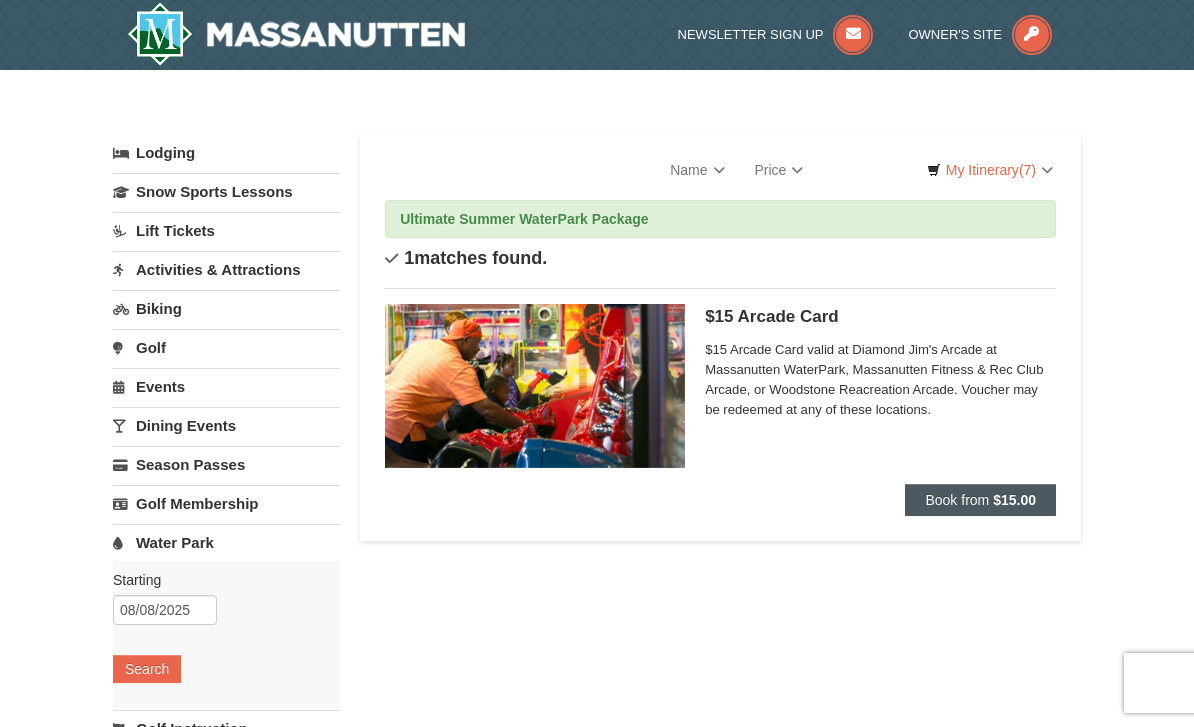 click on "$15.00" at bounding box center [1014, 500] 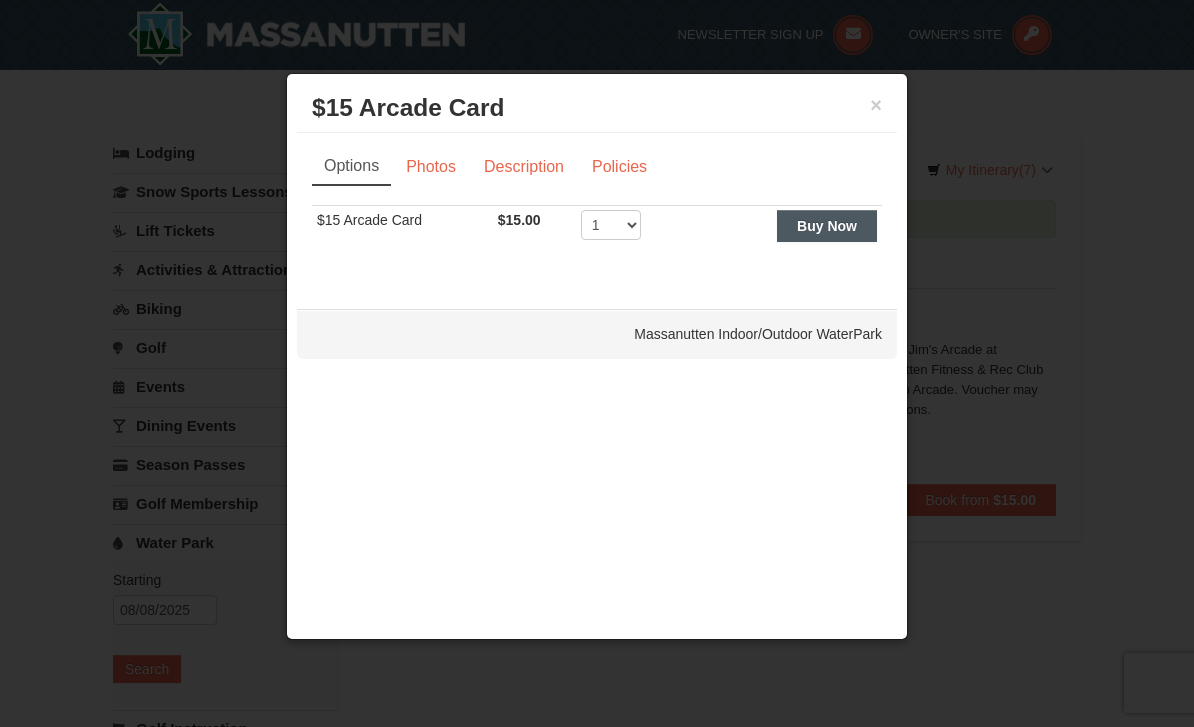 click on "Buy Now" at bounding box center (827, 226) 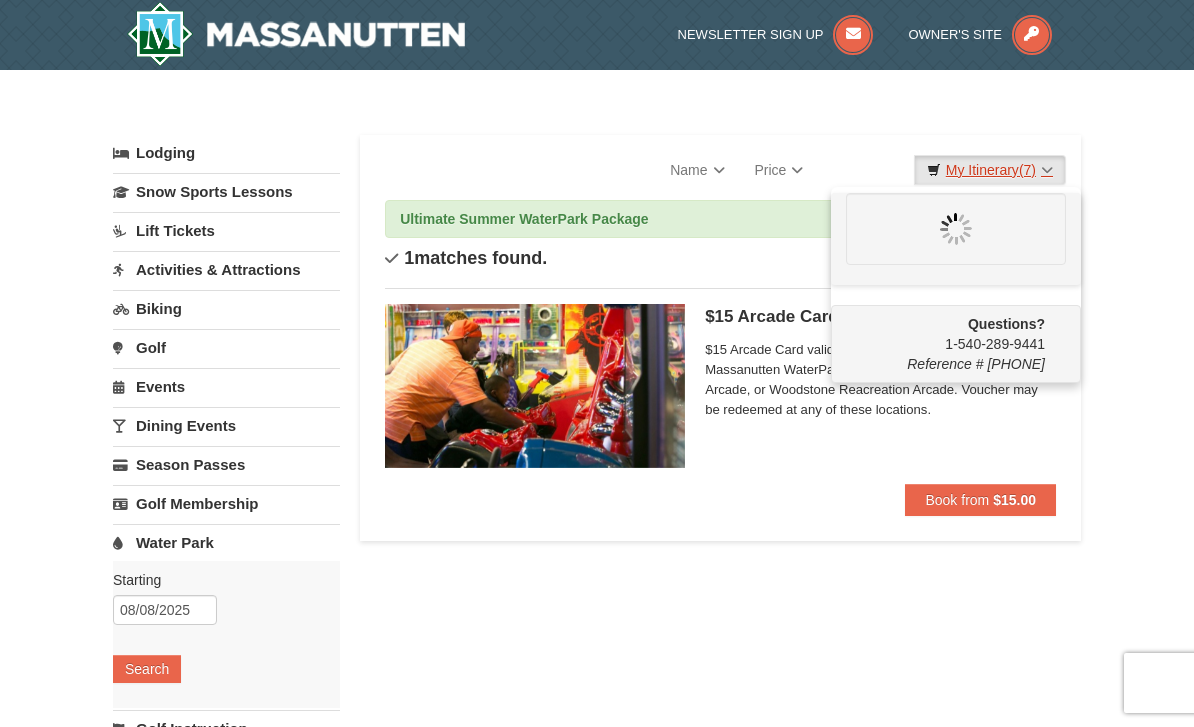 click on "My Itinerary (7)" at bounding box center (990, 170) 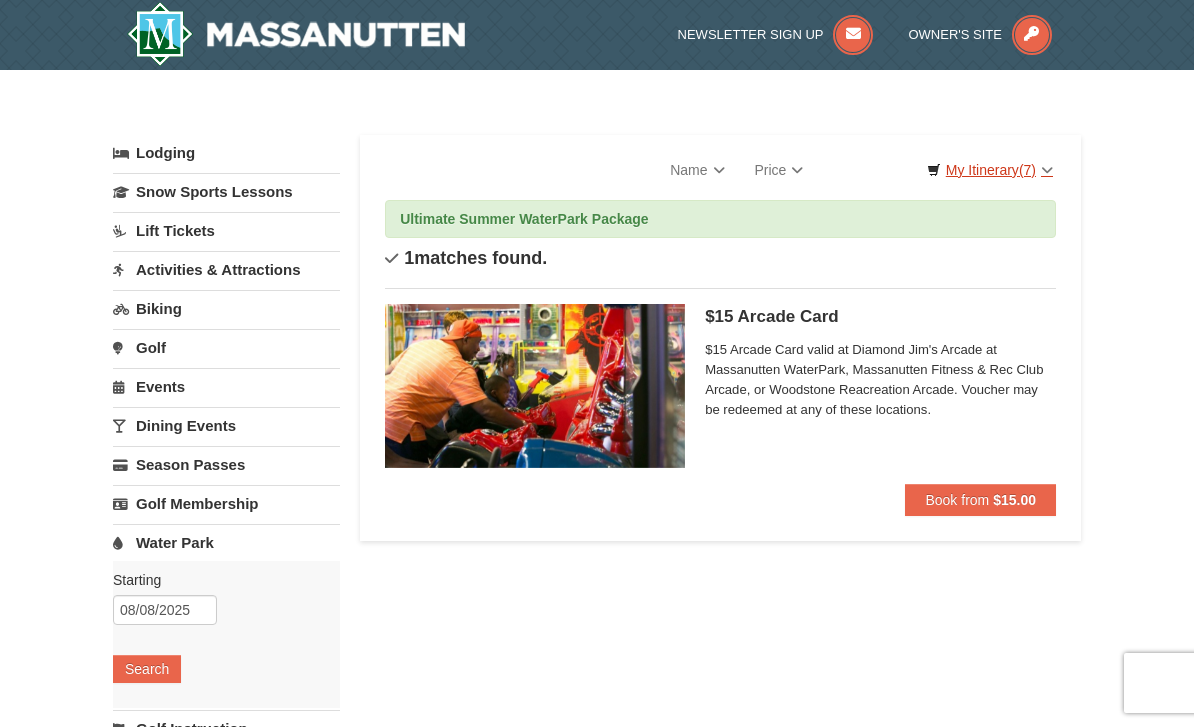 click on "My Itinerary (7)" at bounding box center (990, 170) 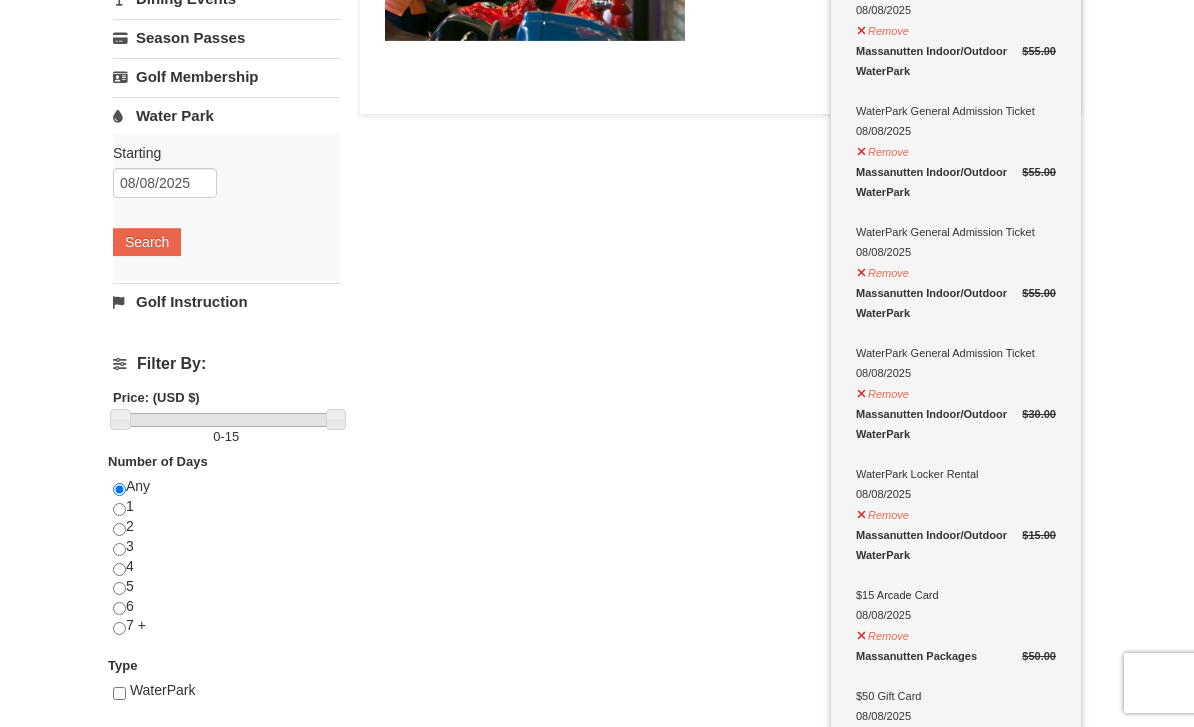 scroll, scrollTop: 0, scrollLeft: 0, axis: both 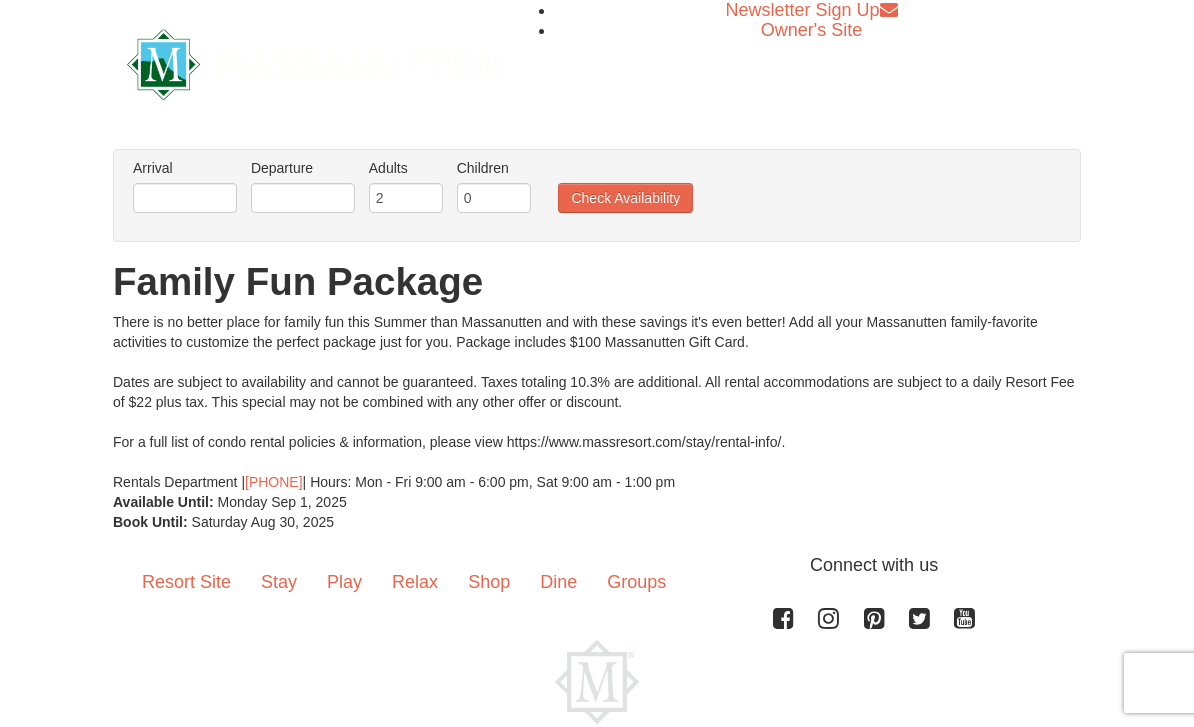 click on "Arrival Please format dates MM/DD/YYYY Please format dates MM/DD/YYYY" at bounding box center (185, 190) 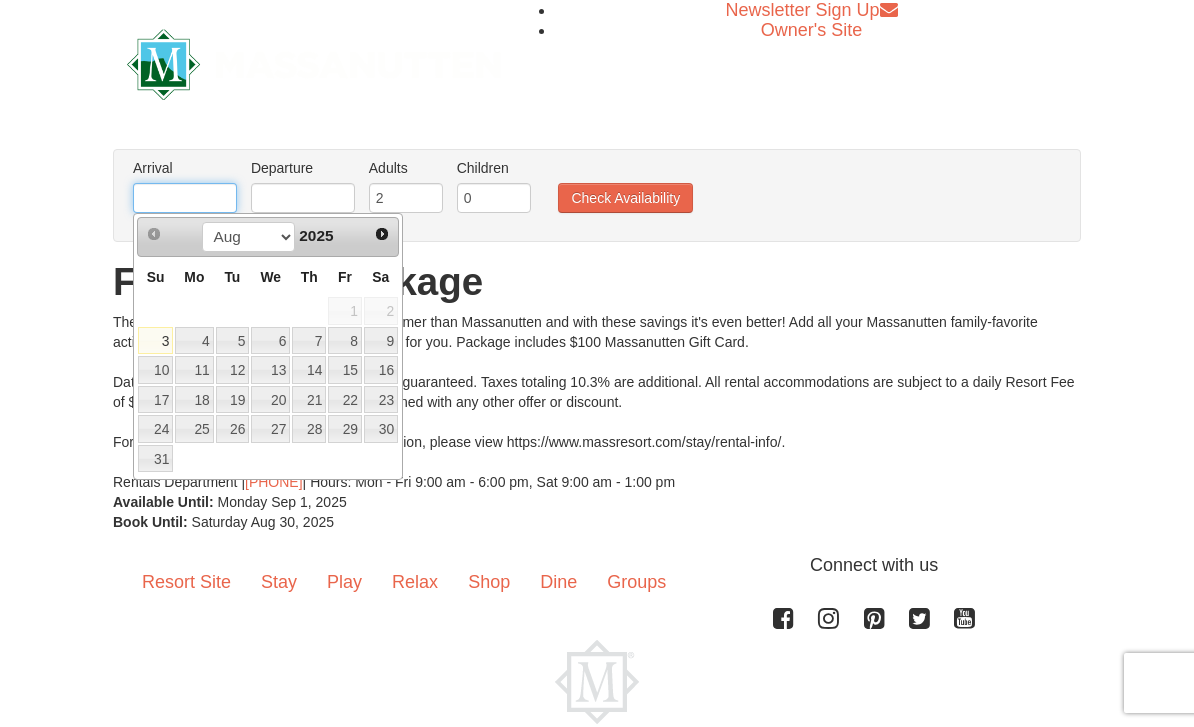 click at bounding box center [185, 198] 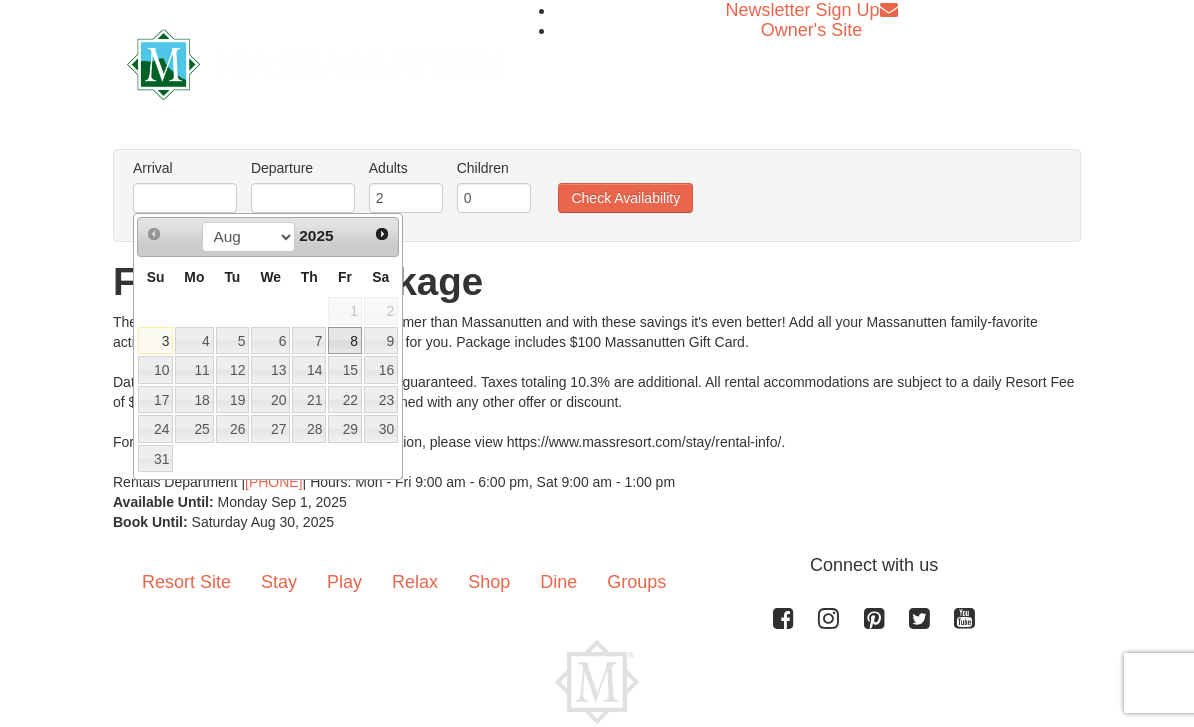 click on "8" at bounding box center (345, 341) 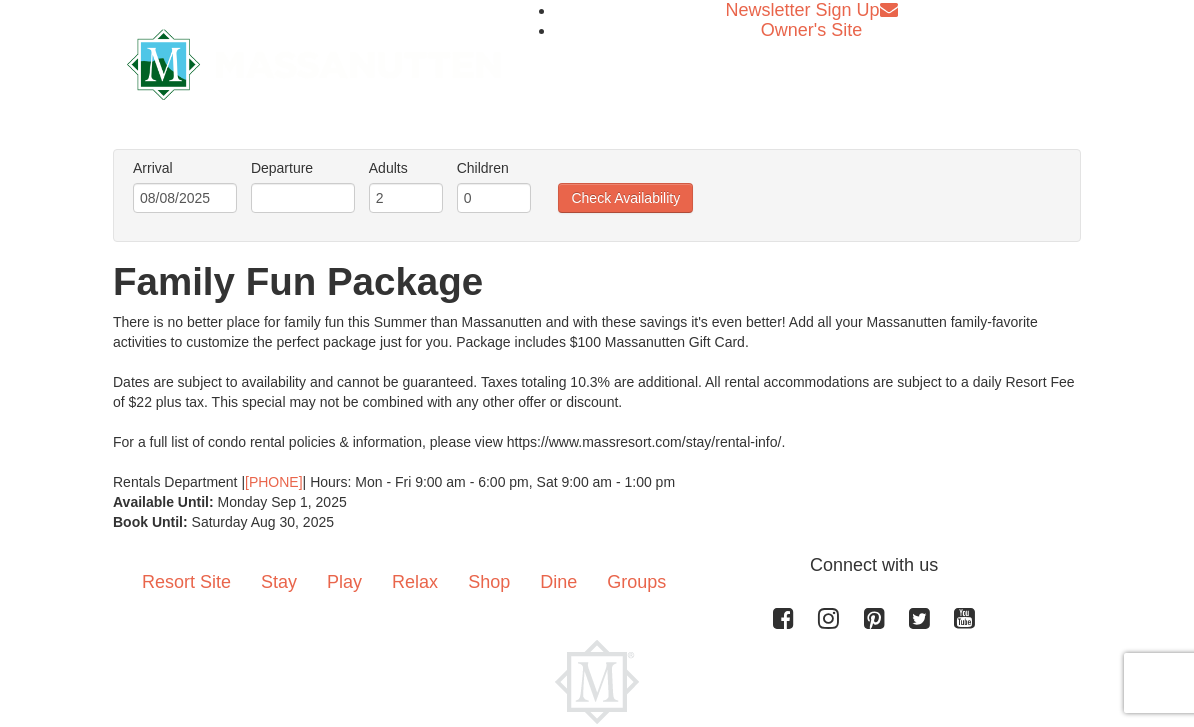 click on "Departure Please format dates MM/DD/YYYY Please format dates MM/DD/YYYY" at bounding box center [303, 190] 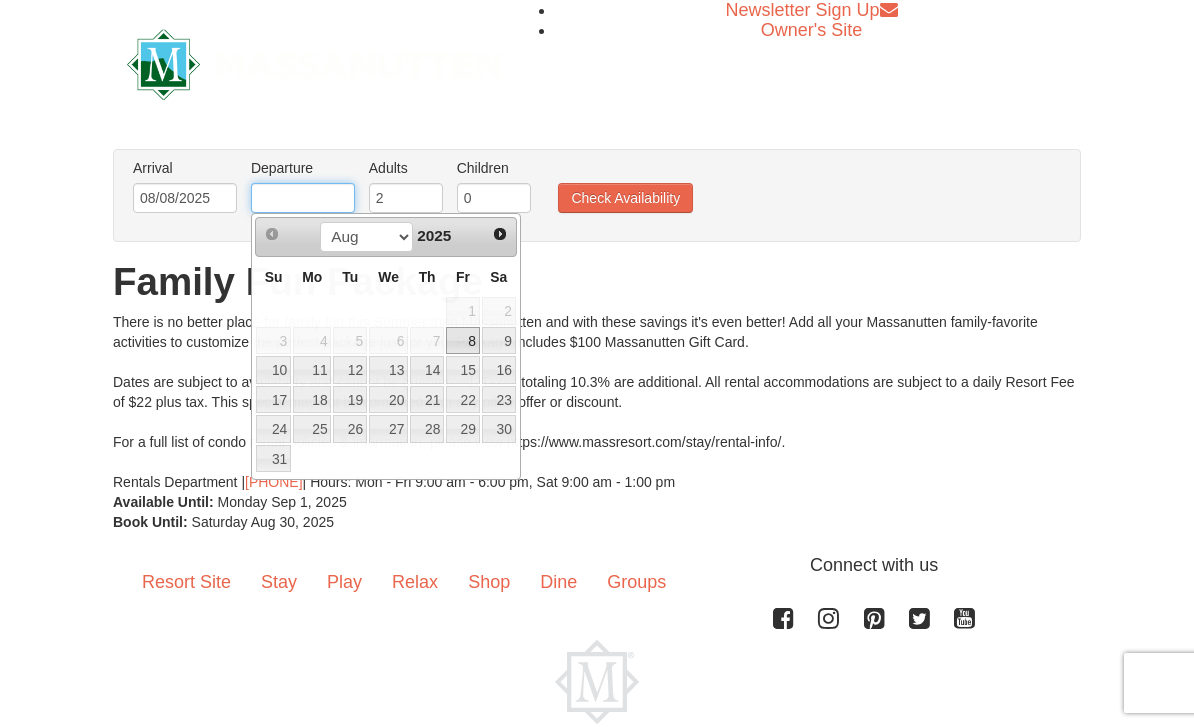 drag, startPoint x: 333, startPoint y: 195, endPoint x: 358, endPoint y: 225, distance: 39.051247 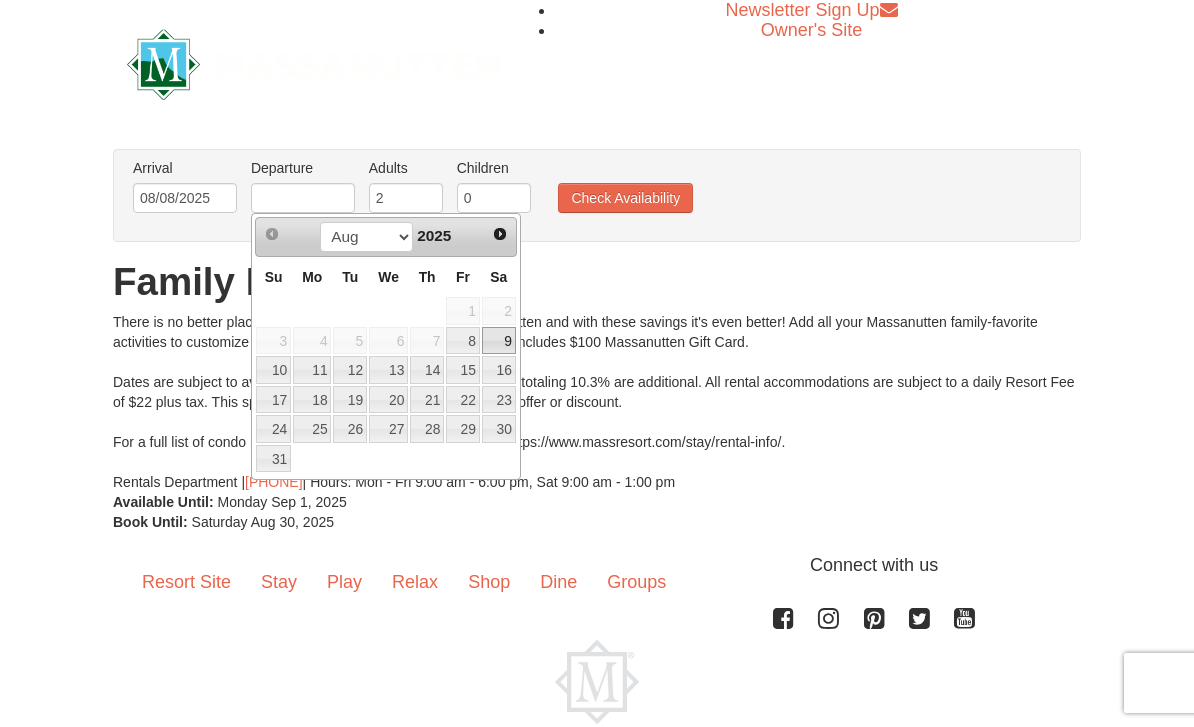 click on "9" at bounding box center [499, 341] 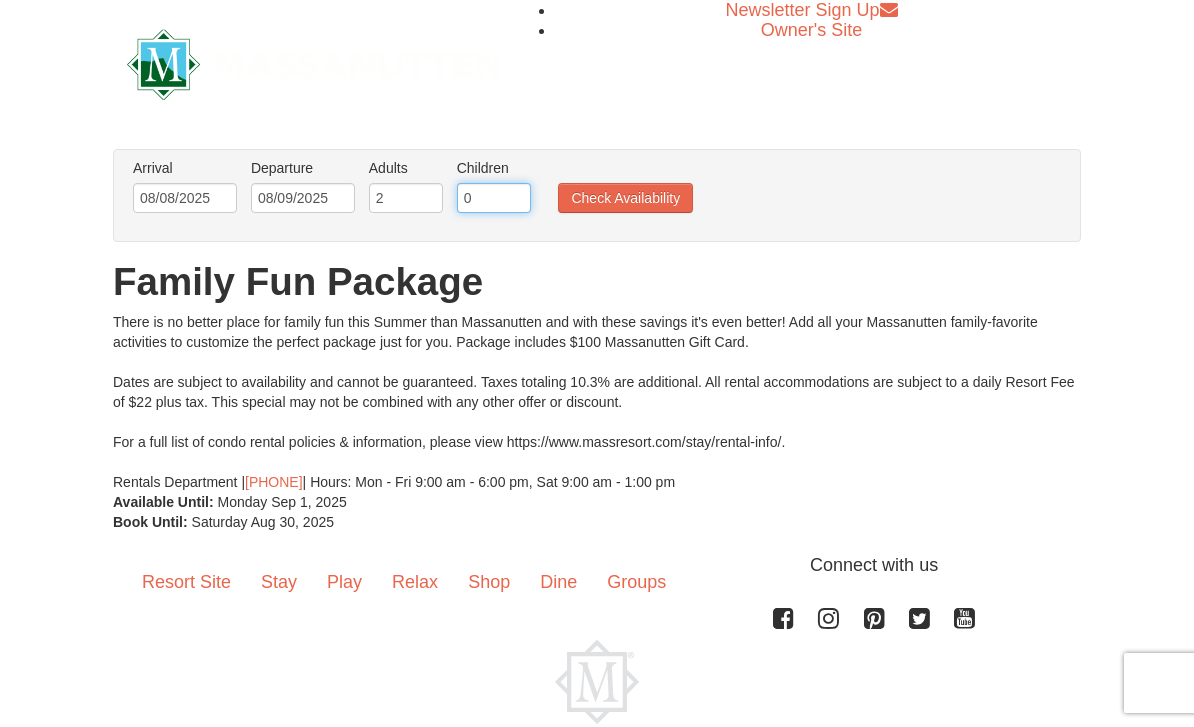 click on "0" at bounding box center (494, 198) 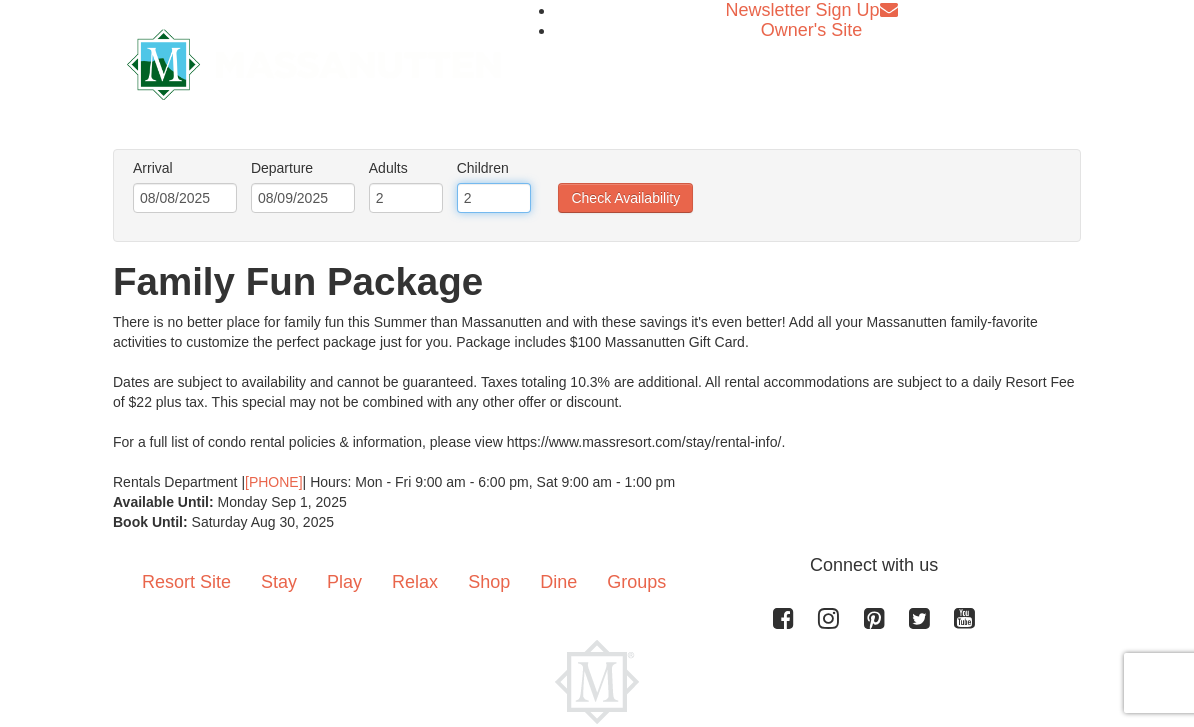 type on "2" 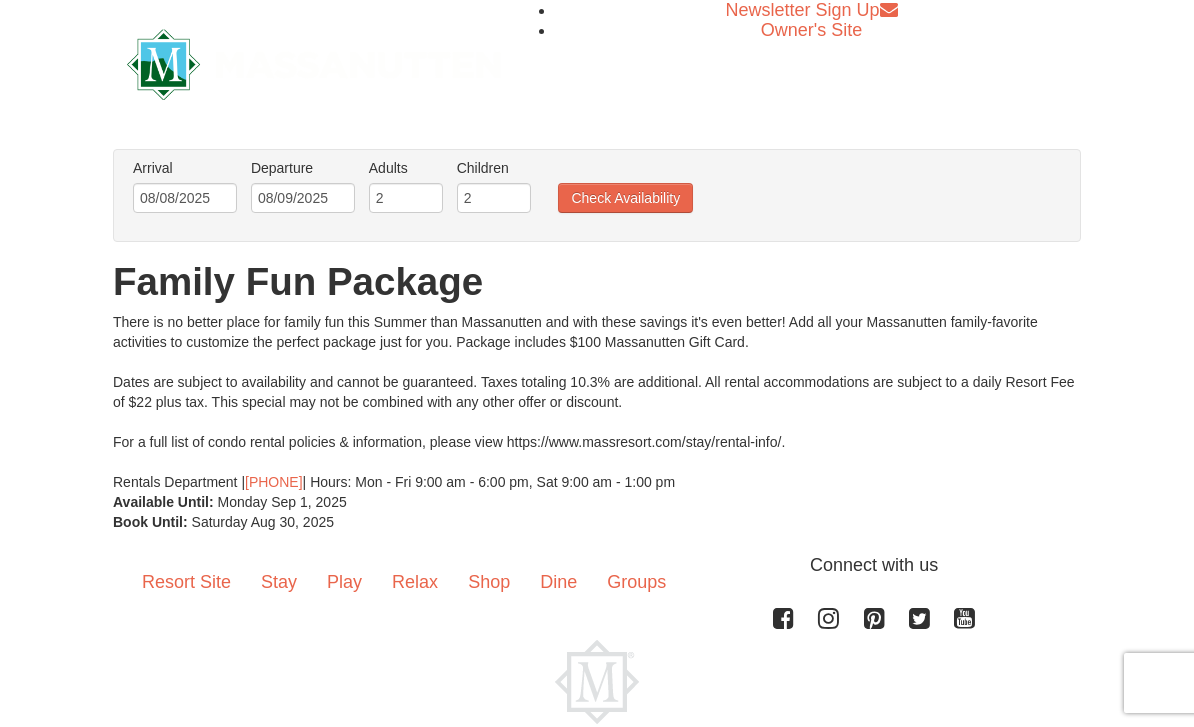 click on "Family Fun Package" at bounding box center (597, 282) 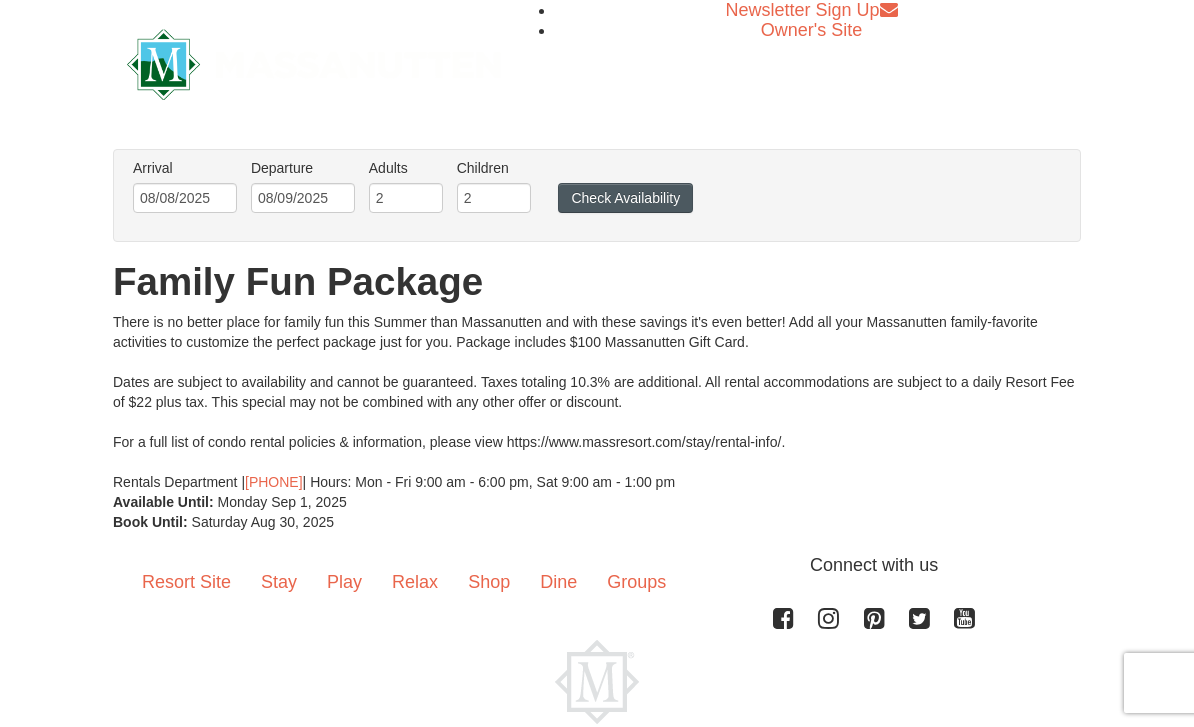 click on "Check Availability" at bounding box center (625, 198) 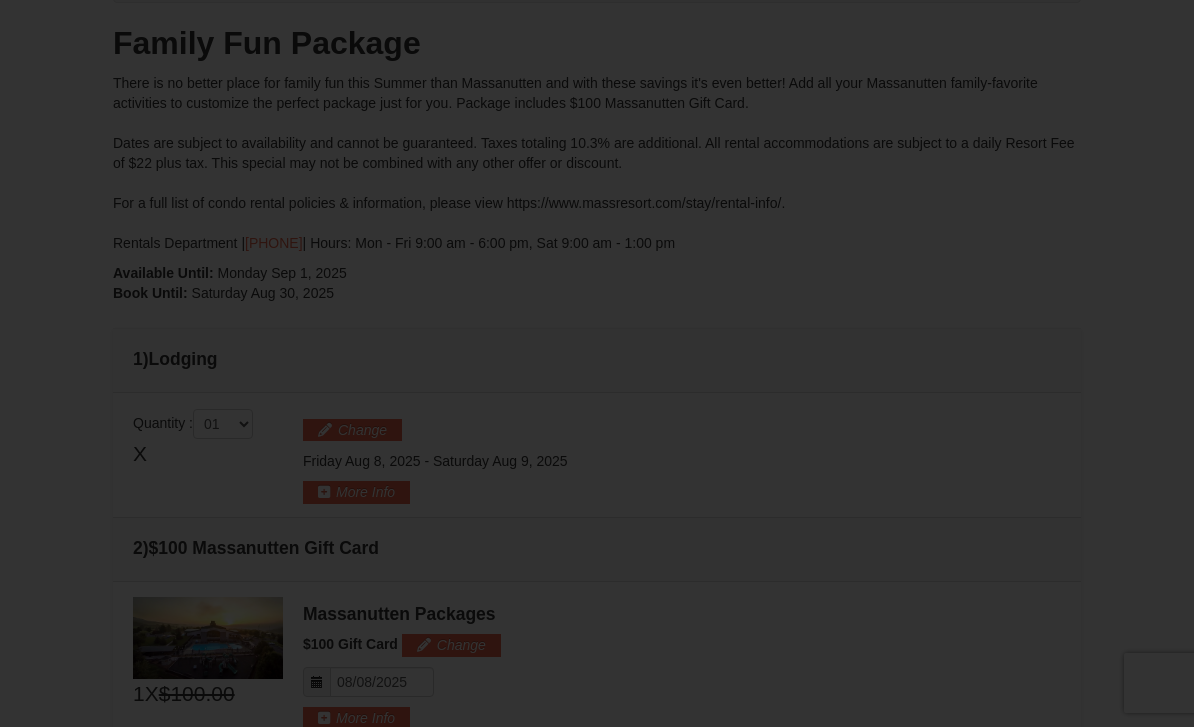 scroll, scrollTop: 493, scrollLeft: 0, axis: vertical 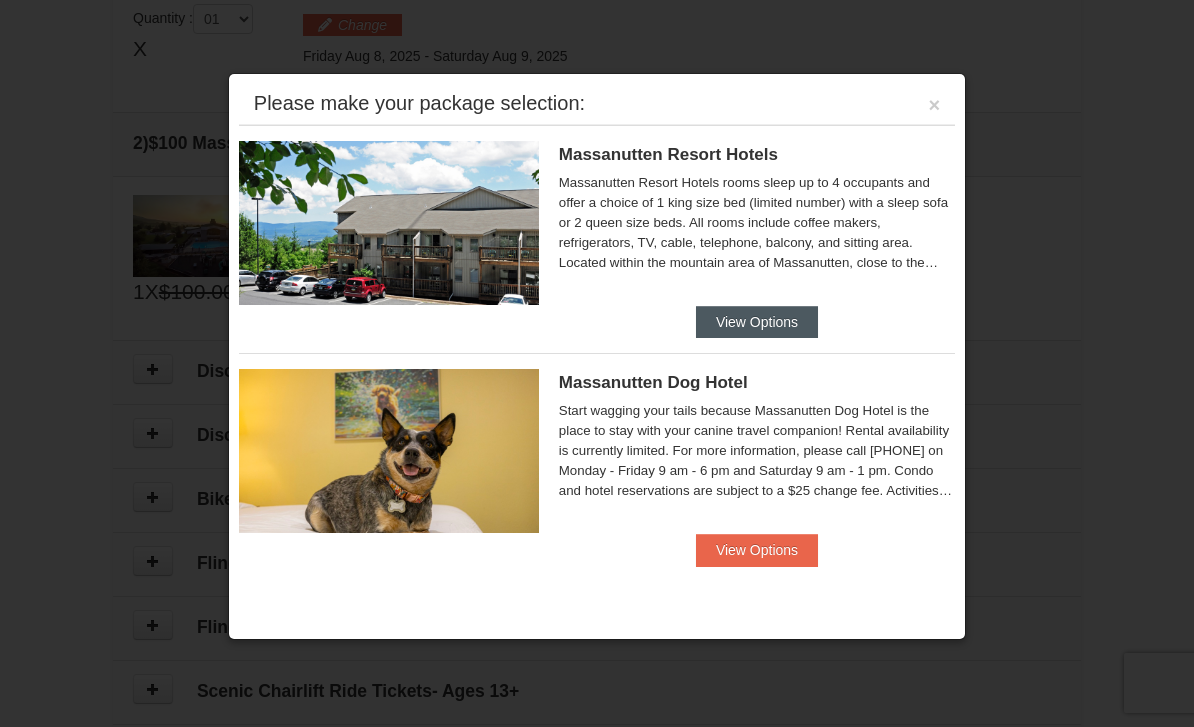click on "View Options" at bounding box center [757, 322] 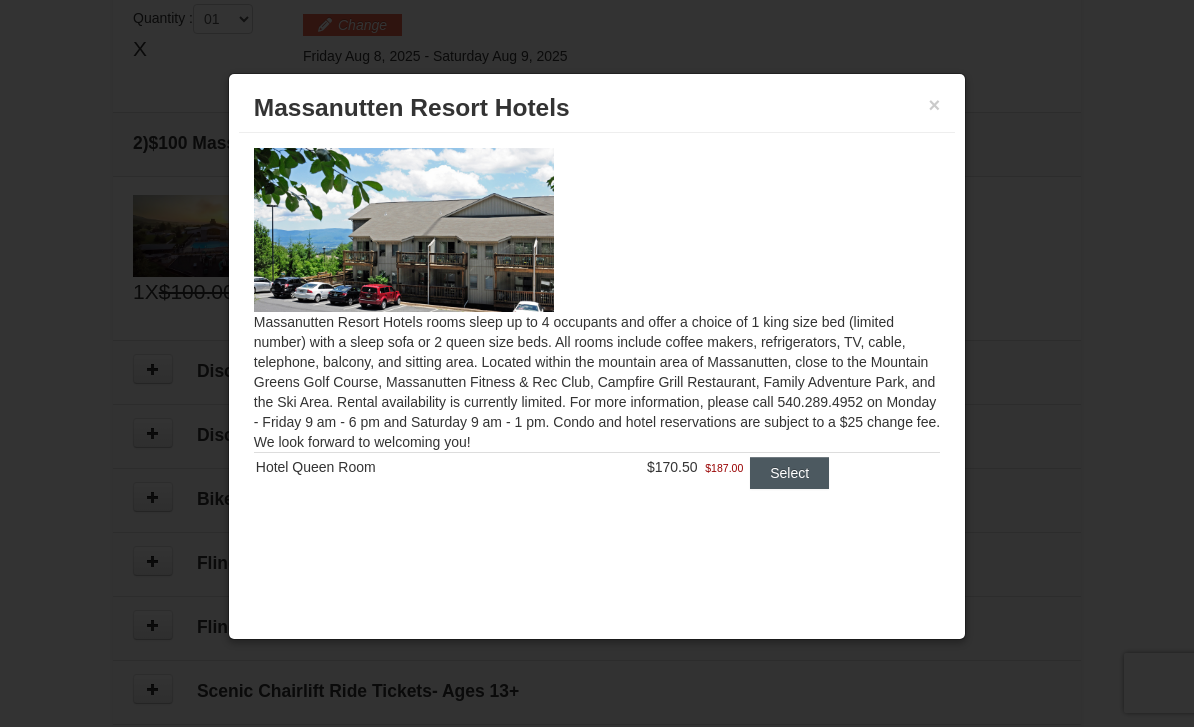 click on "Select" at bounding box center (789, 473) 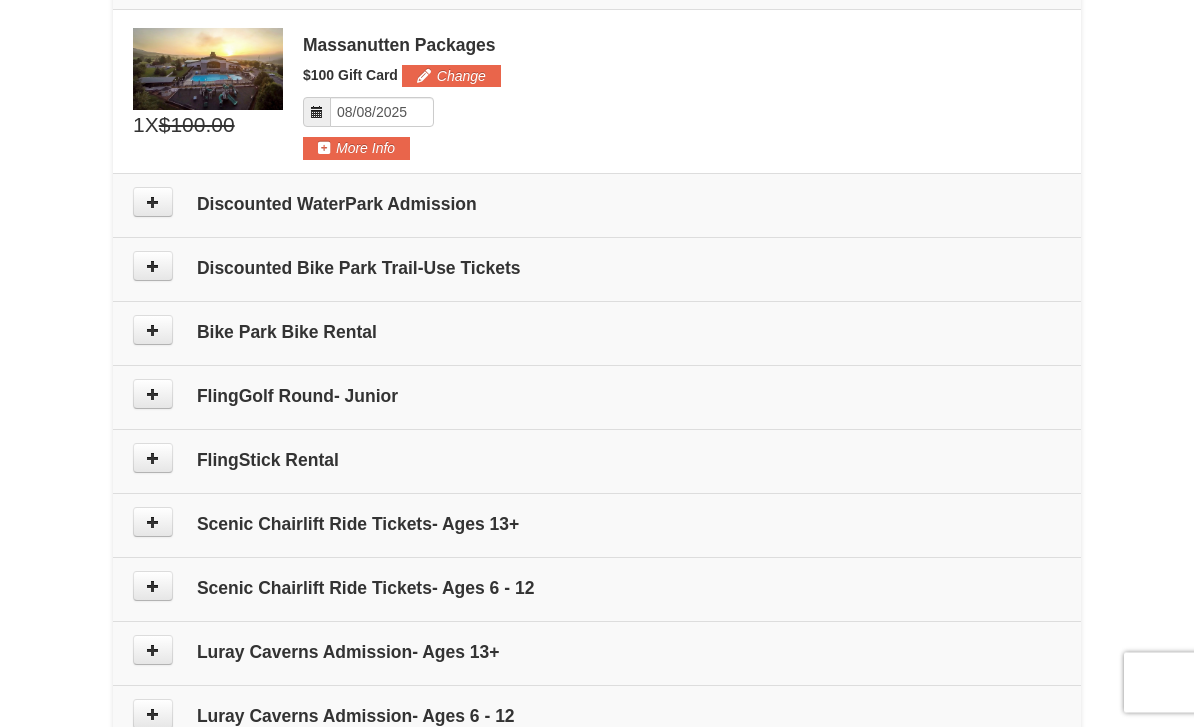 scroll, scrollTop: 854, scrollLeft: 0, axis: vertical 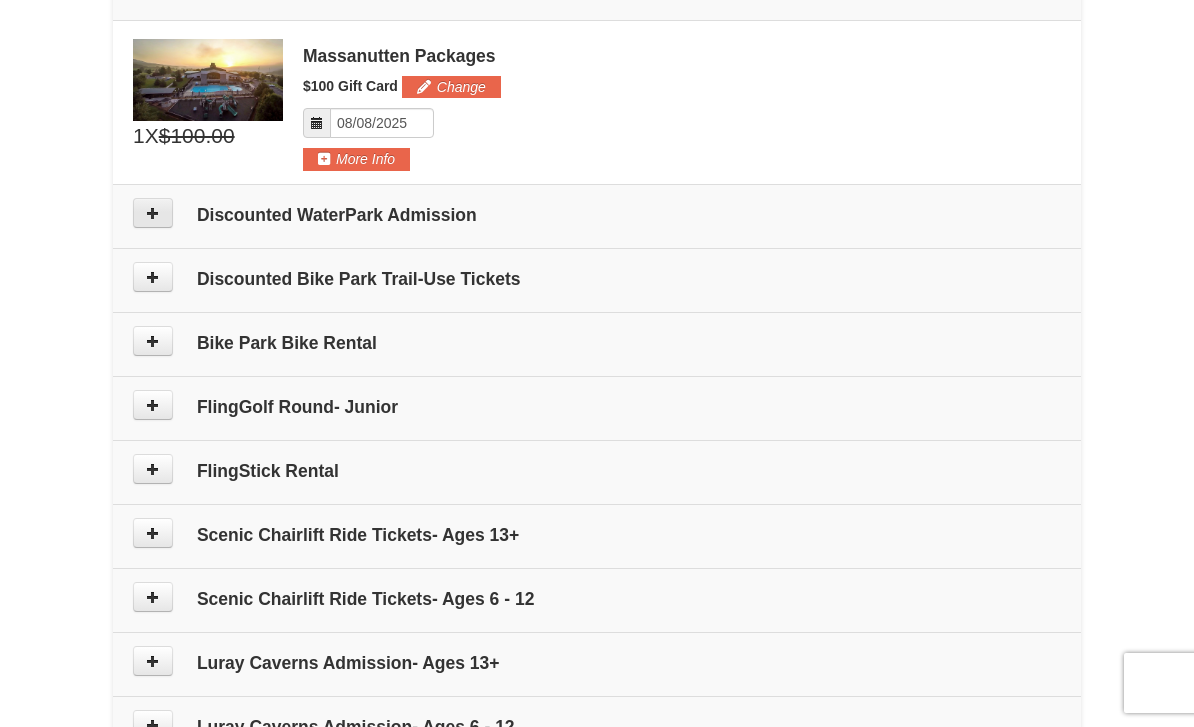 click at bounding box center [153, 213] 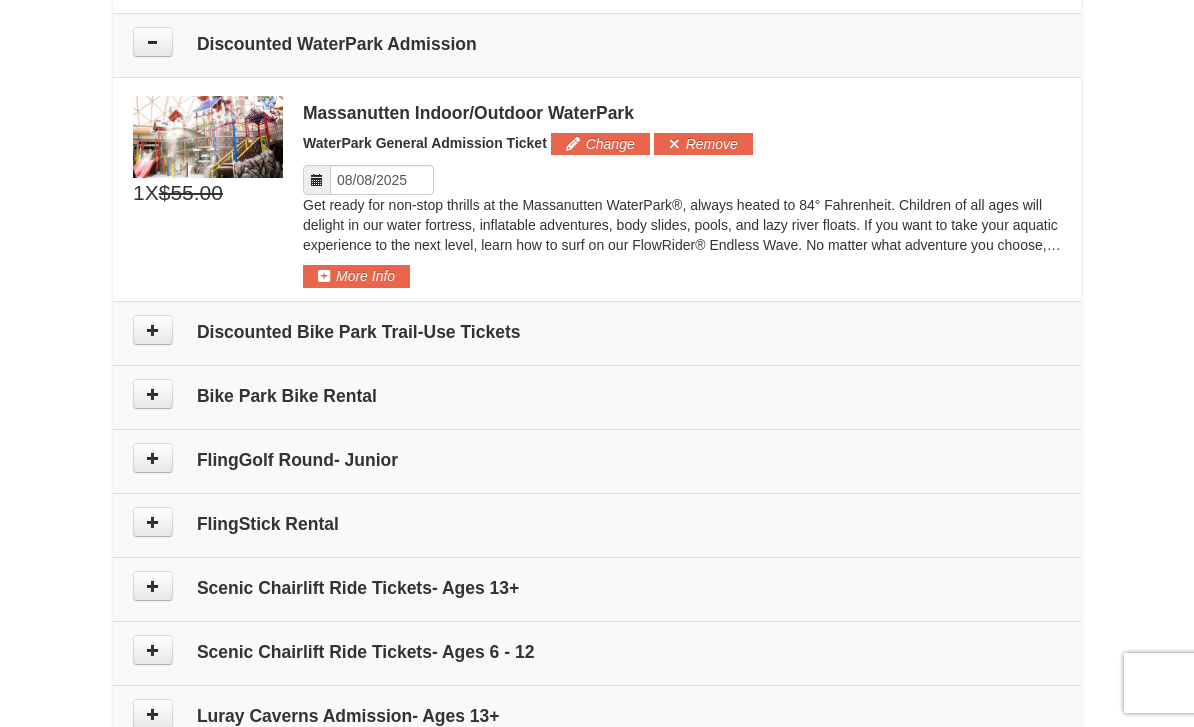 scroll, scrollTop: 1038, scrollLeft: 0, axis: vertical 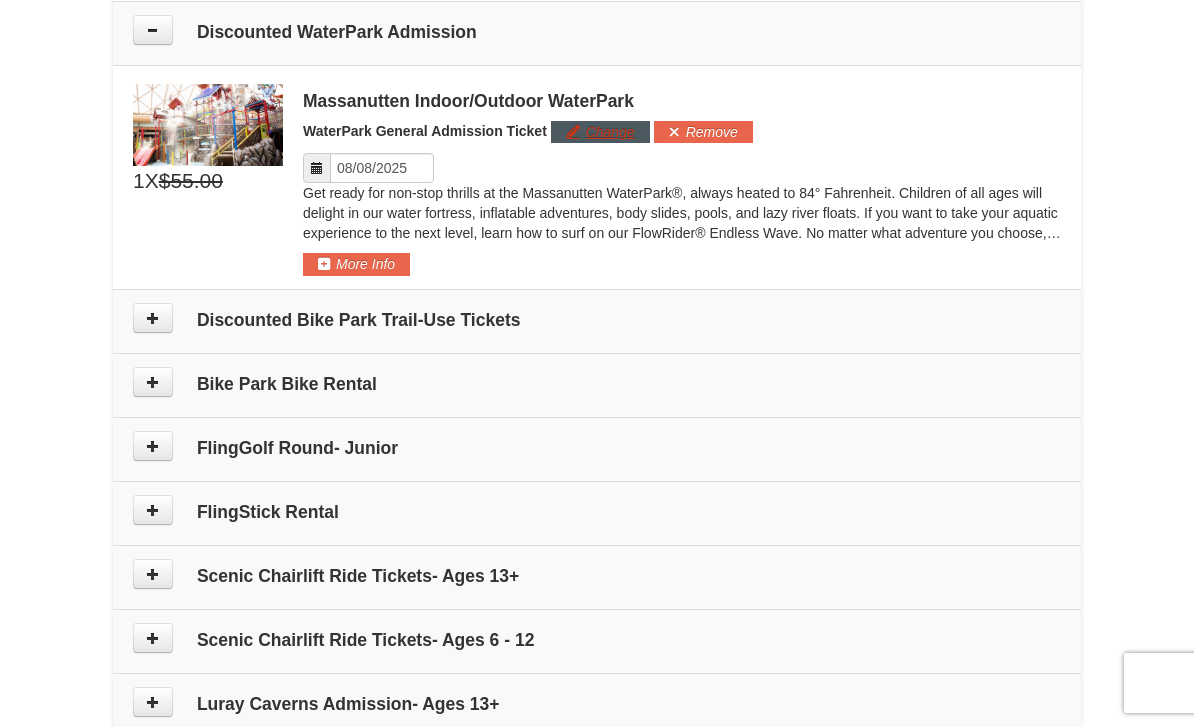 click on "Change" at bounding box center [600, 132] 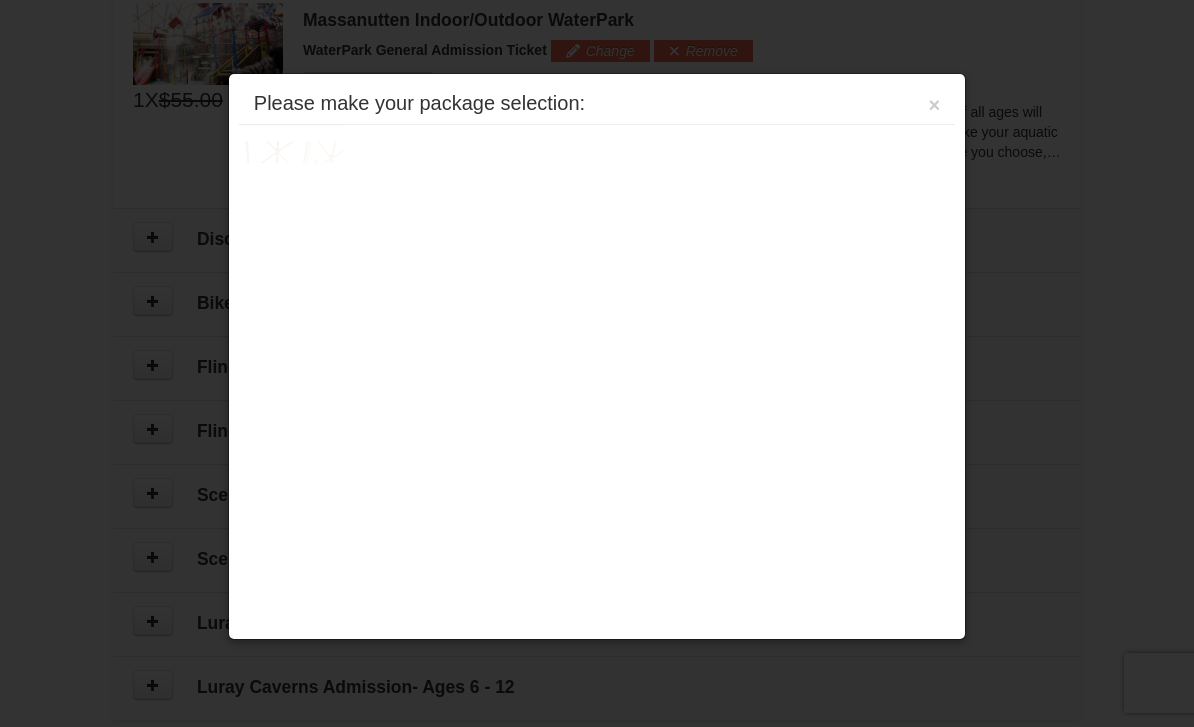 scroll, scrollTop: 1121, scrollLeft: 0, axis: vertical 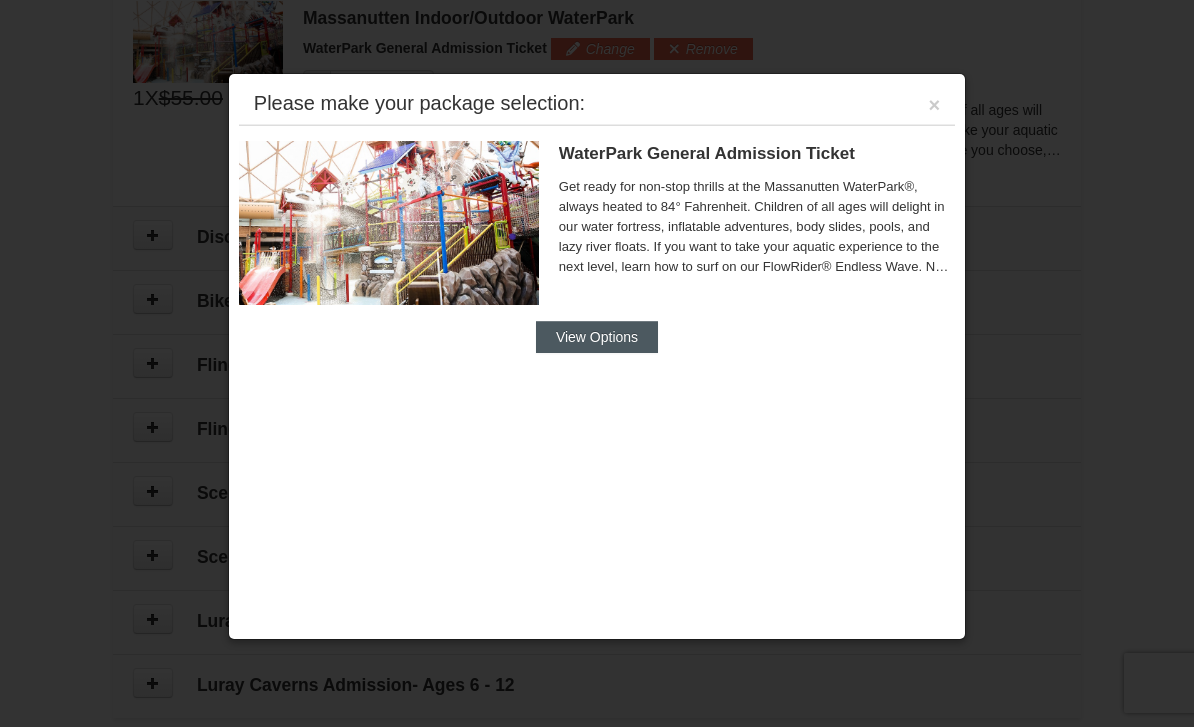 click on "View Options" at bounding box center [597, 337] 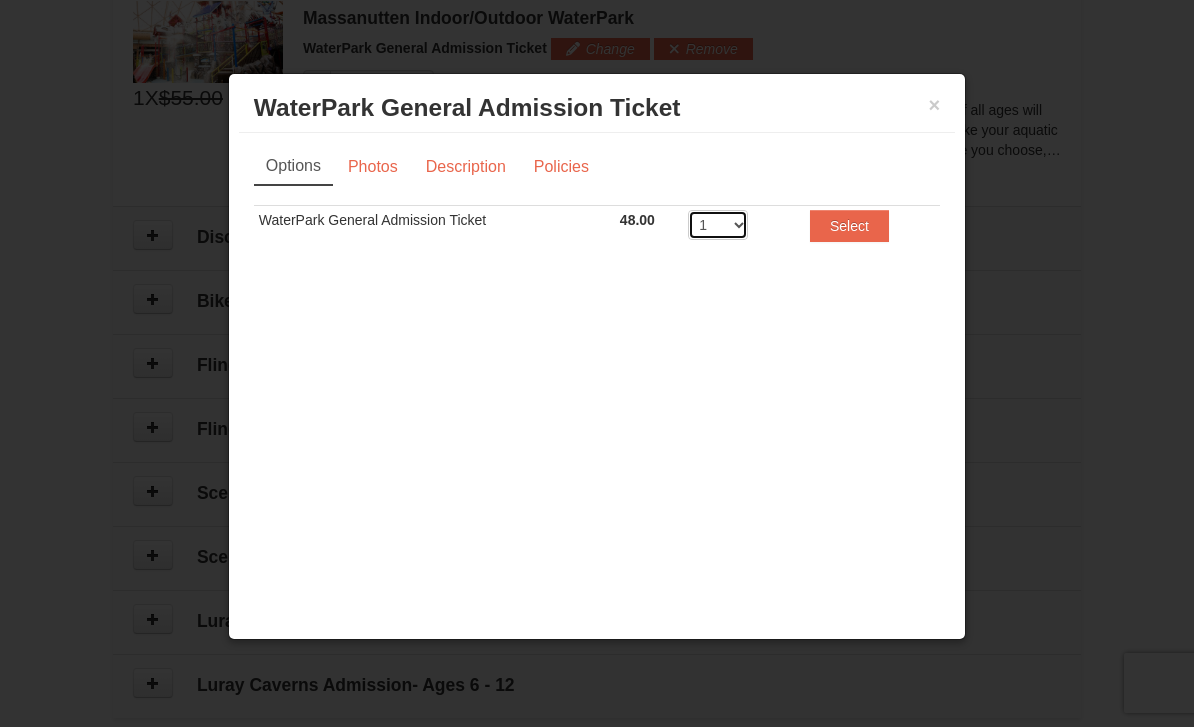 select on "4" 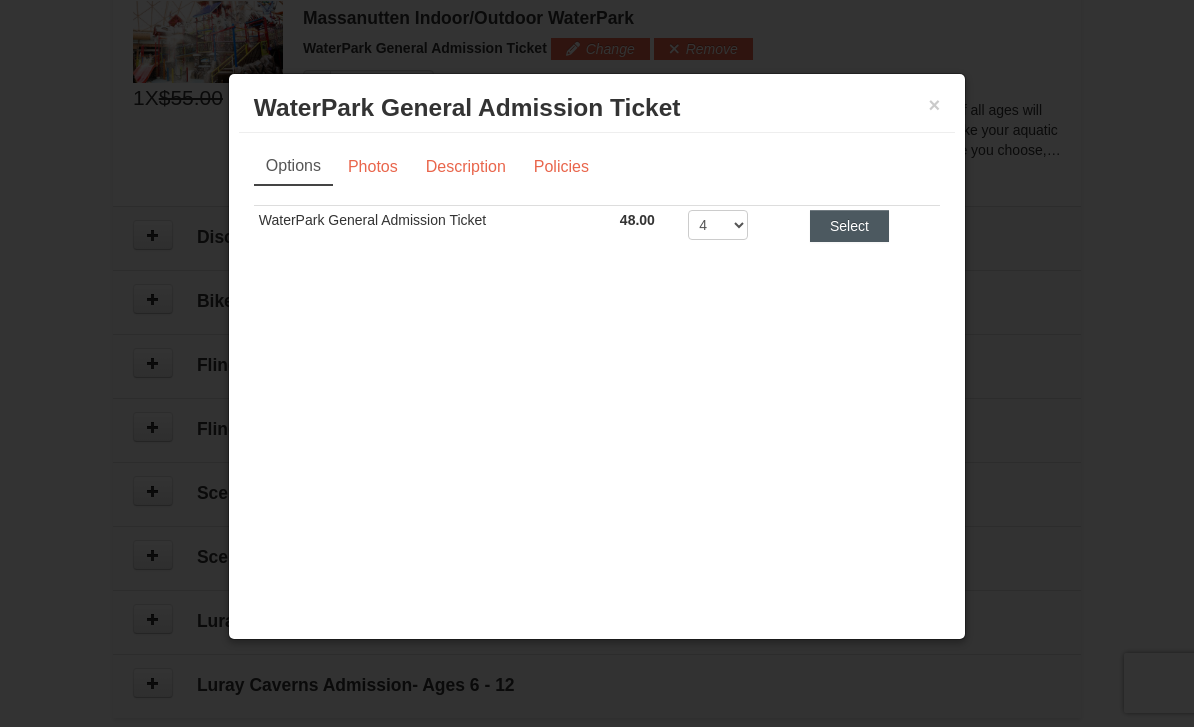 click on "Select" at bounding box center [849, 226] 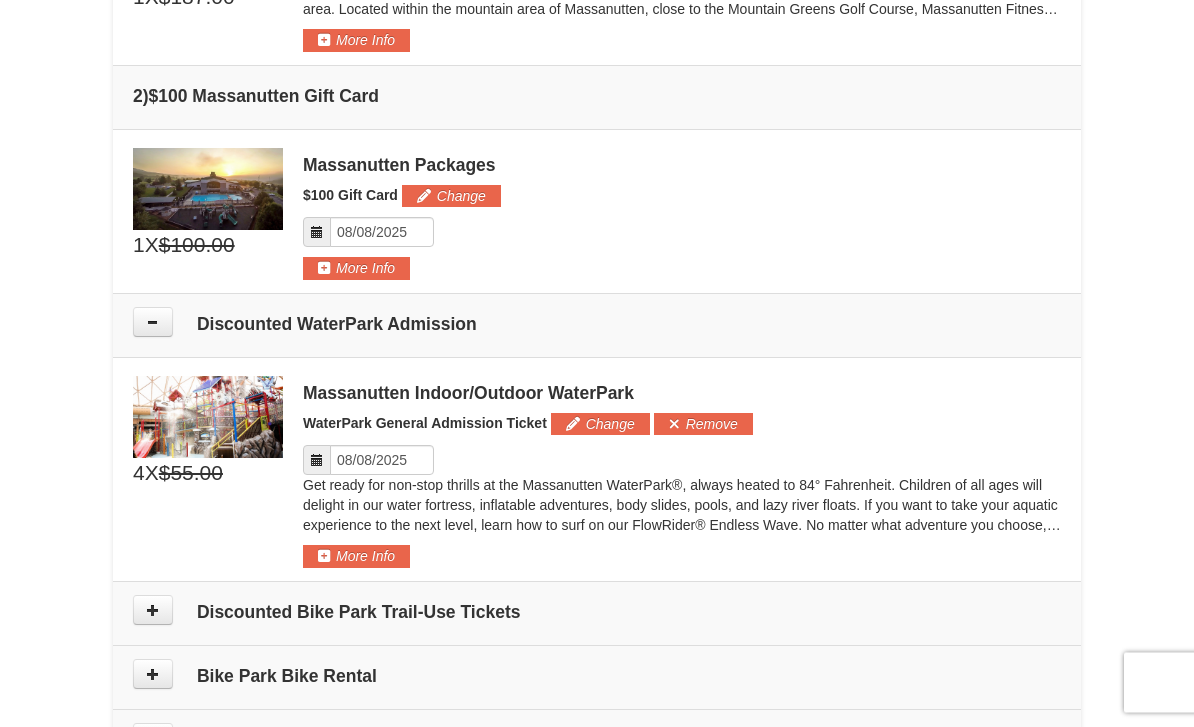 scroll, scrollTop: 746, scrollLeft: 0, axis: vertical 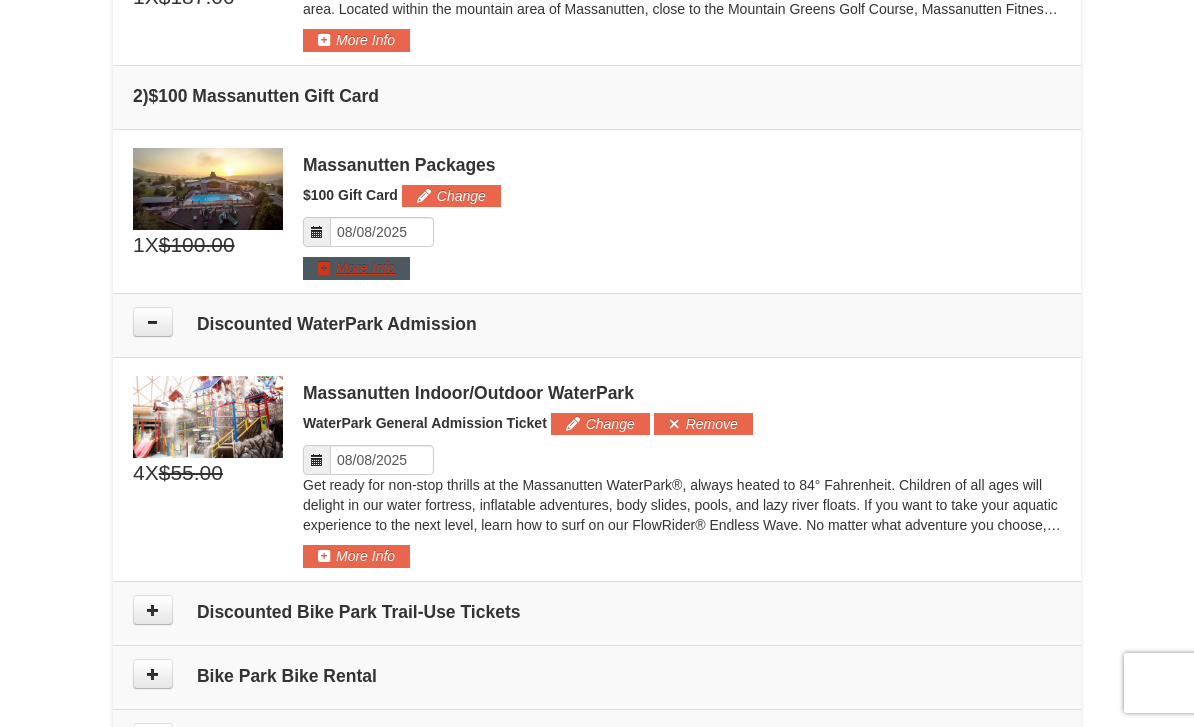 click on "More Info" at bounding box center [356, 268] 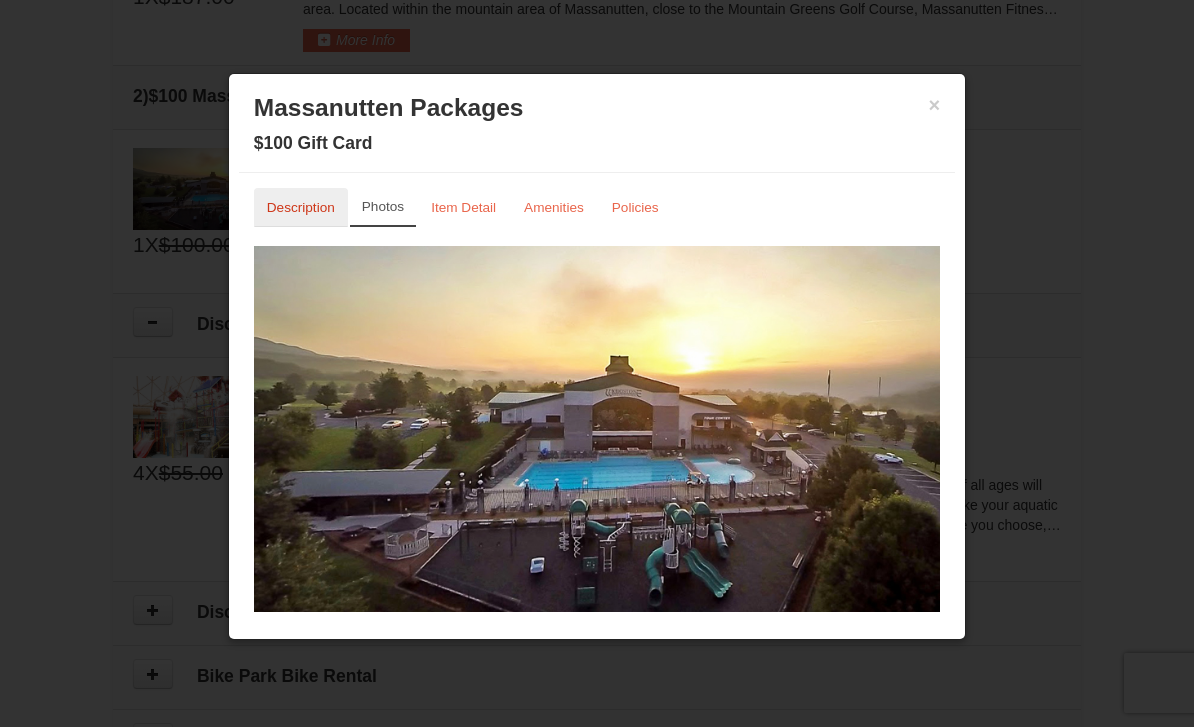 click on "Description" at bounding box center (301, 207) 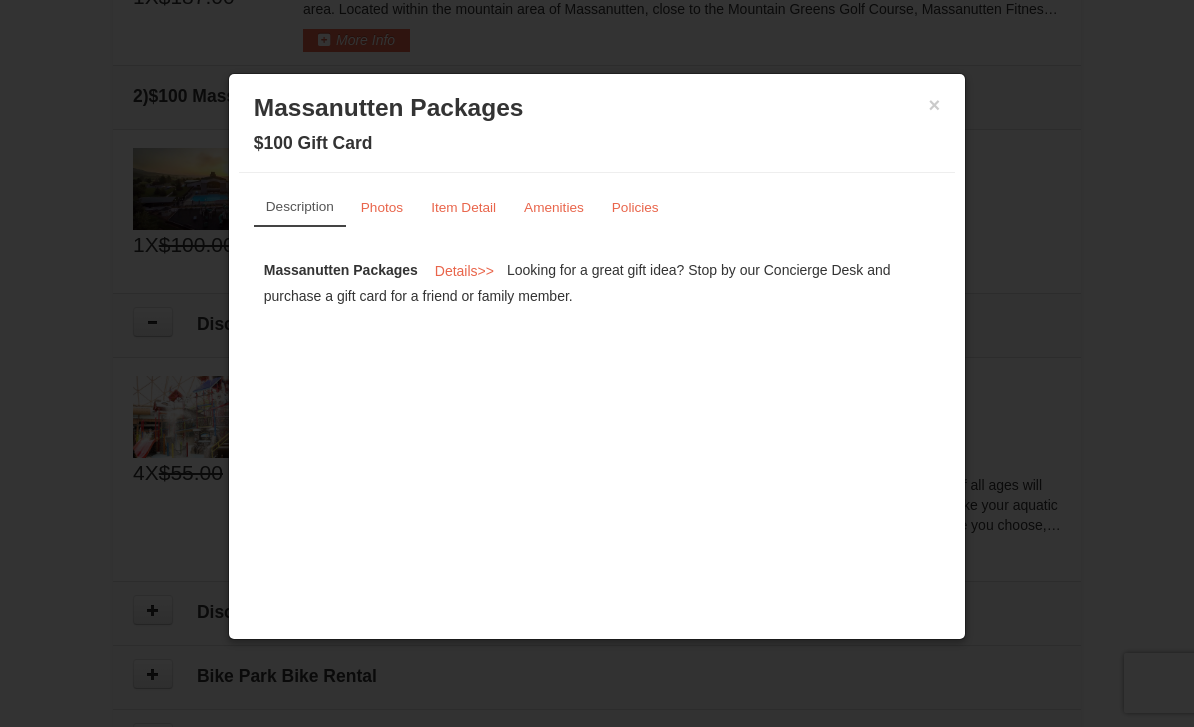 drag, startPoint x: 463, startPoint y: 276, endPoint x: -1, endPoint y: -747, distance: 1123.3098 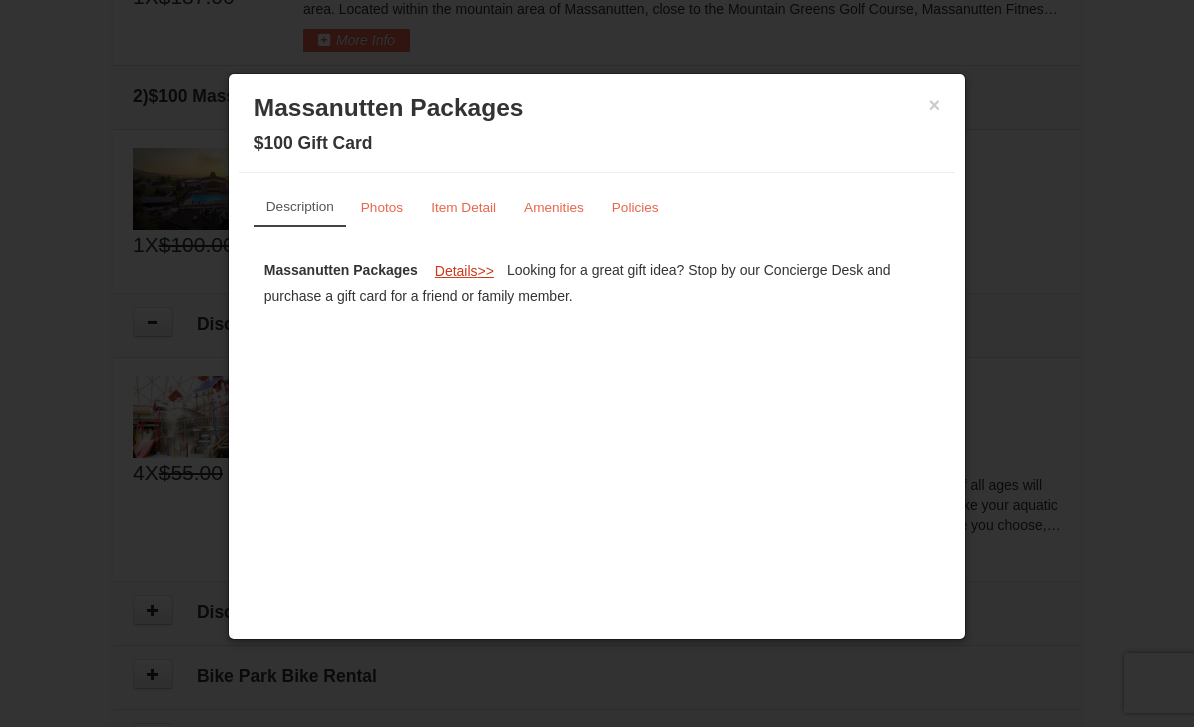 click on "Details" at bounding box center (456, 271) 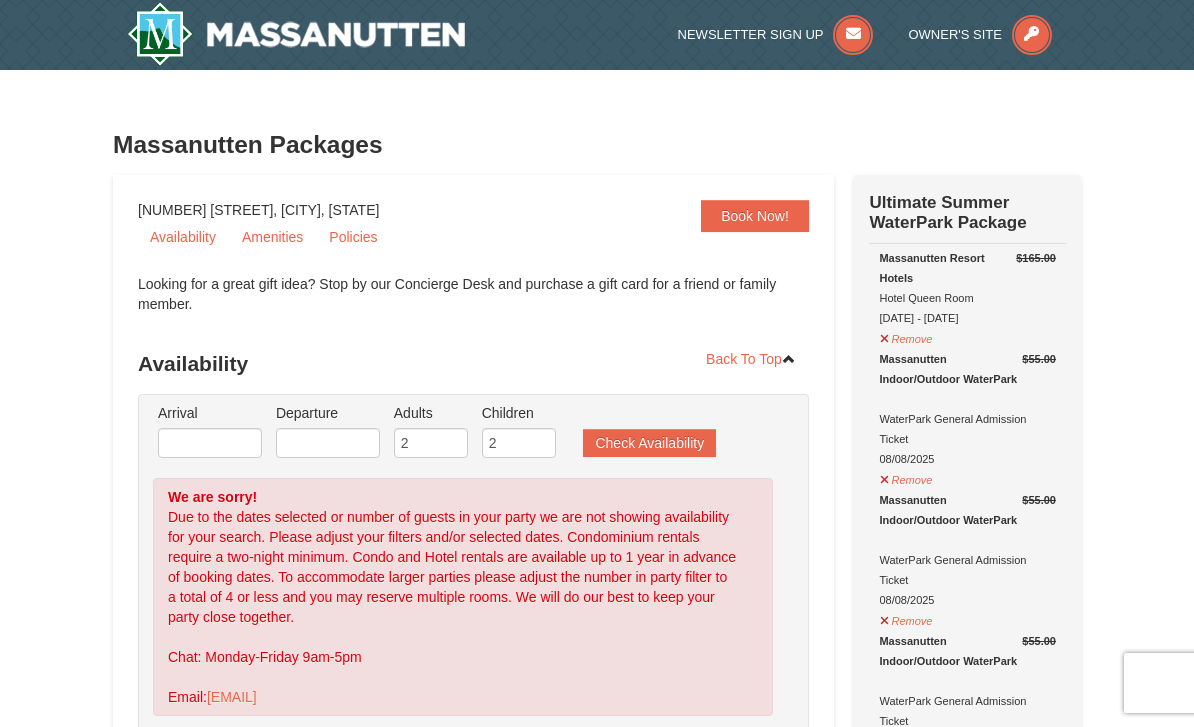 scroll, scrollTop: 0, scrollLeft: 0, axis: both 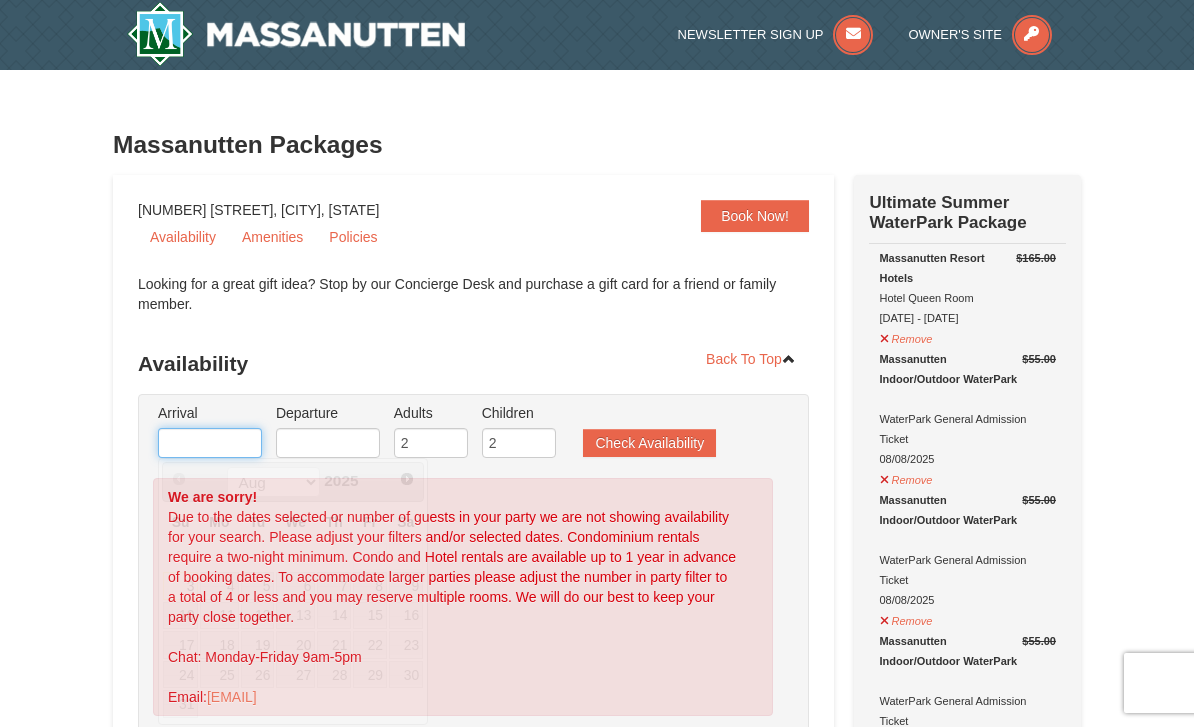 click at bounding box center (210, 443) 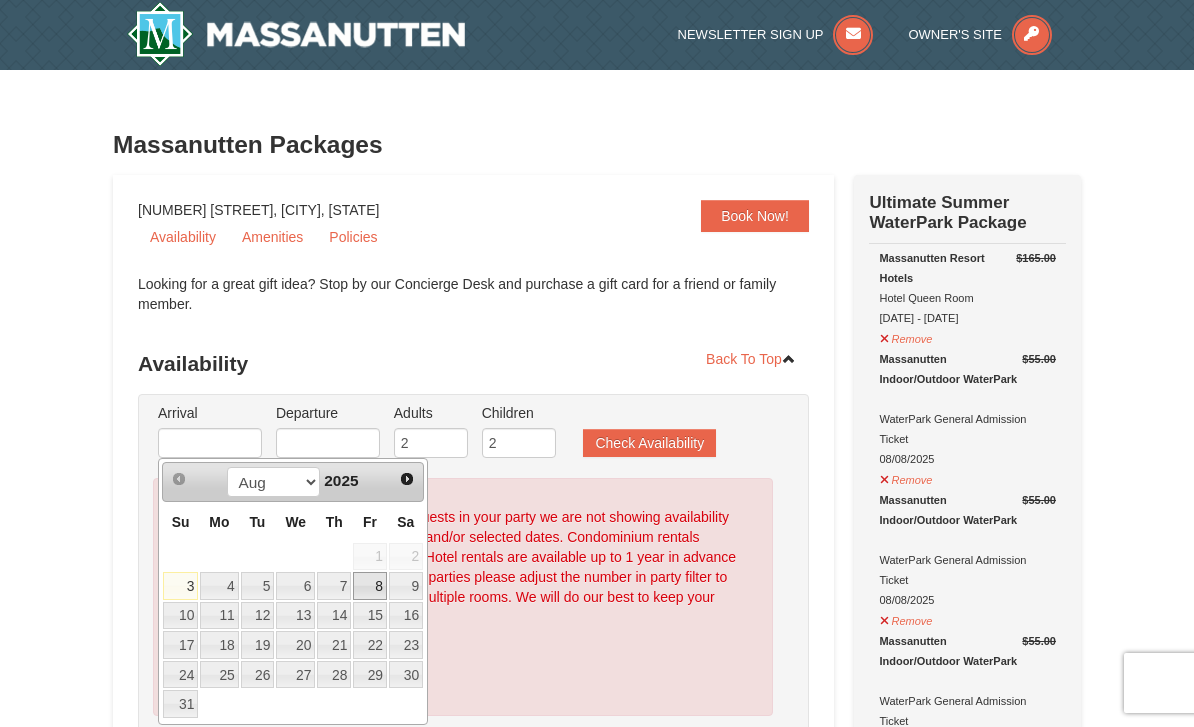 click on "8" at bounding box center (370, 586) 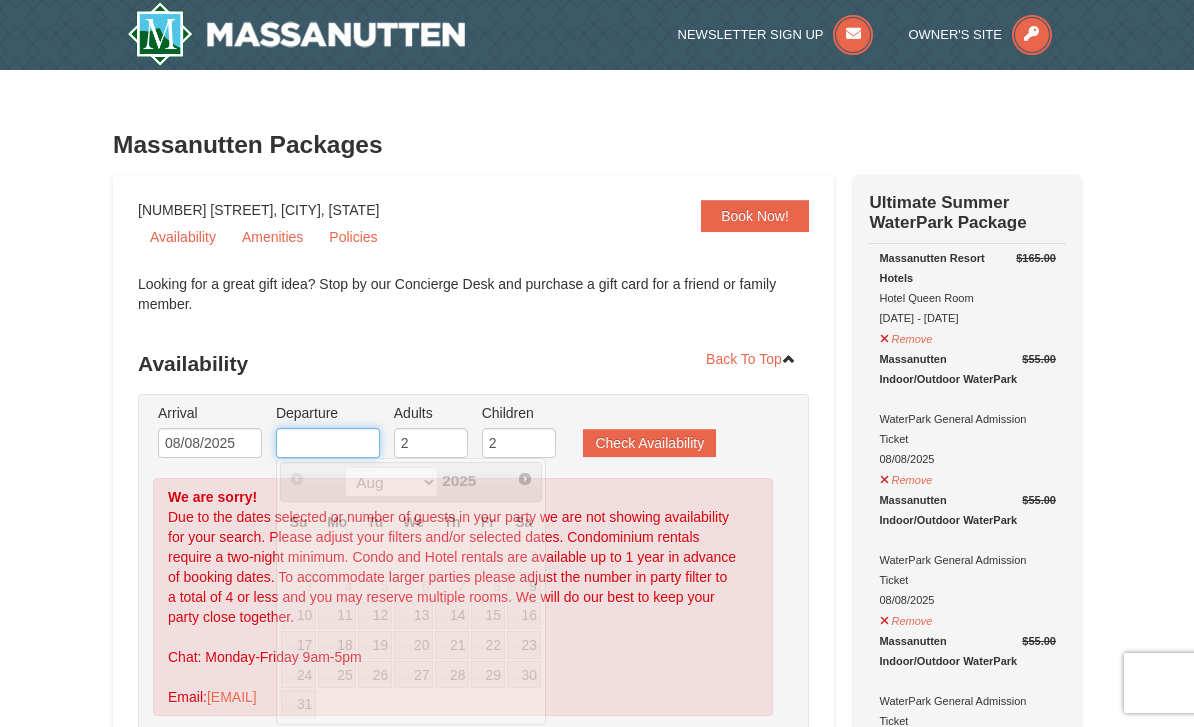 click at bounding box center [328, 443] 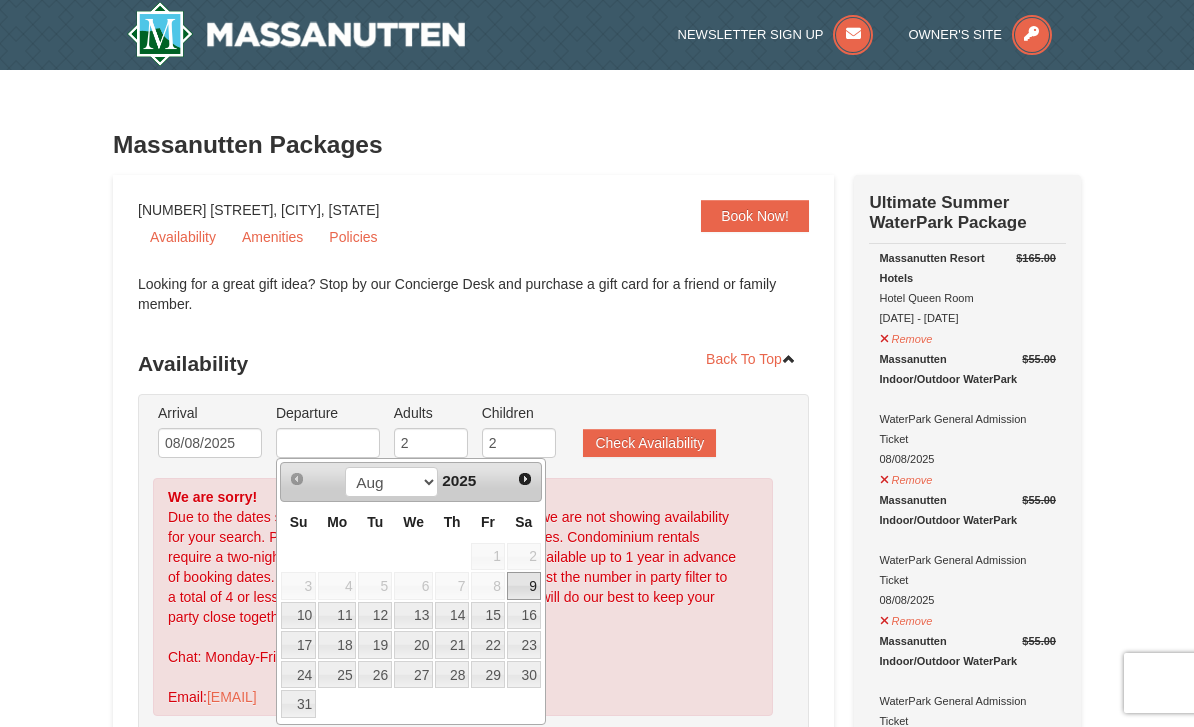 click on "9" at bounding box center [524, 586] 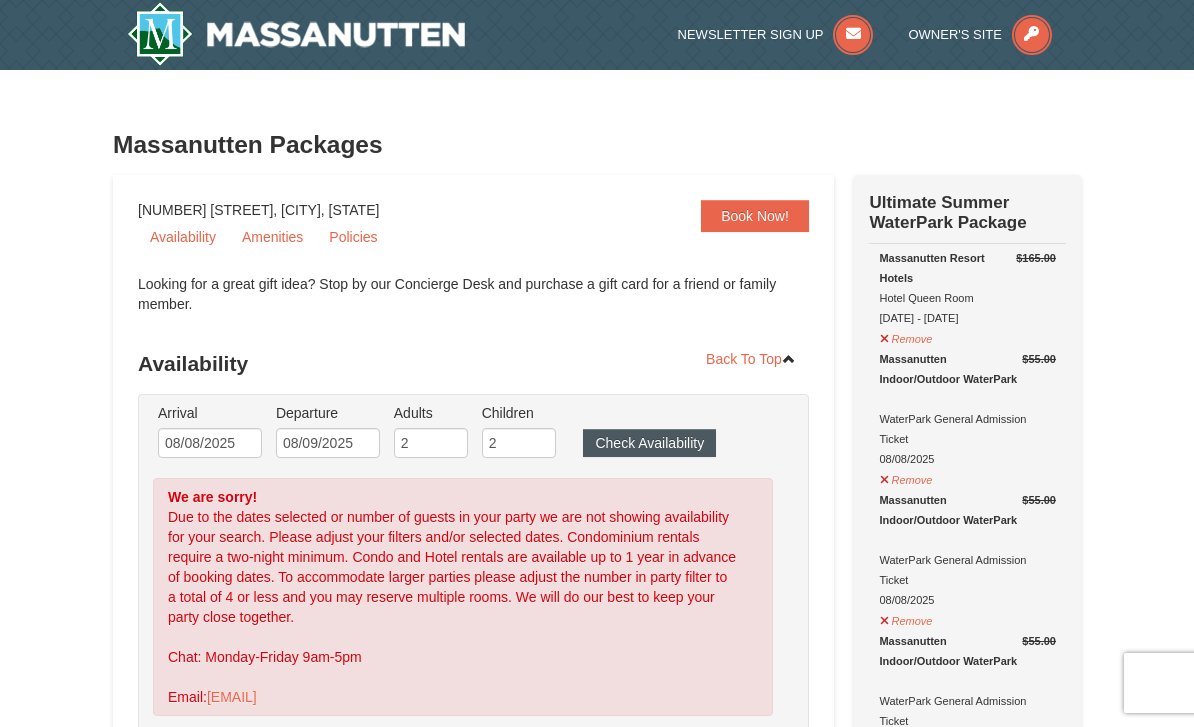click on "Check Availability" at bounding box center (649, 443) 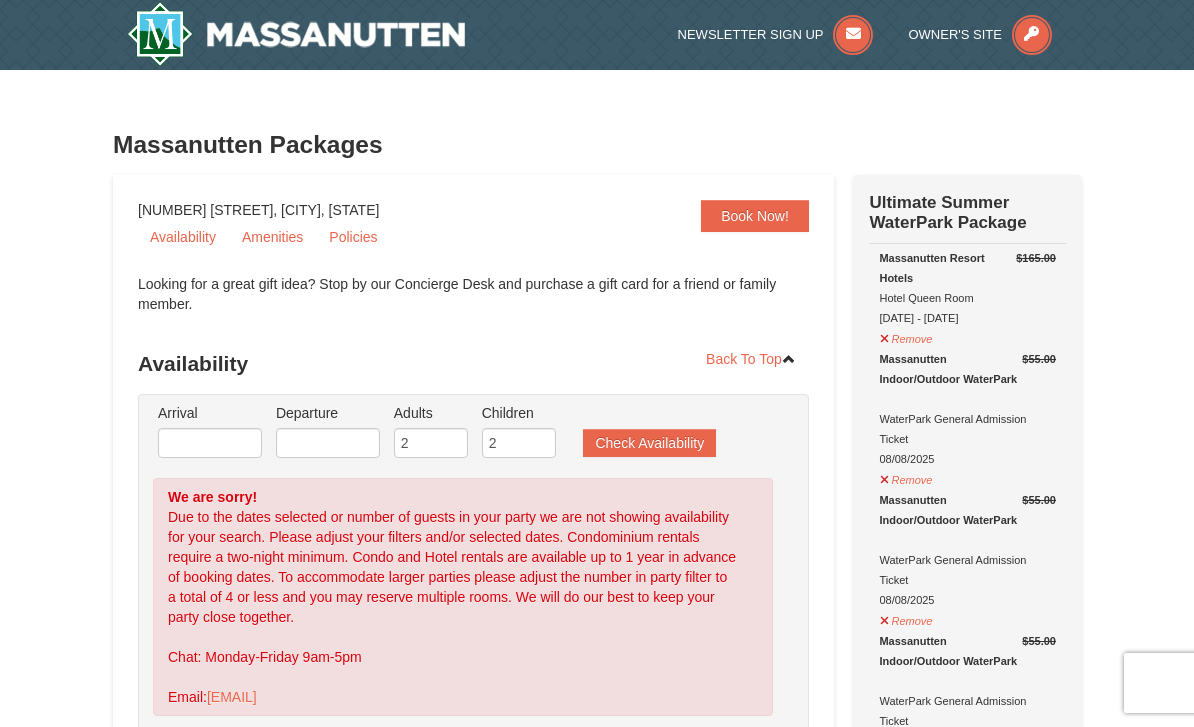 scroll, scrollTop: 344, scrollLeft: 0, axis: vertical 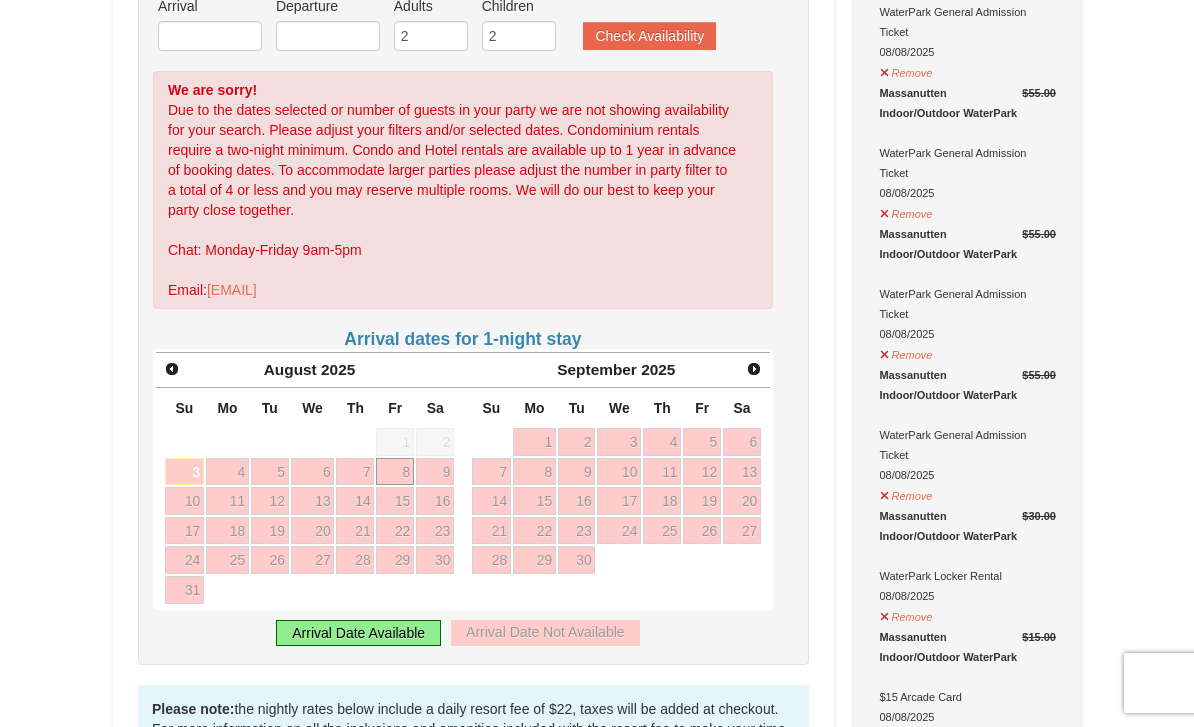click on "8" at bounding box center [395, 472] 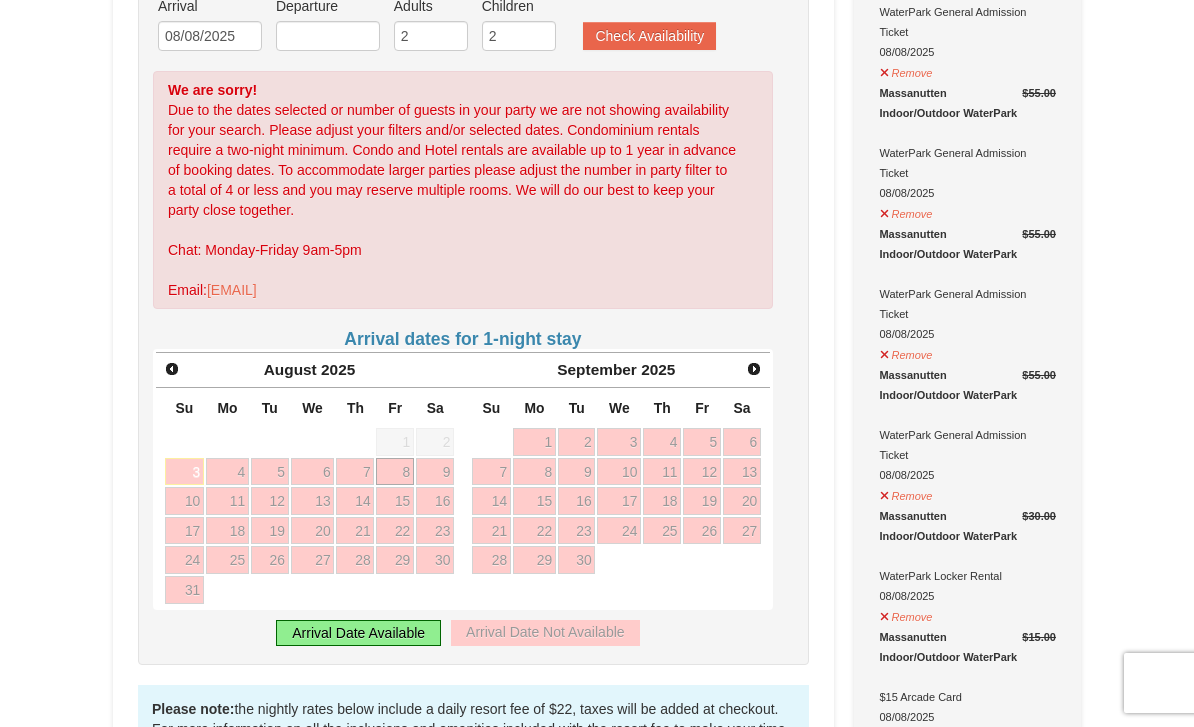 click on "Arrival Date Available" at bounding box center (358, 633) 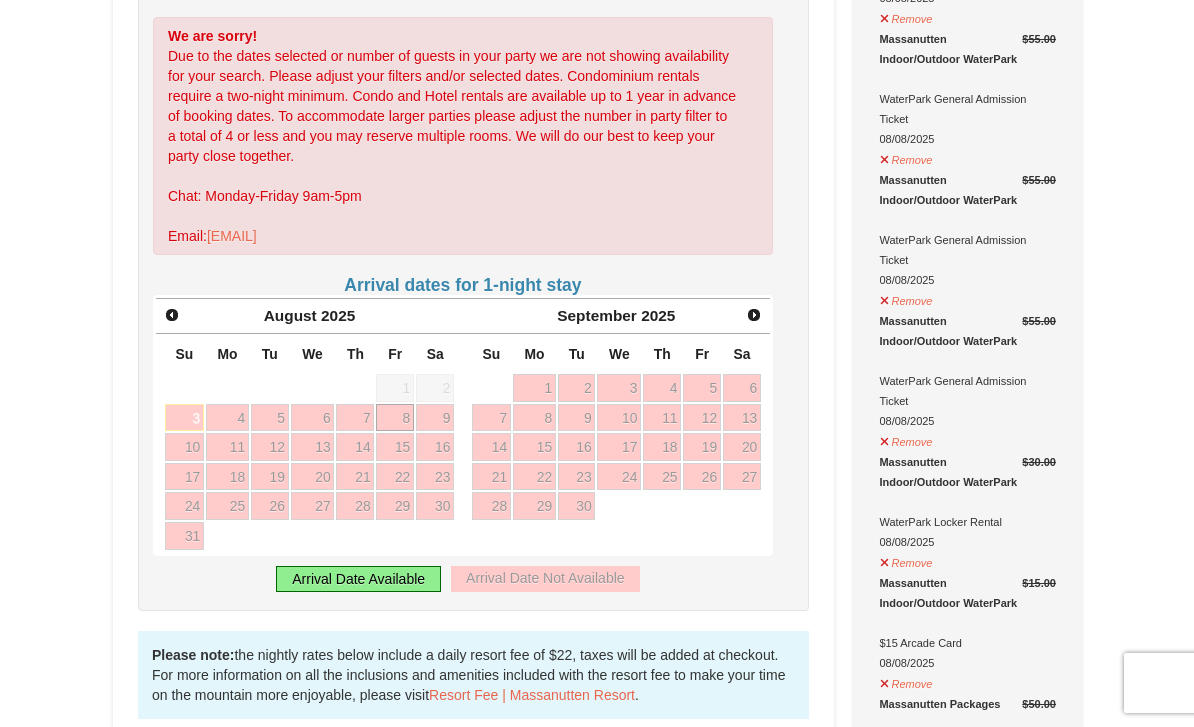 scroll, scrollTop: 0, scrollLeft: 0, axis: both 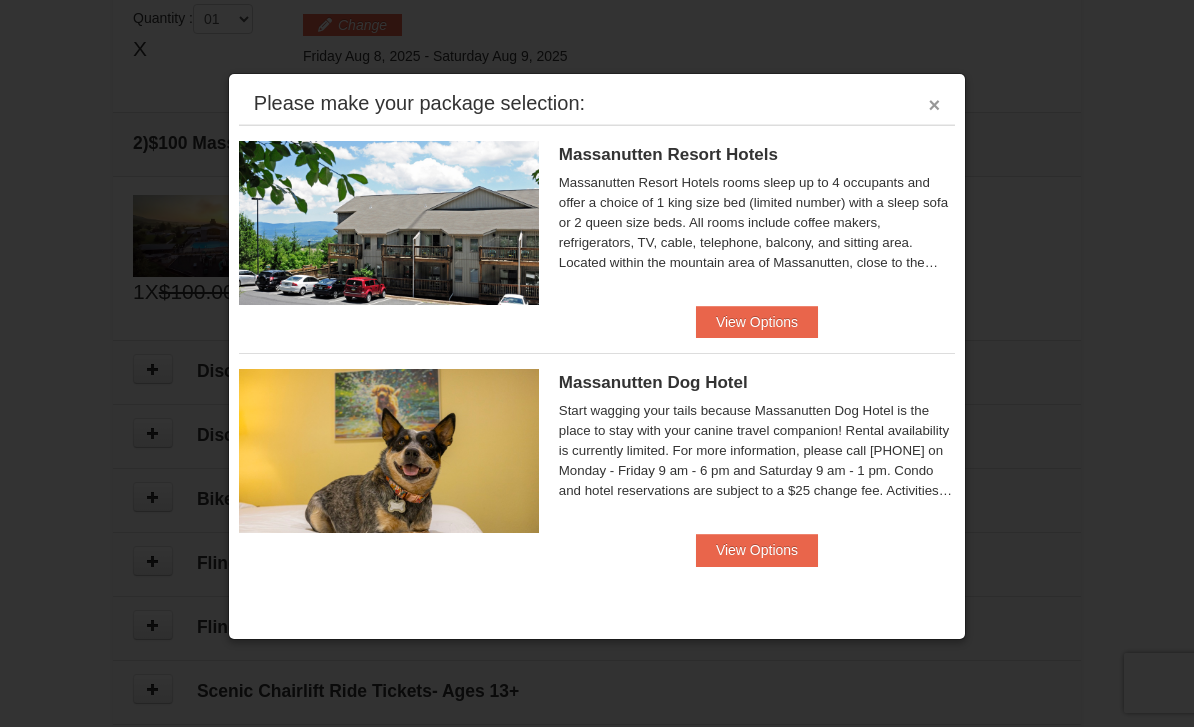 click on "×" at bounding box center [935, 105] 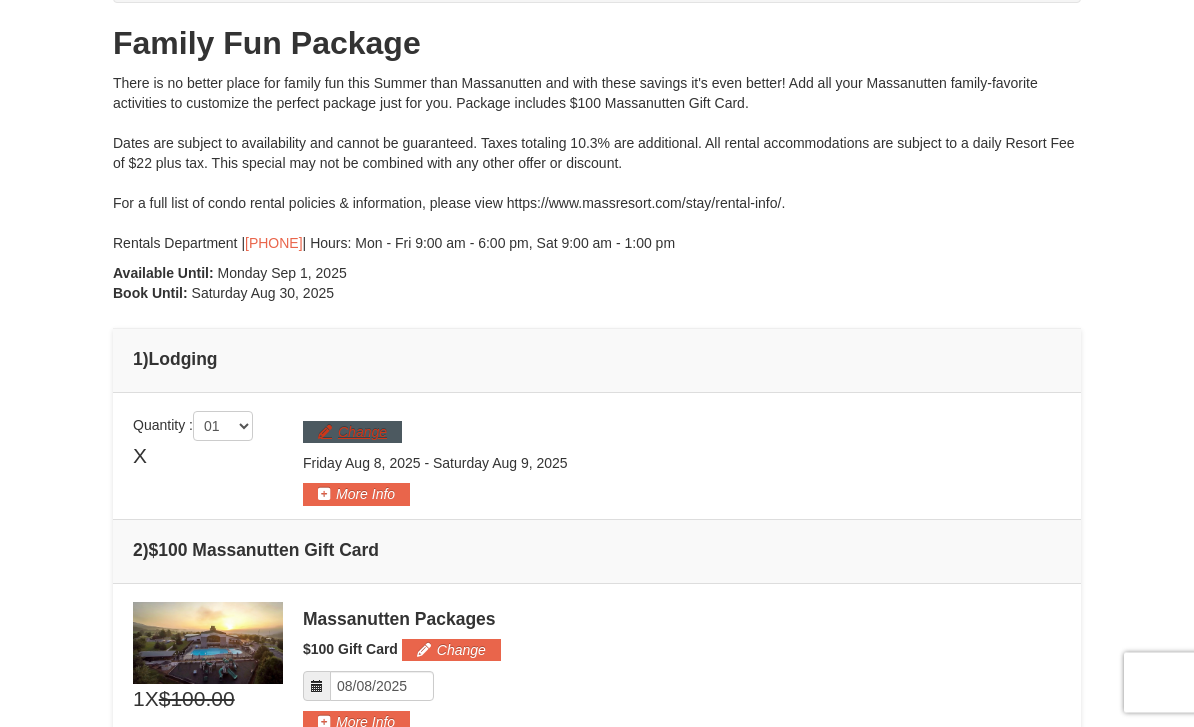 scroll, scrollTop: 205, scrollLeft: 0, axis: vertical 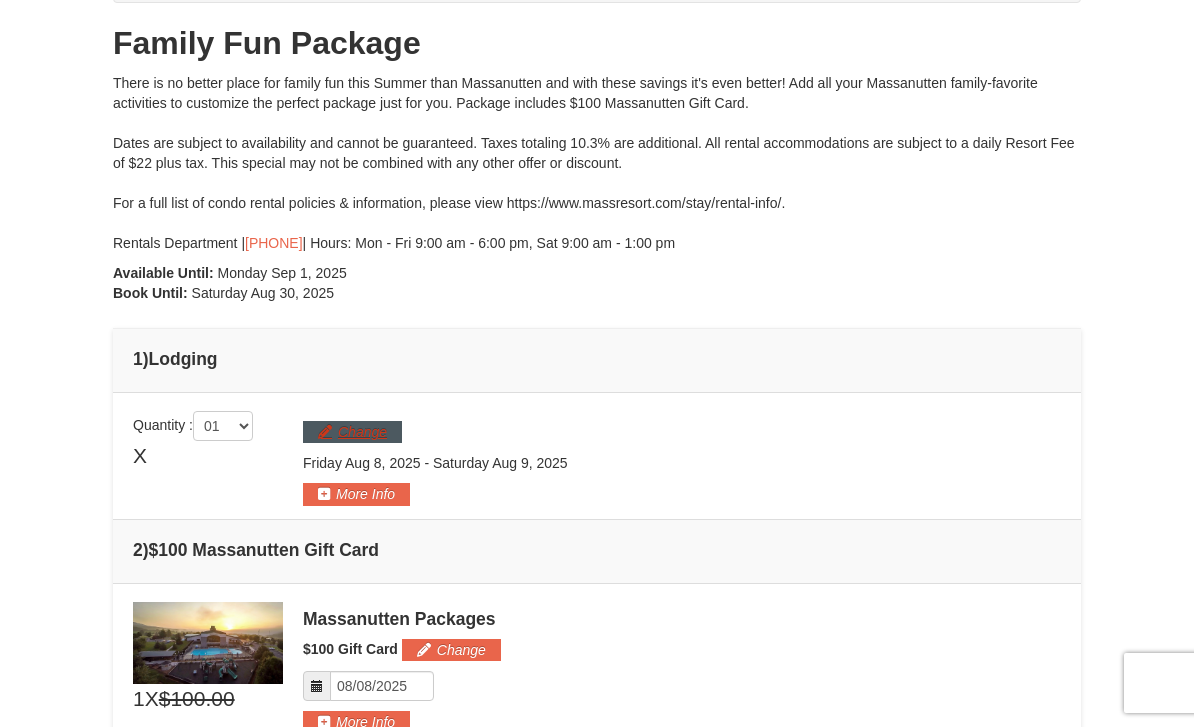 click on "Change" at bounding box center [352, 432] 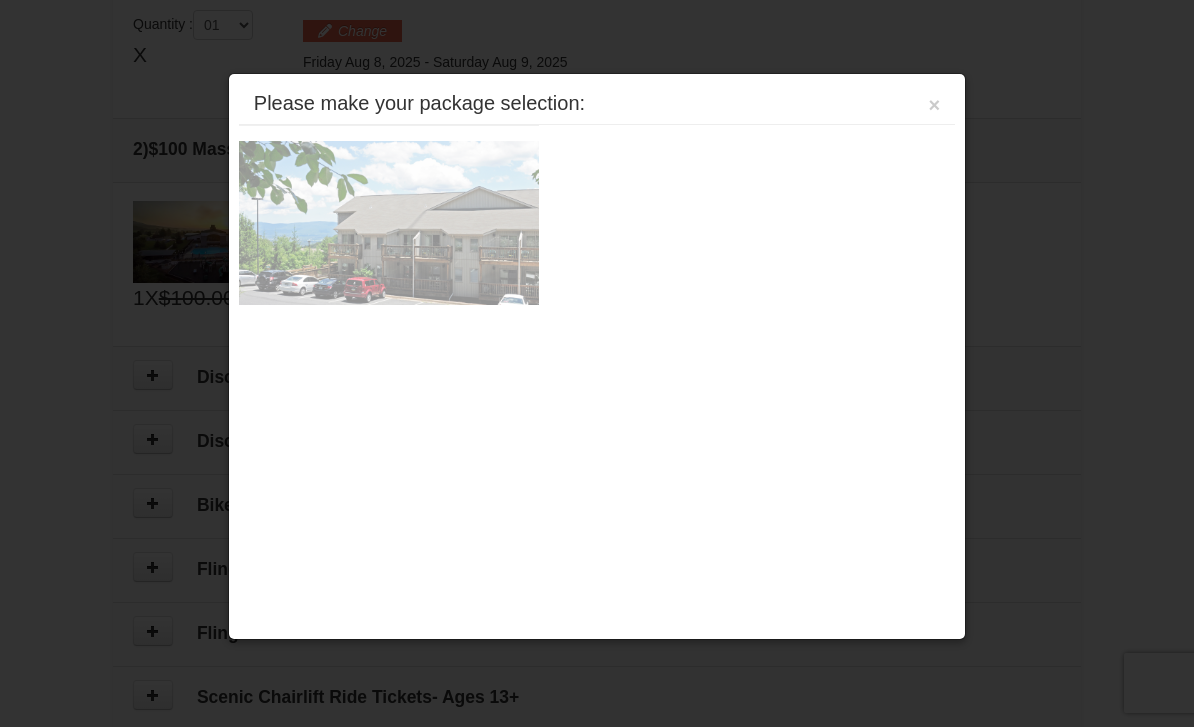 scroll, scrollTop: 616, scrollLeft: 0, axis: vertical 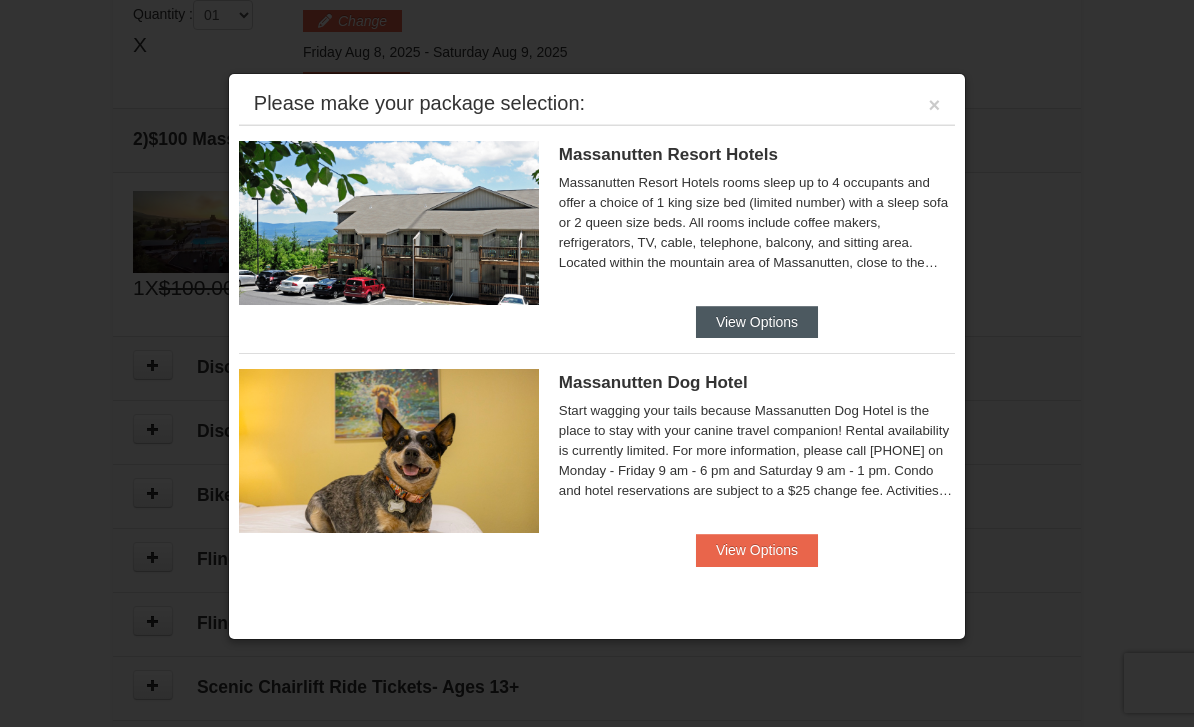 click on "View Options" at bounding box center (757, 322) 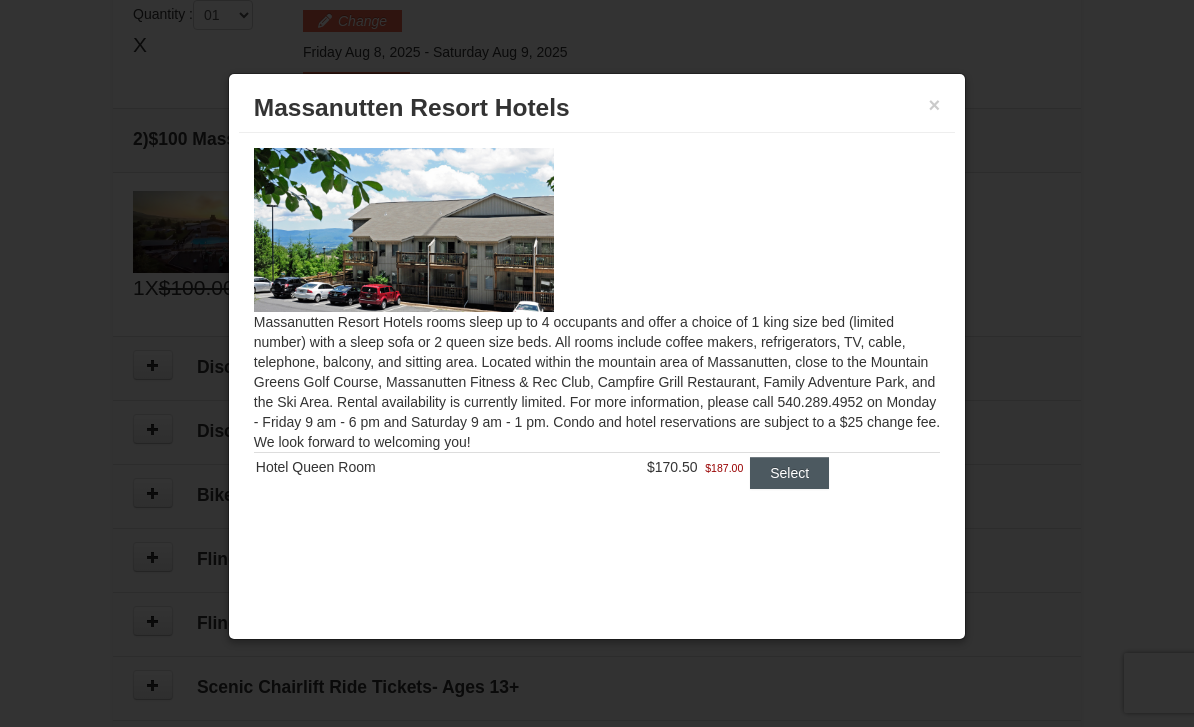 click on "Select" at bounding box center [789, 473] 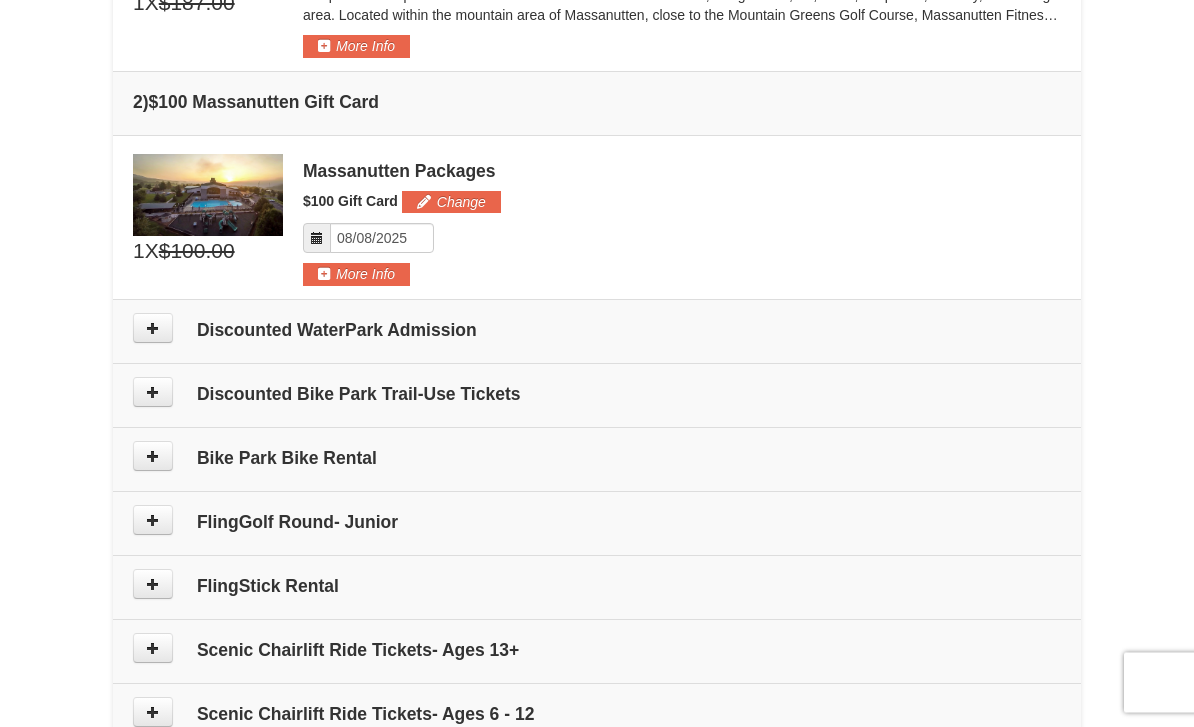 scroll, scrollTop: 804, scrollLeft: 0, axis: vertical 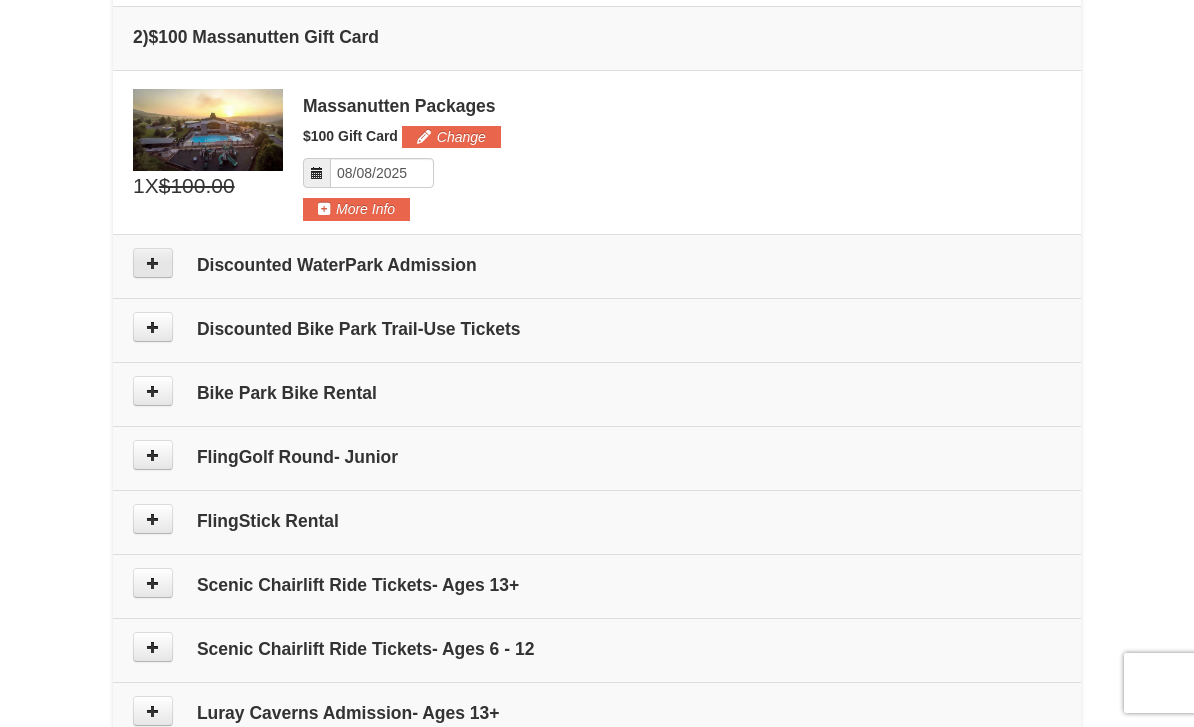 click at bounding box center [153, 263] 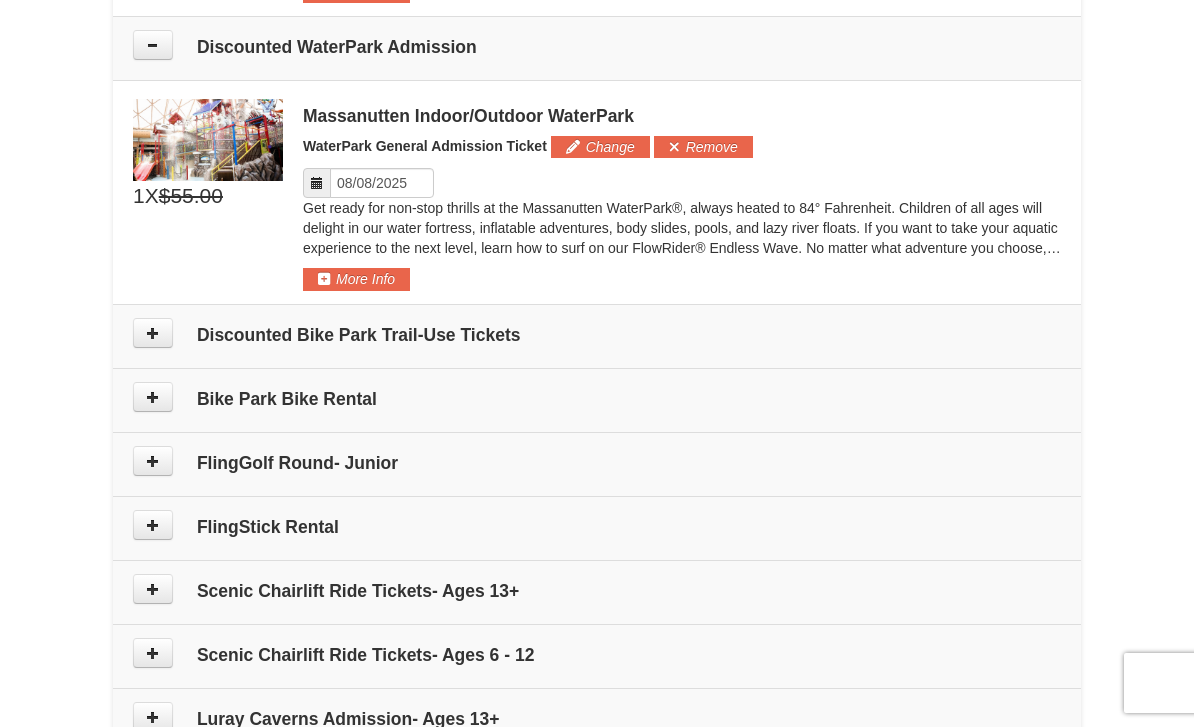 scroll, scrollTop: 1038, scrollLeft: 0, axis: vertical 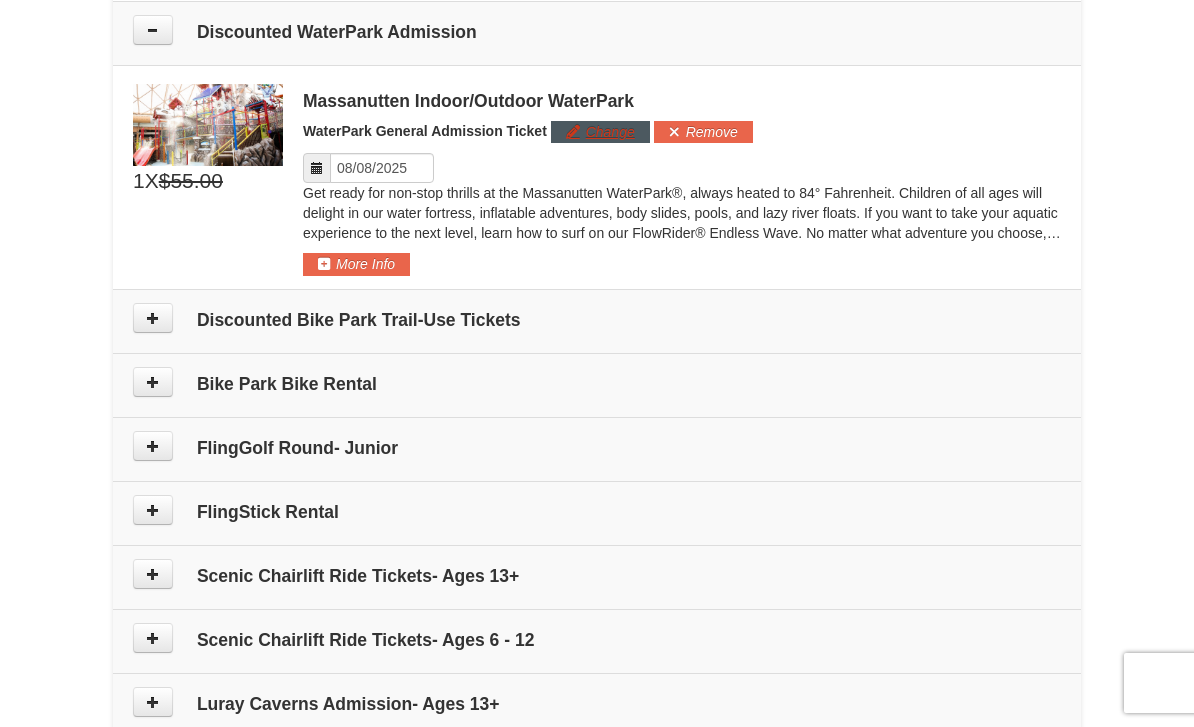 click on "Change" at bounding box center (600, 132) 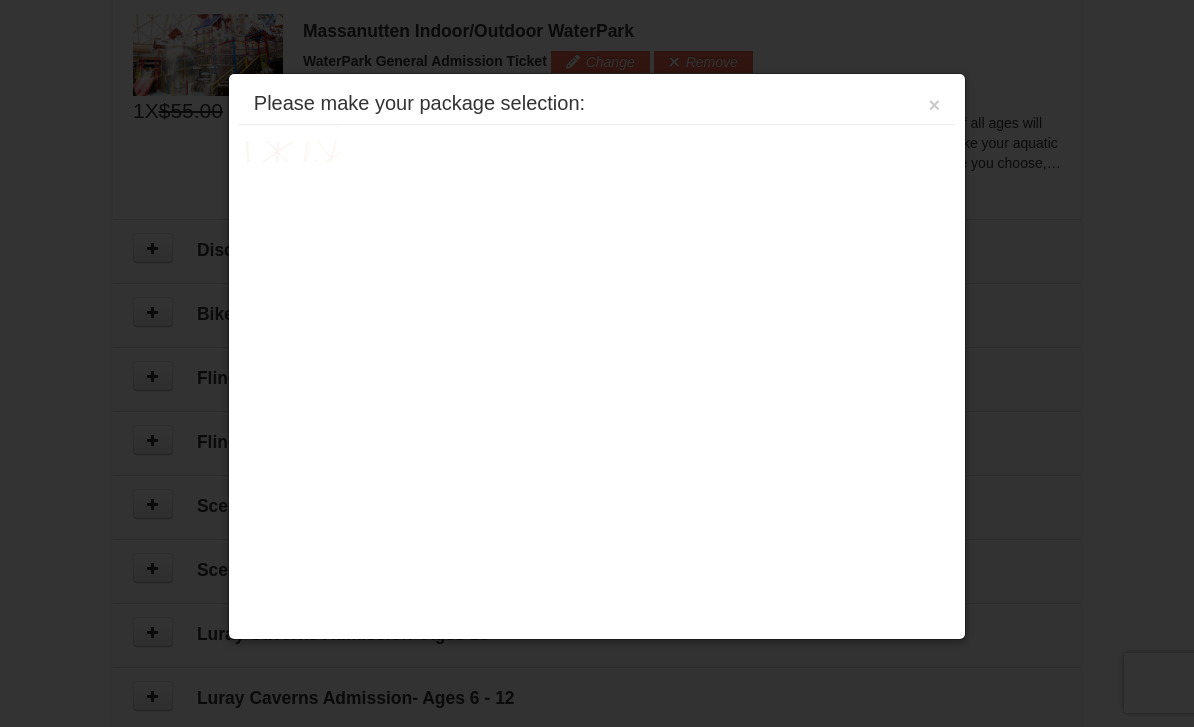 scroll, scrollTop: 1121, scrollLeft: 0, axis: vertical 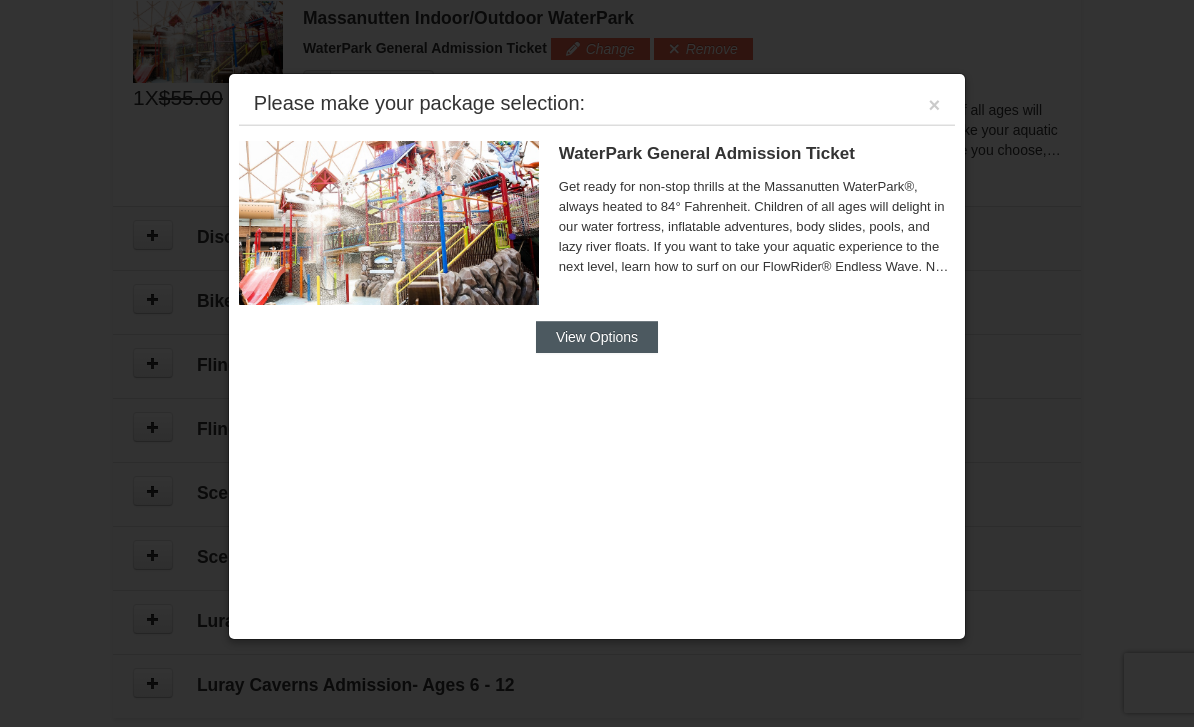 click on "View Options" at bounding box center (597, 337) 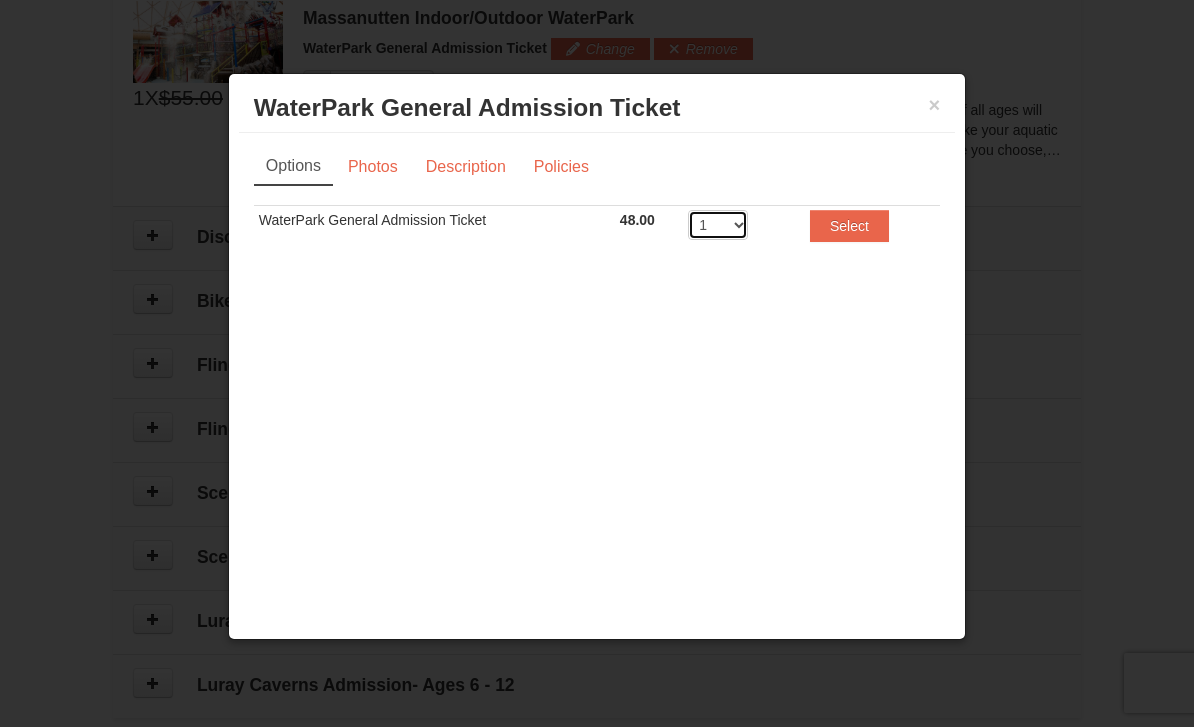 select on "4" 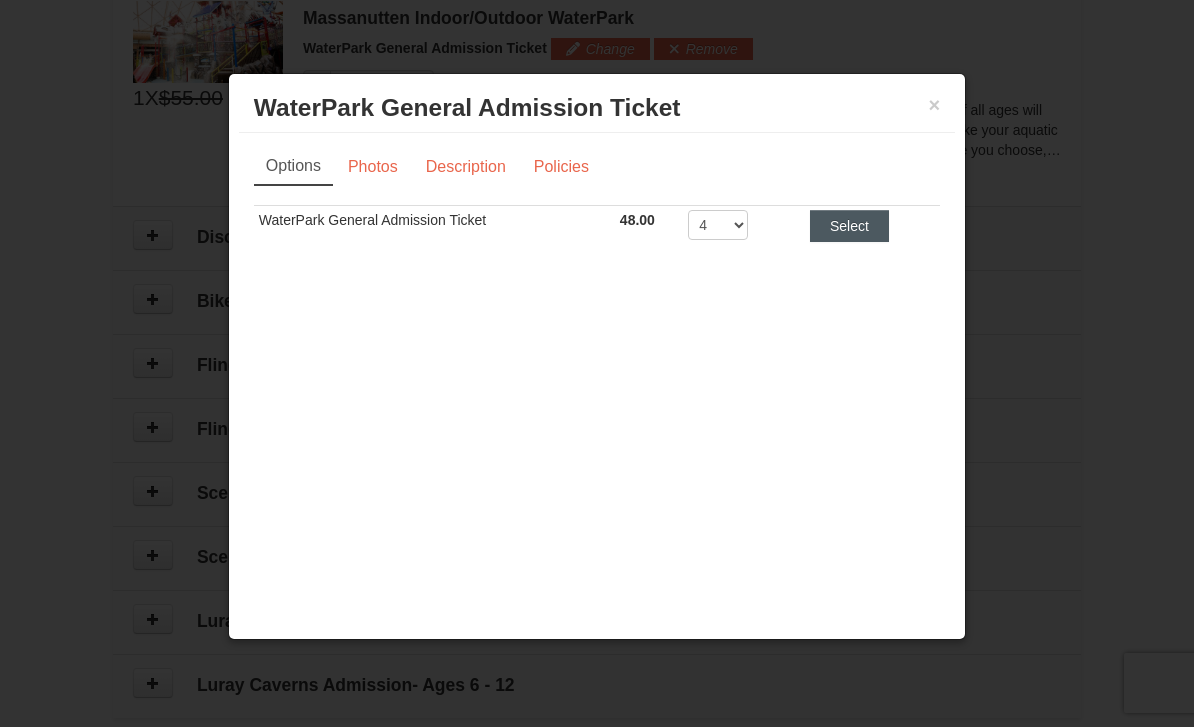 click on "Select" at bounding box center (849, 226) 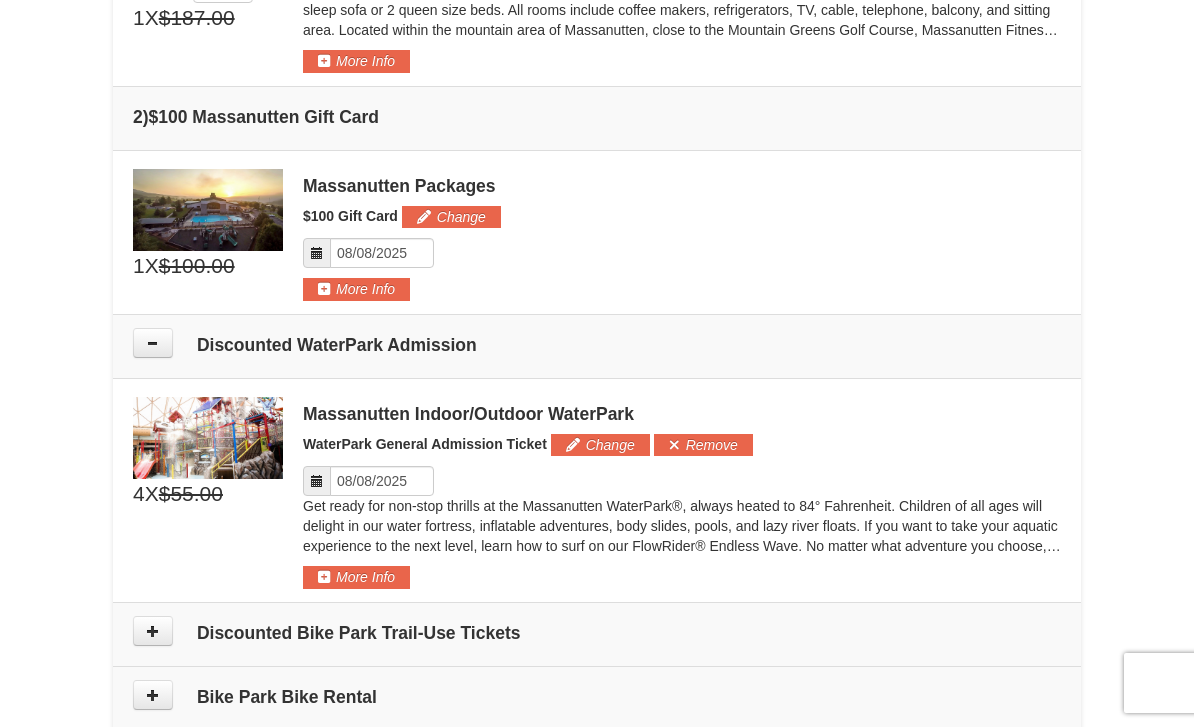 scroll, scrollTop: 0, scrollLeft: 0, axis: both 